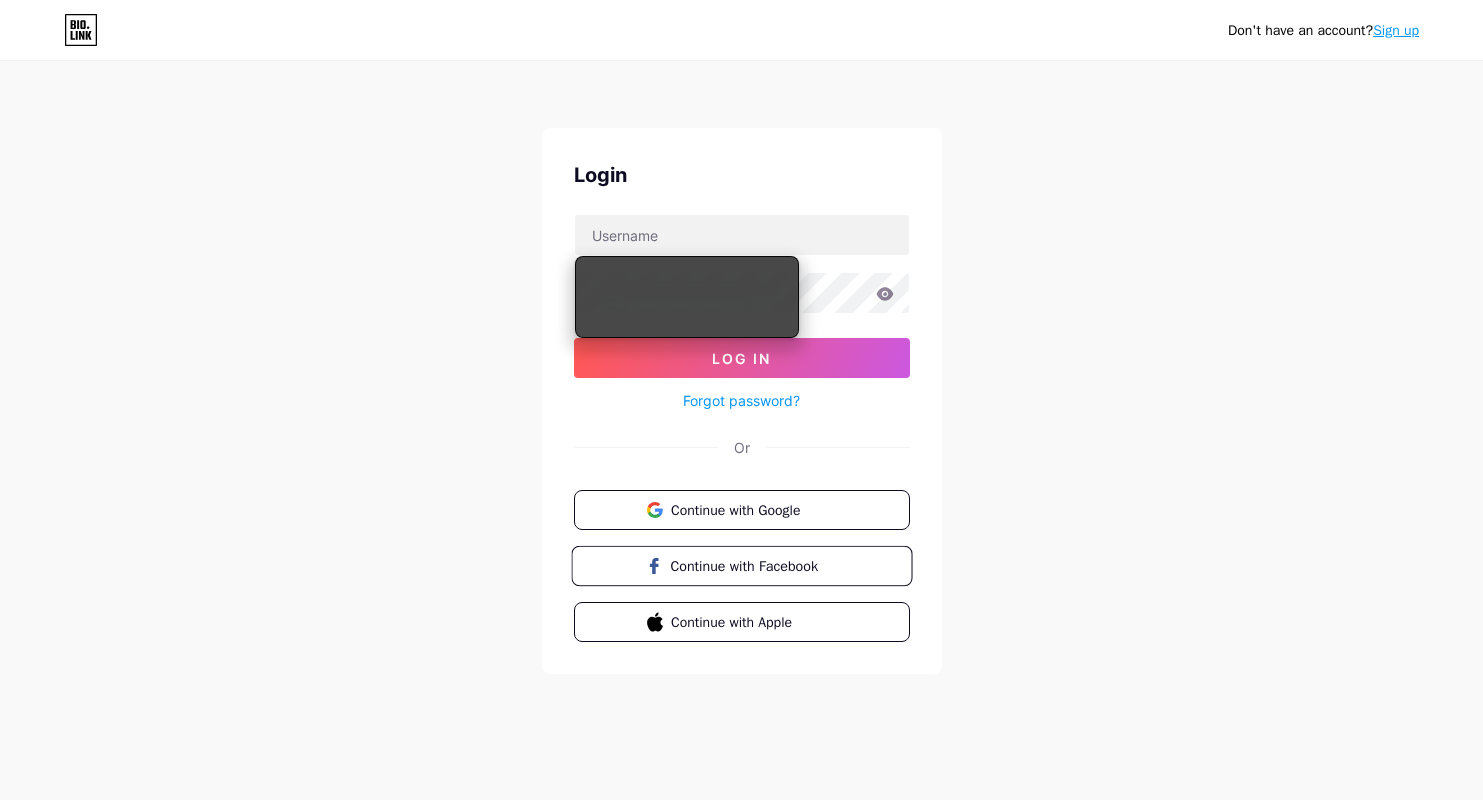 scroll, scrollTop: 0, scrollLeft: 0, axis: both 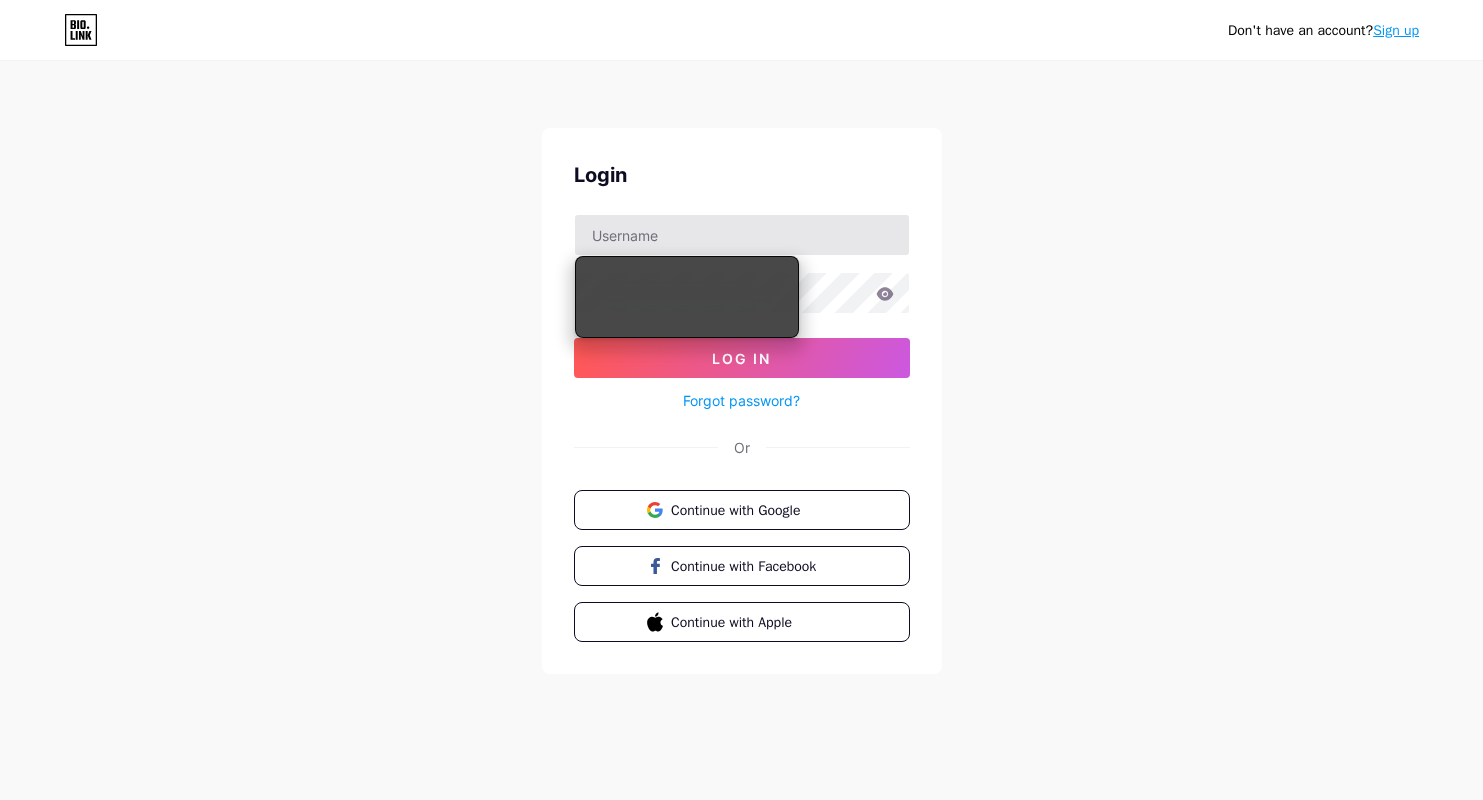 click at bounding box center [742, 235] 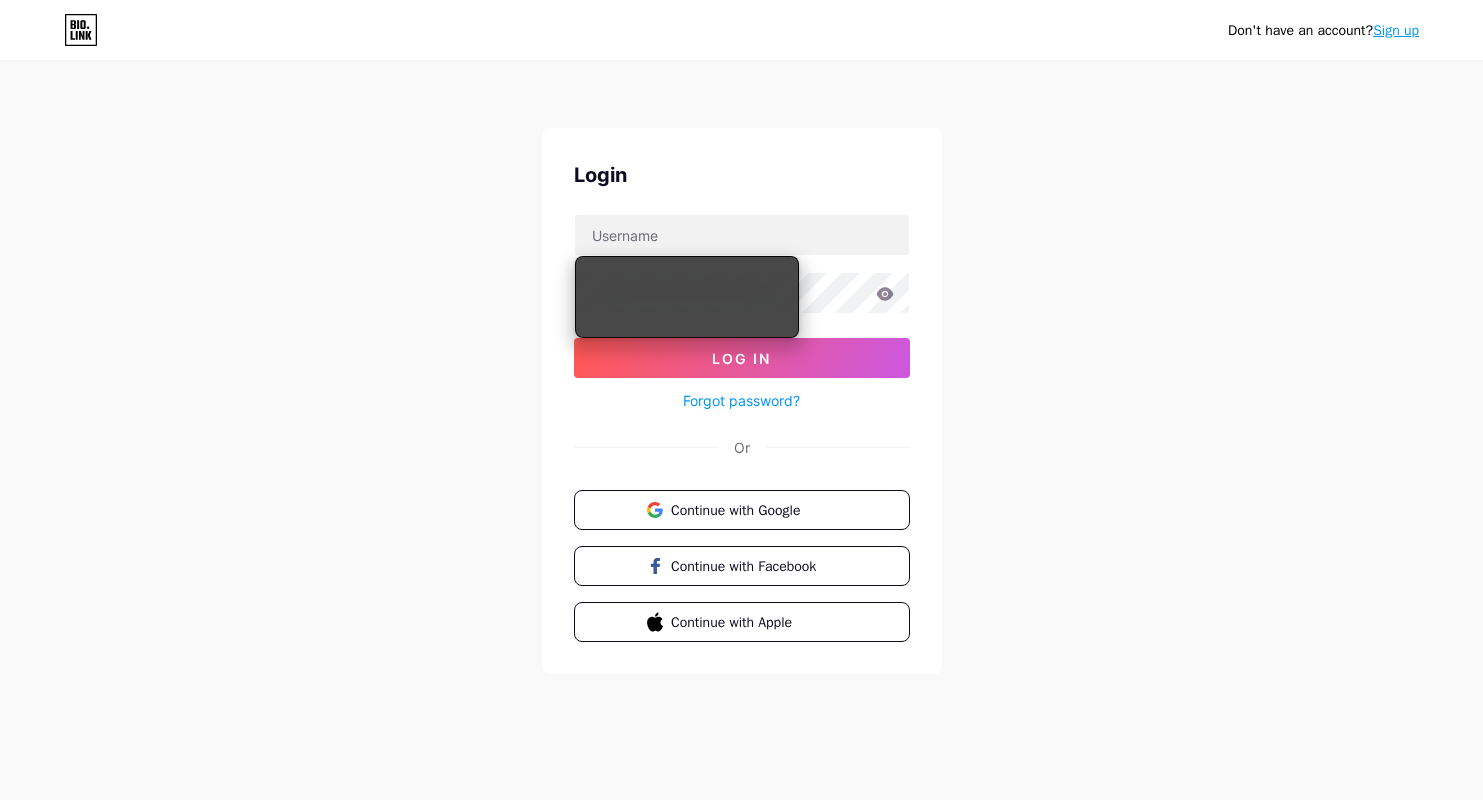 click on "Forgot password?" at bounding box center (741, 400) 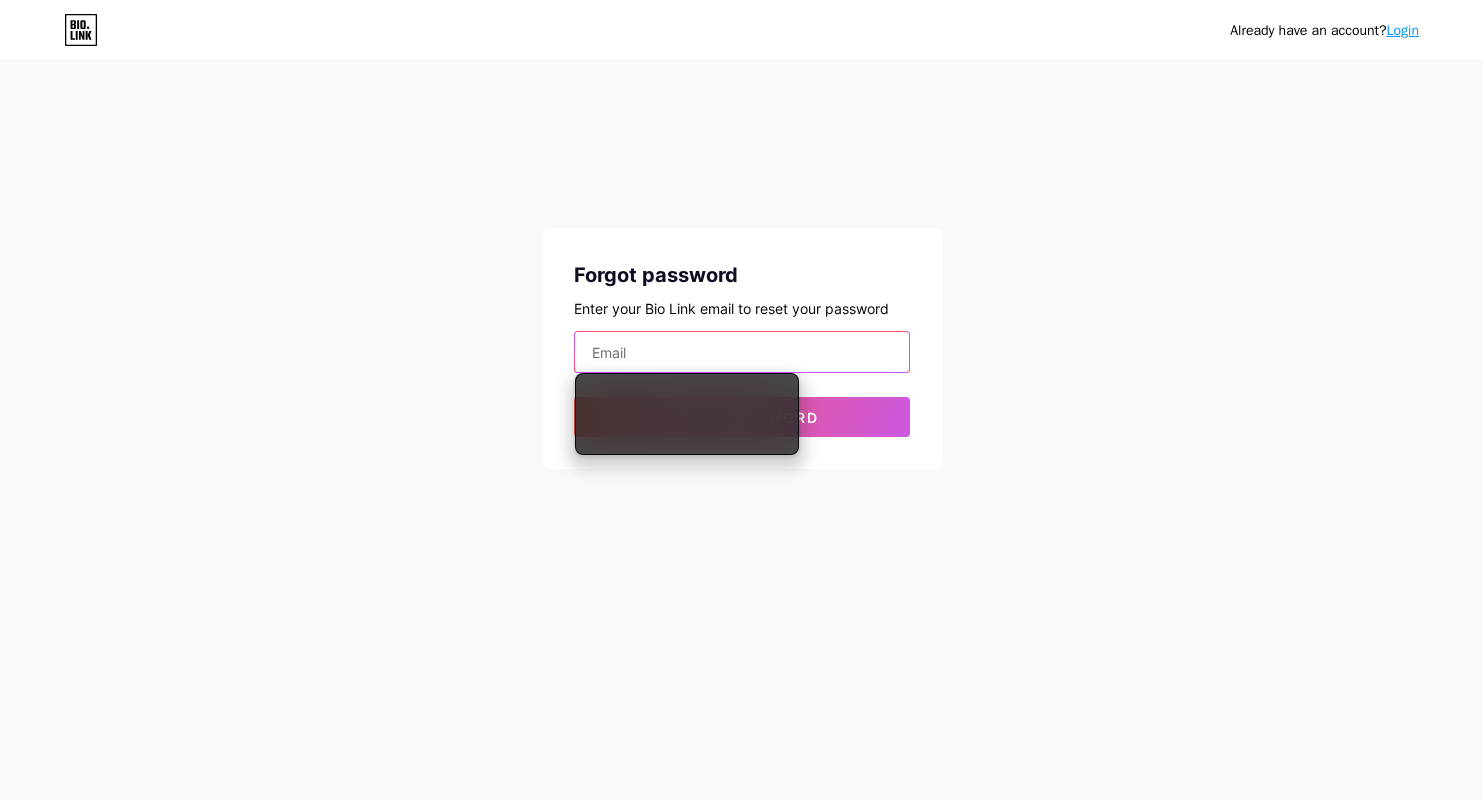 click at bounding box center (742, 352) 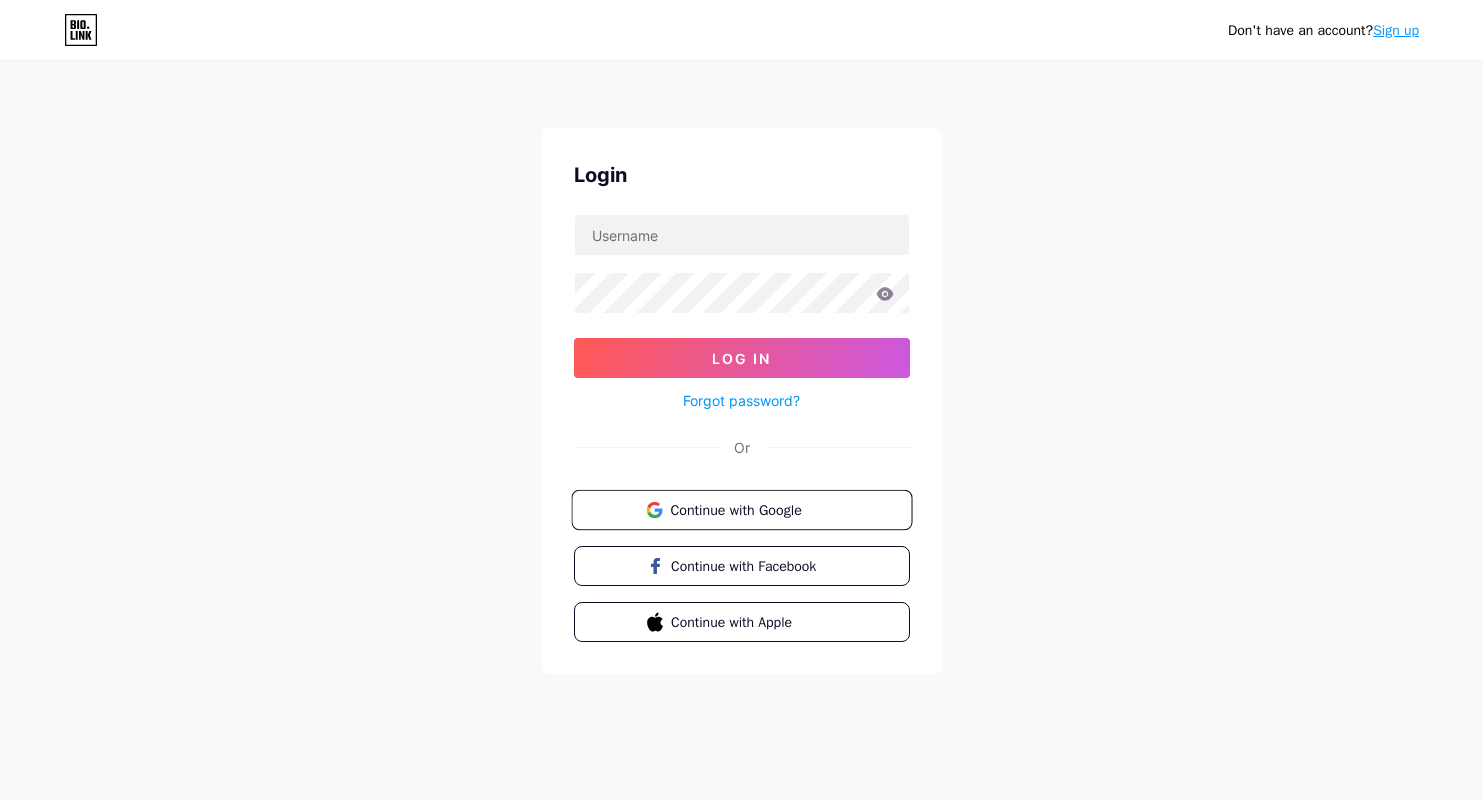 click on "Continue with Google" at bounding box center (753, 509) 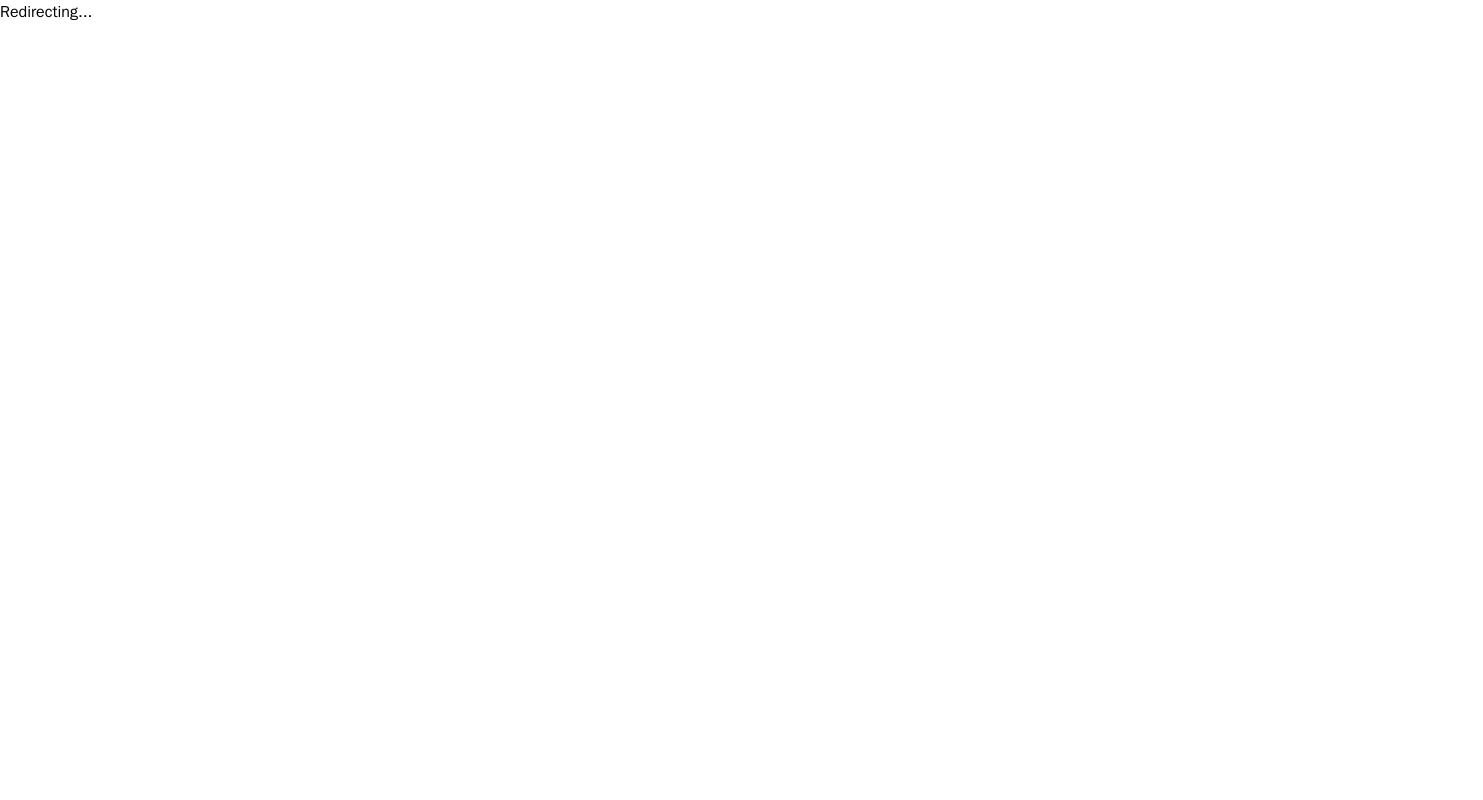 scroll, scrollTop: 0, scrollLeft: 0, axis: both 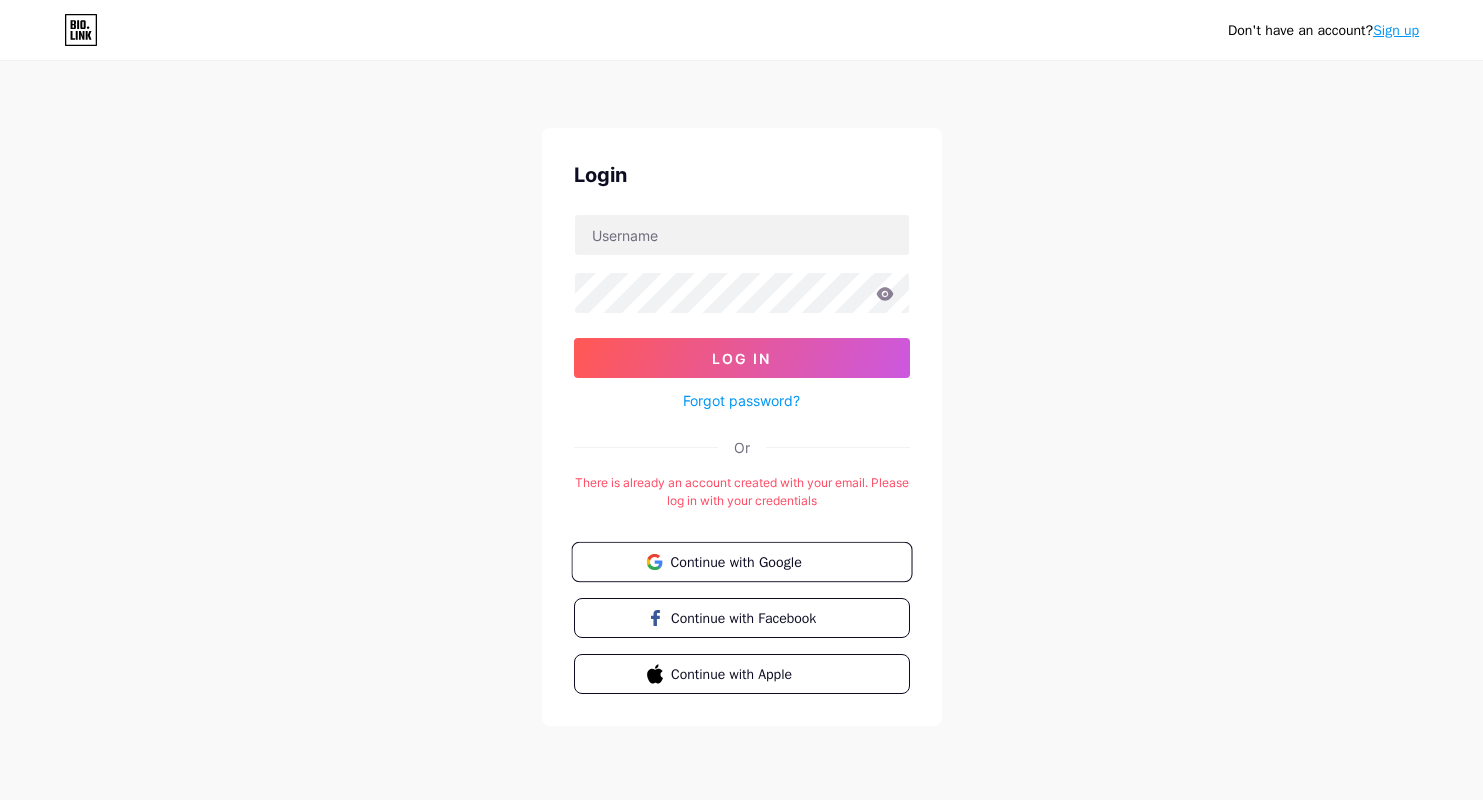 click on "Continue with Google" at bounding box center (753, 561) 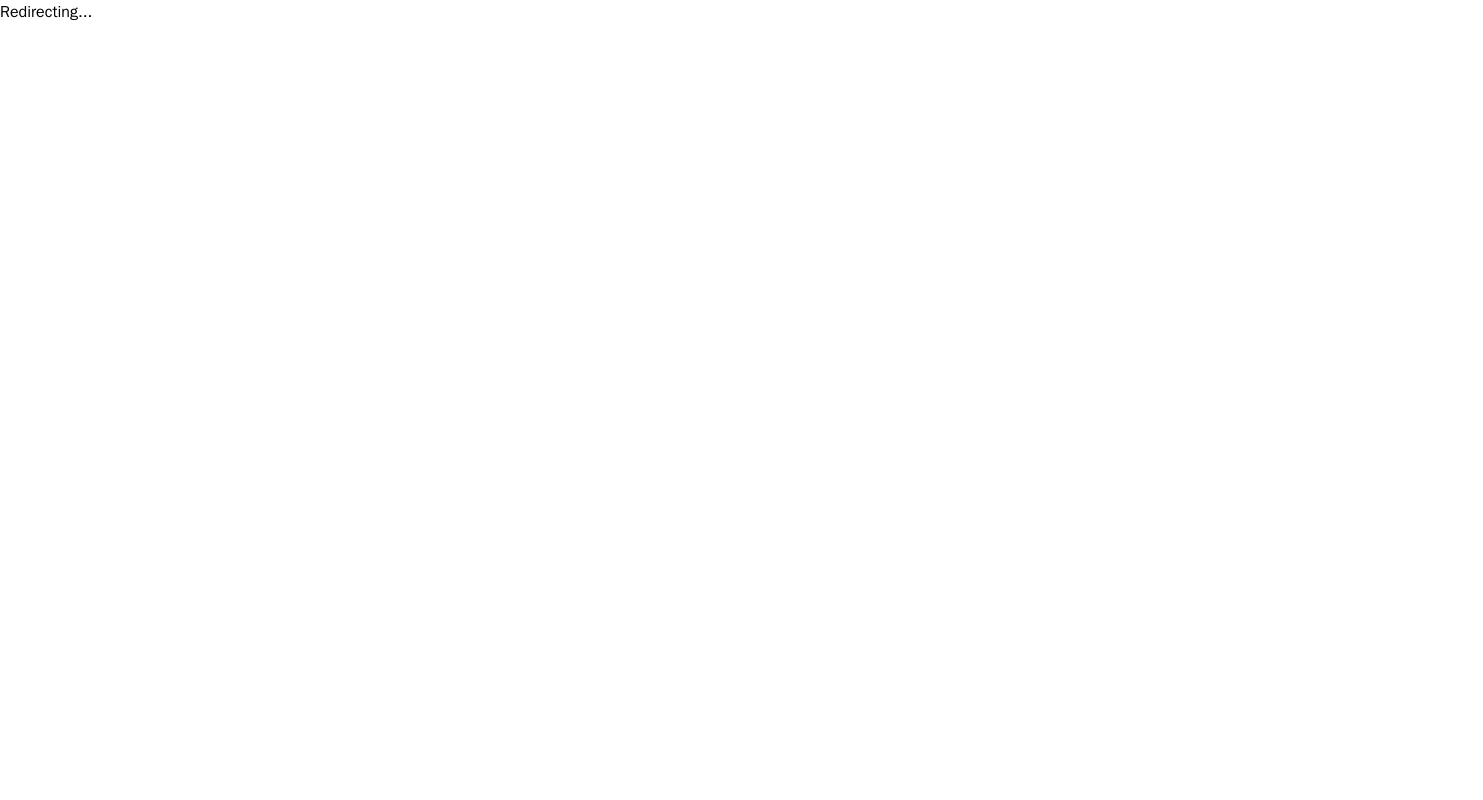 scroll, scrollTop: 0, scrollLeft: 0, axis: both 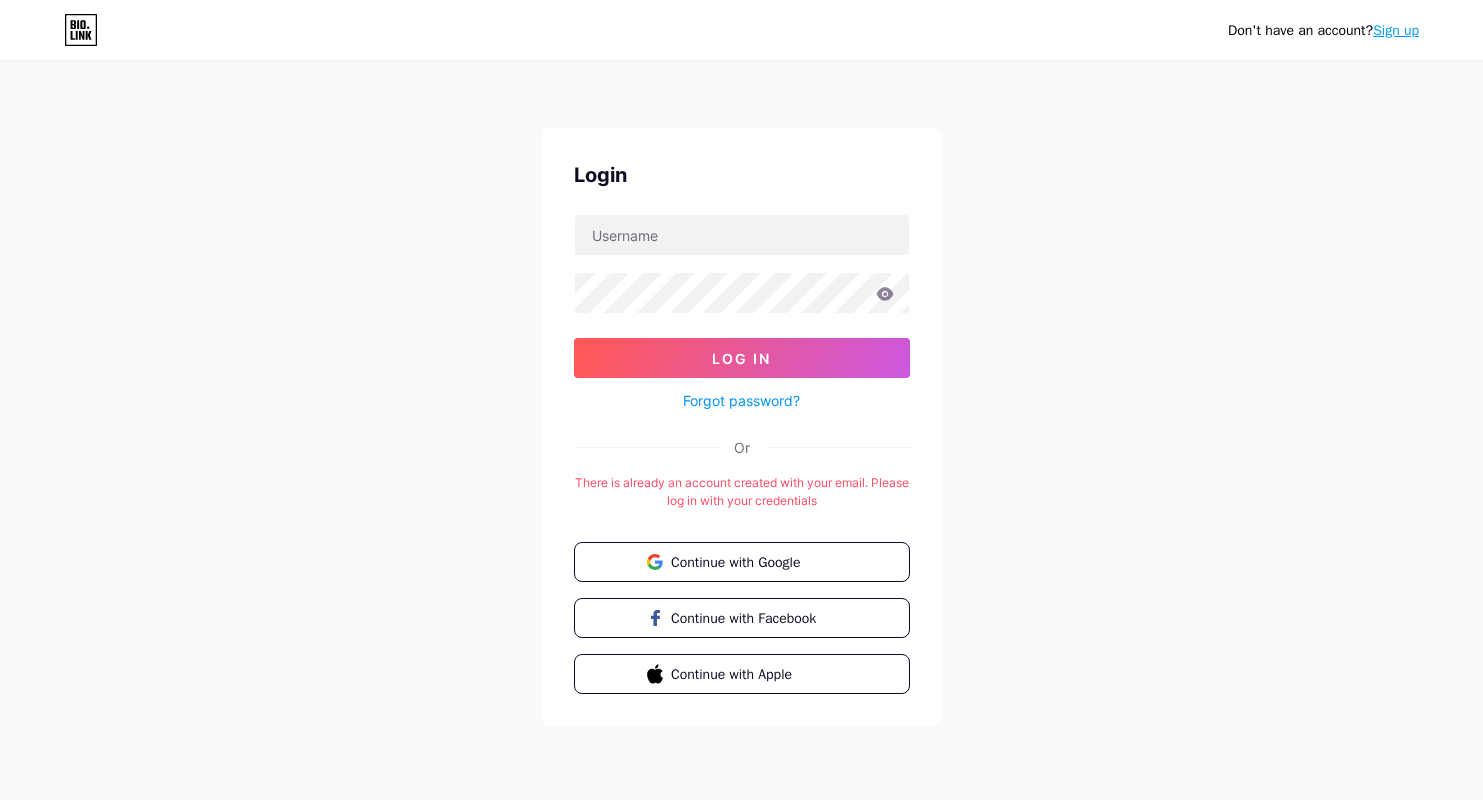 drag, startPoint x: 62, startPoint y: 29, endPoint x: 79, endPoint y: 32, distance: 17.262676 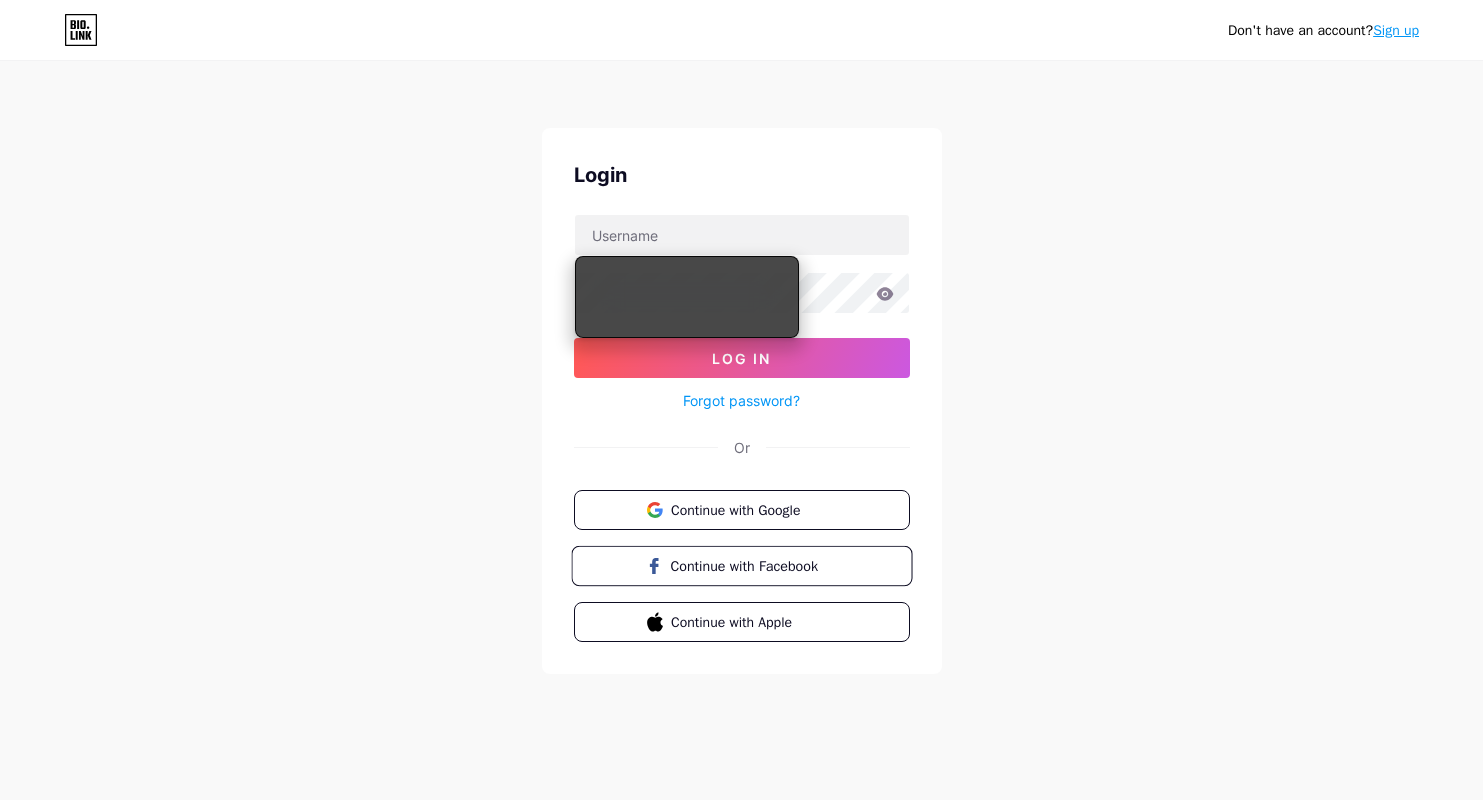 scroll, scrollTop: 0, scrollLeft: 0, axis: both 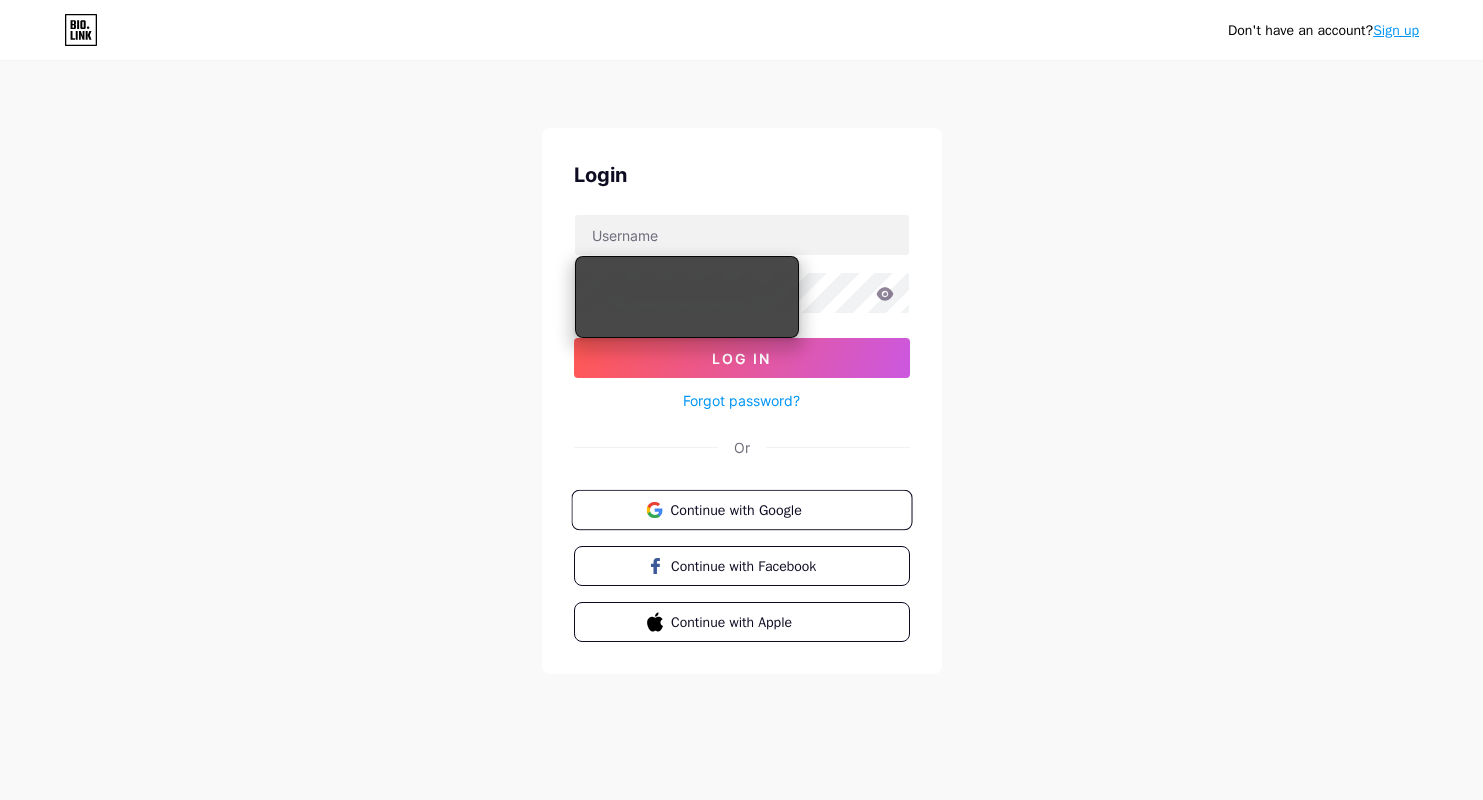 click on "Continue with Google" at bounding box center (753, 509) 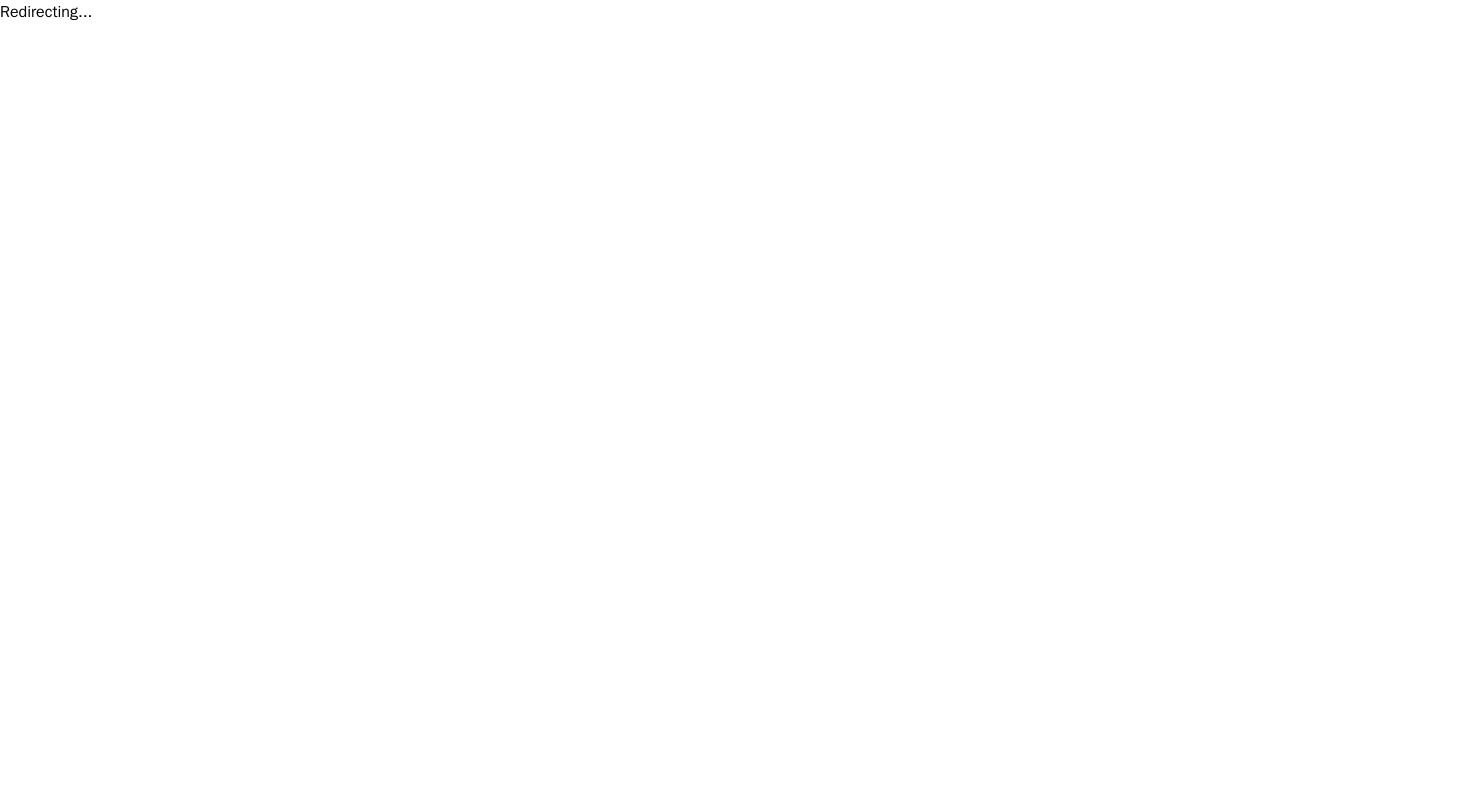 scroll, scrollTop: 0, scrollLeft: 0, axis: both 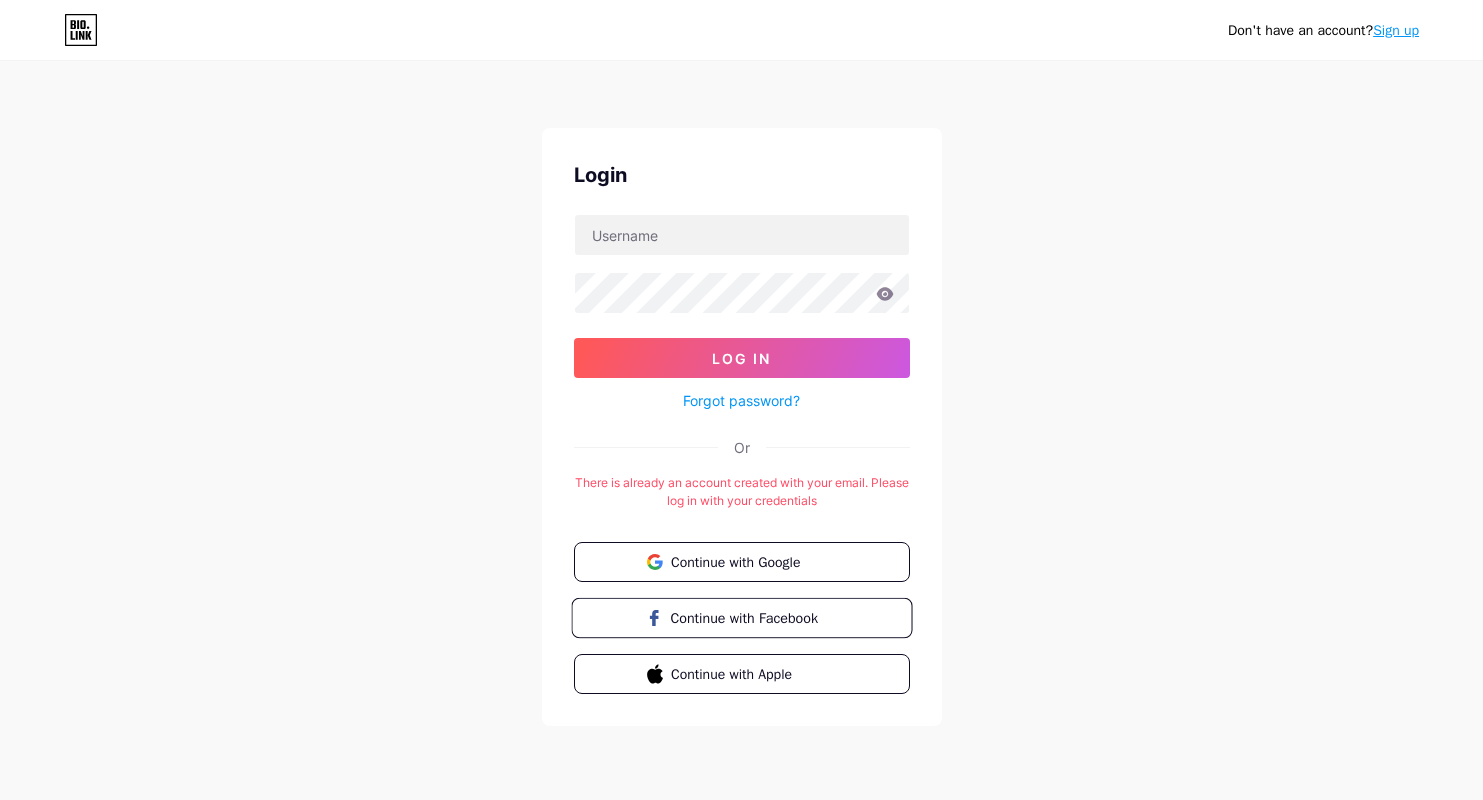 click on "Continue with Facebook" at bounding box center [753, 617] 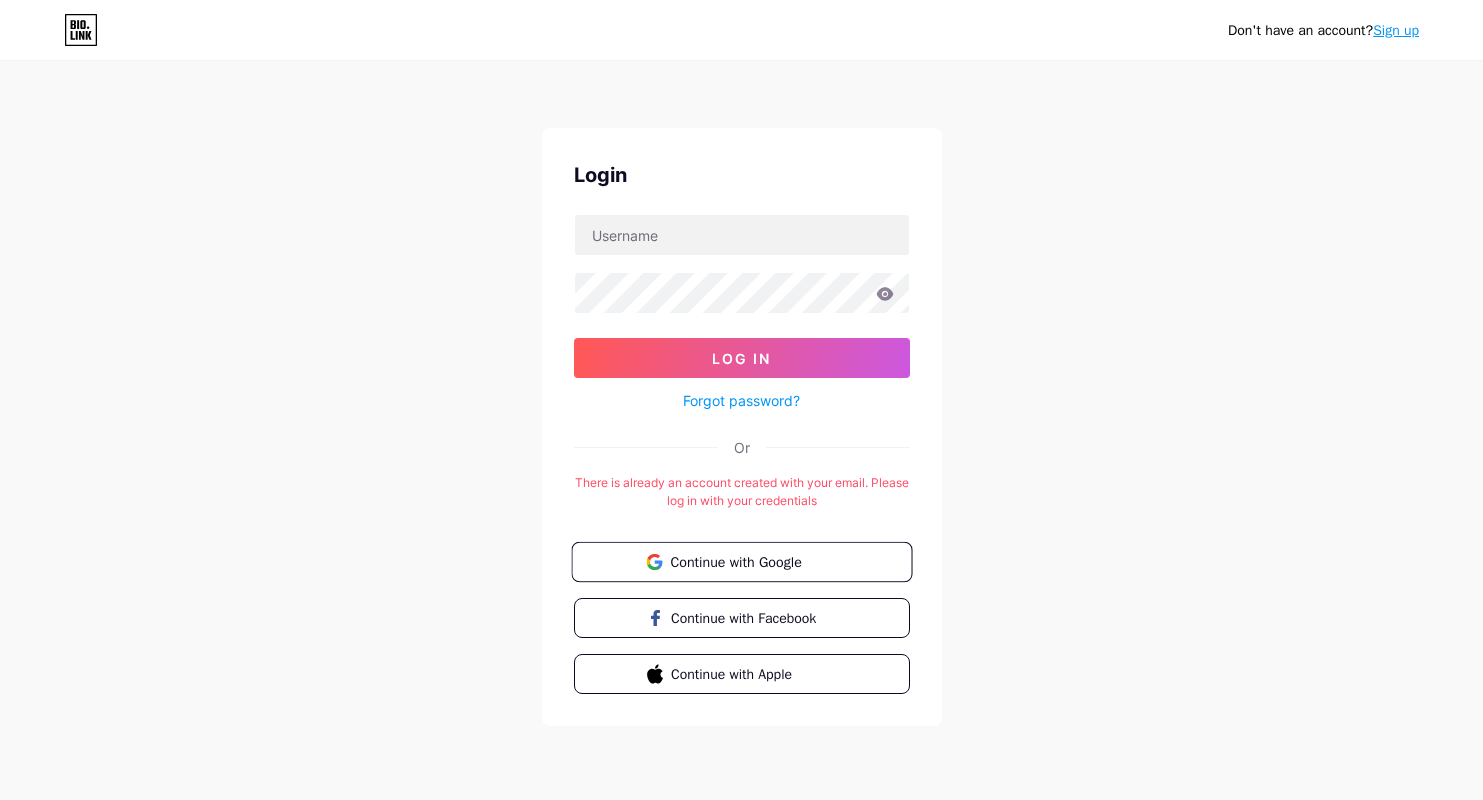 click on "Continue with Google" at bounding box center [753, 561] 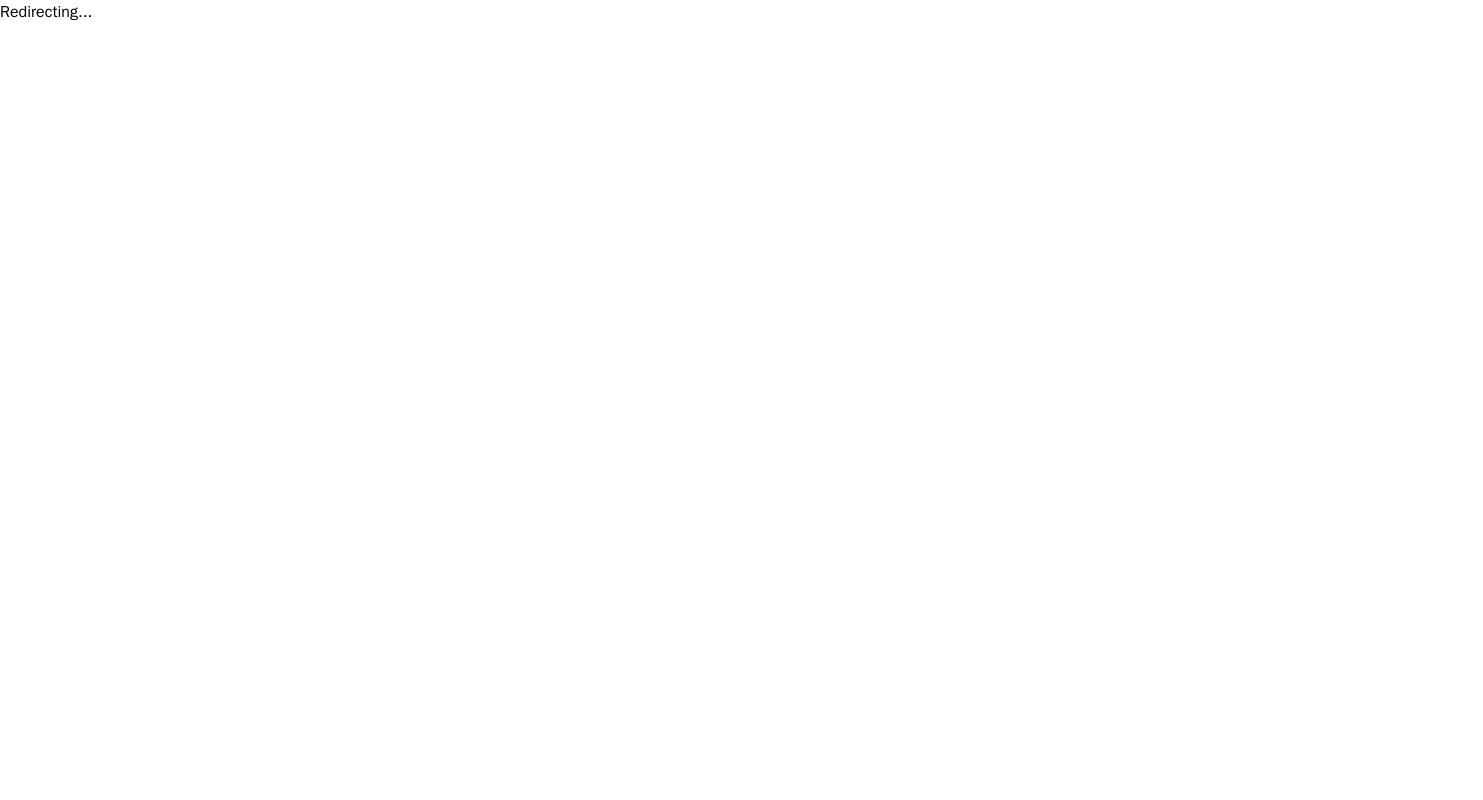 scroll, scrollTop: 0, scrollLeft: 0, axis: both 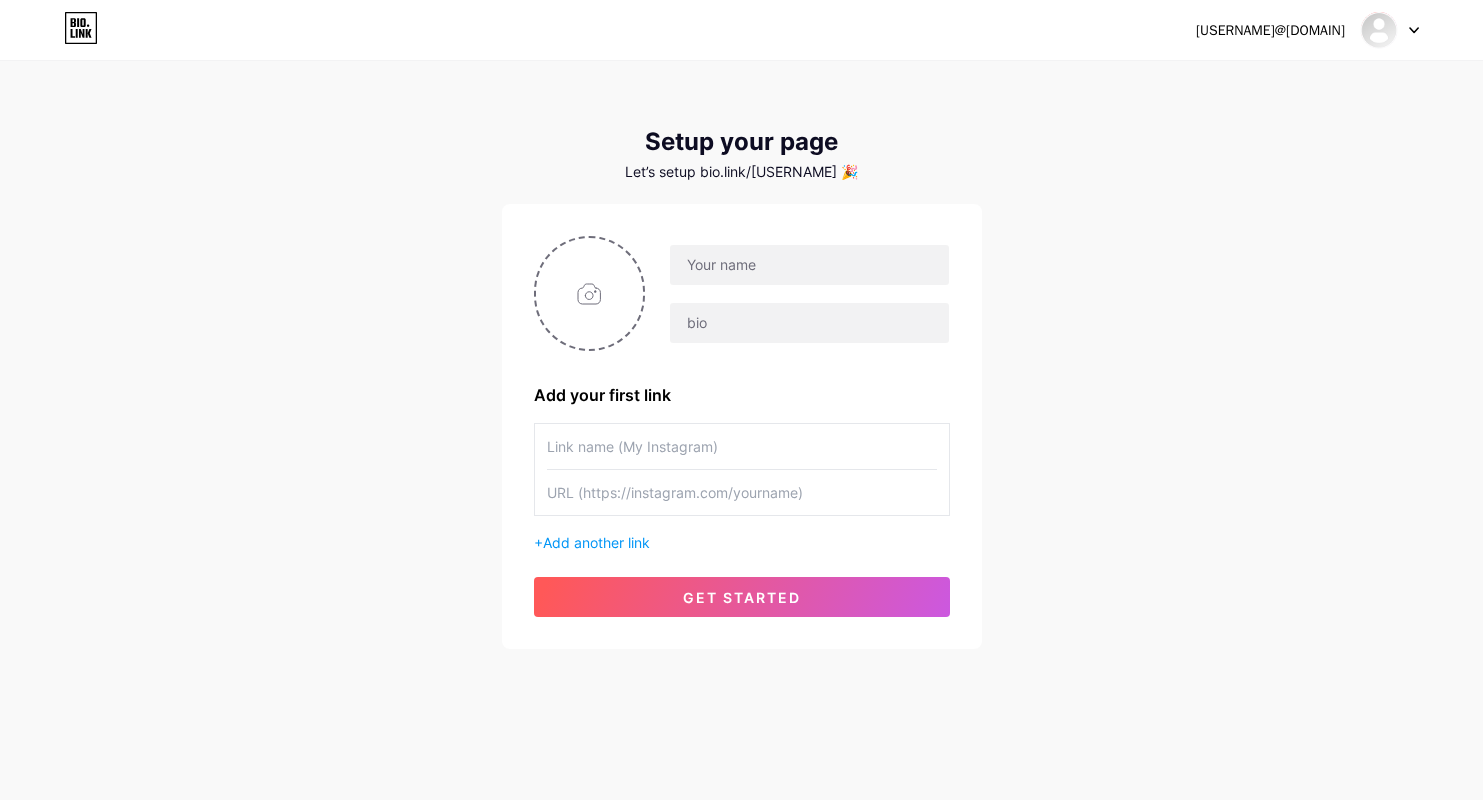 click at bounding box center [1390, 30] 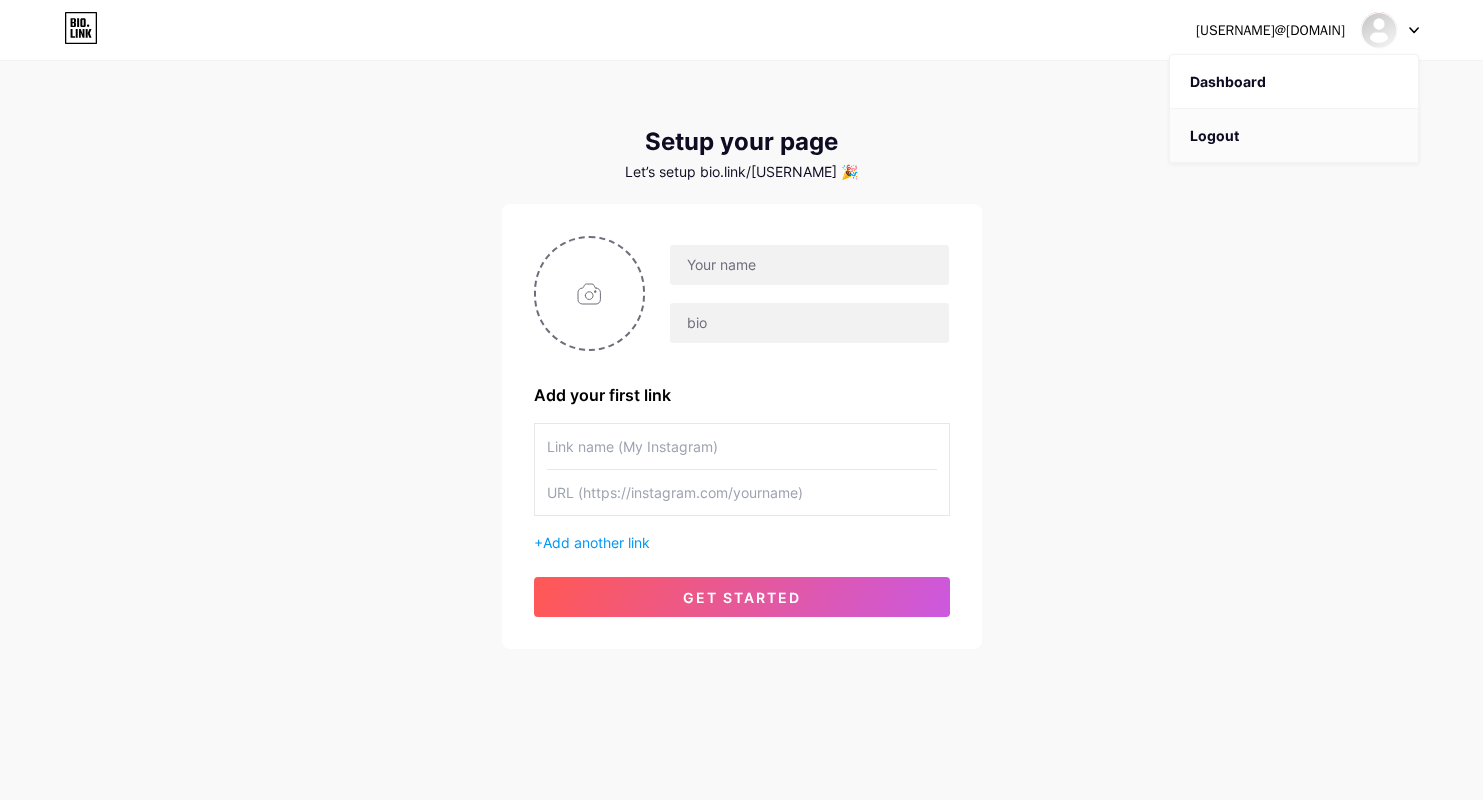 click on "Logout" at bounding box center [1294, 136] 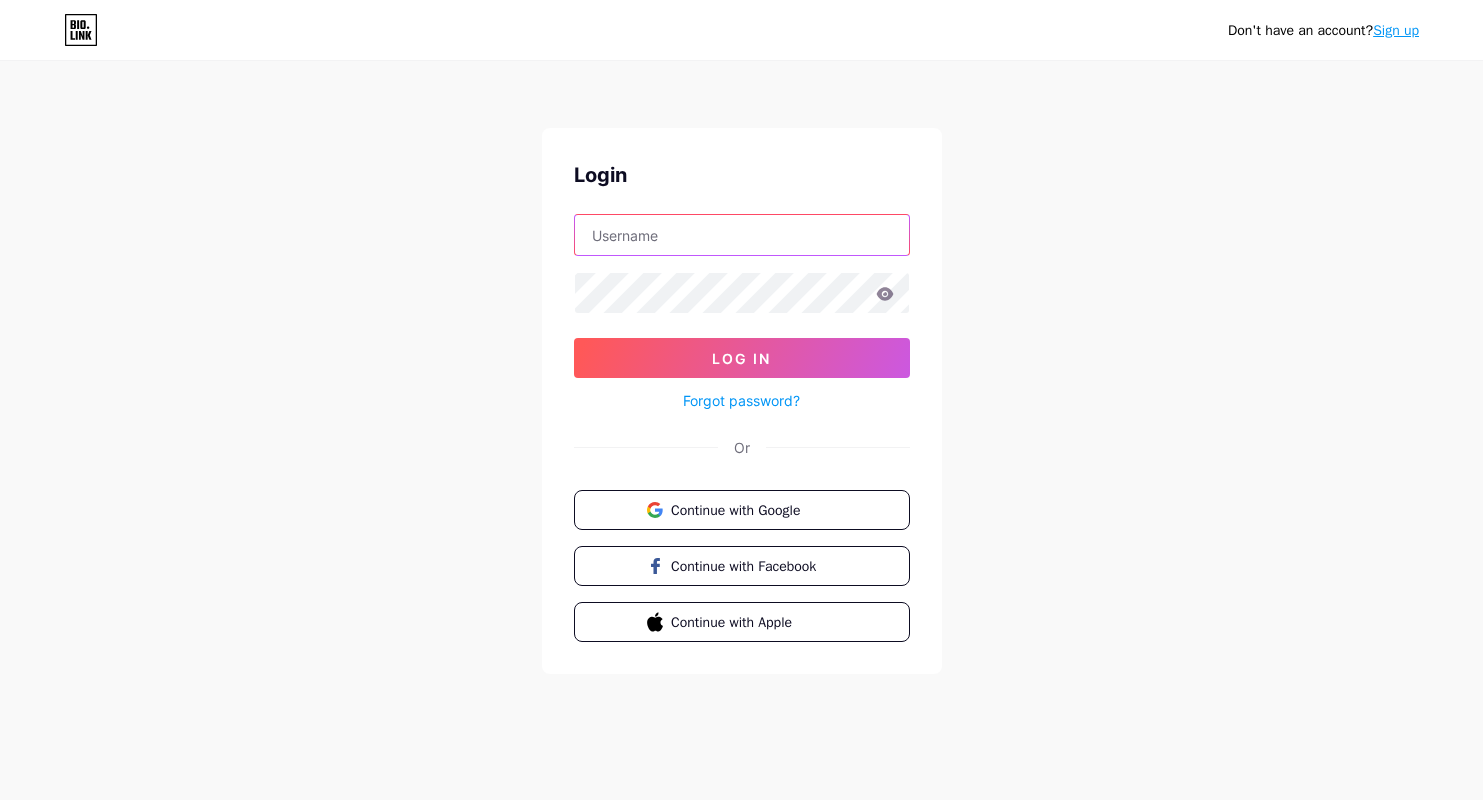 click at bounding box center [742, 235] 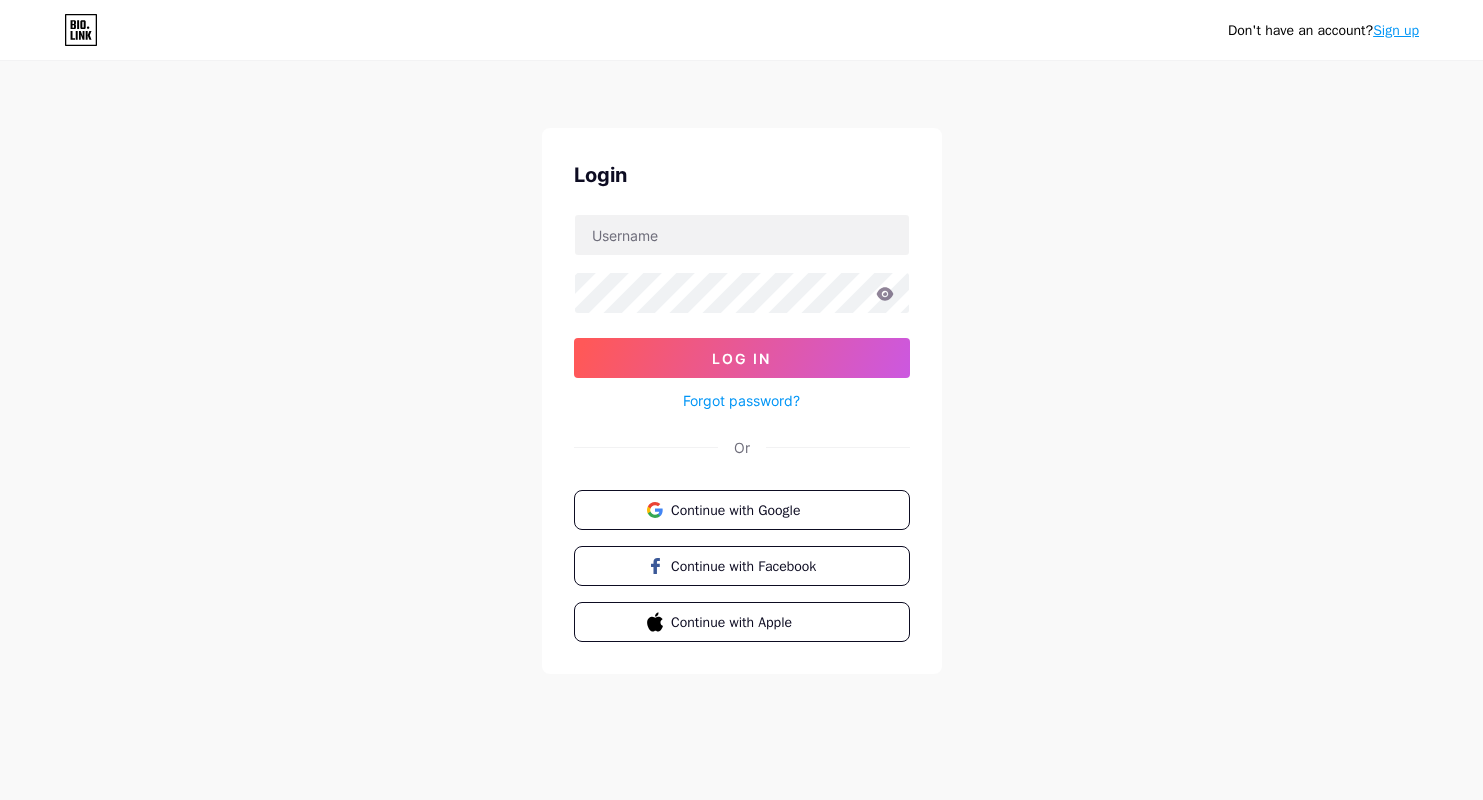 click 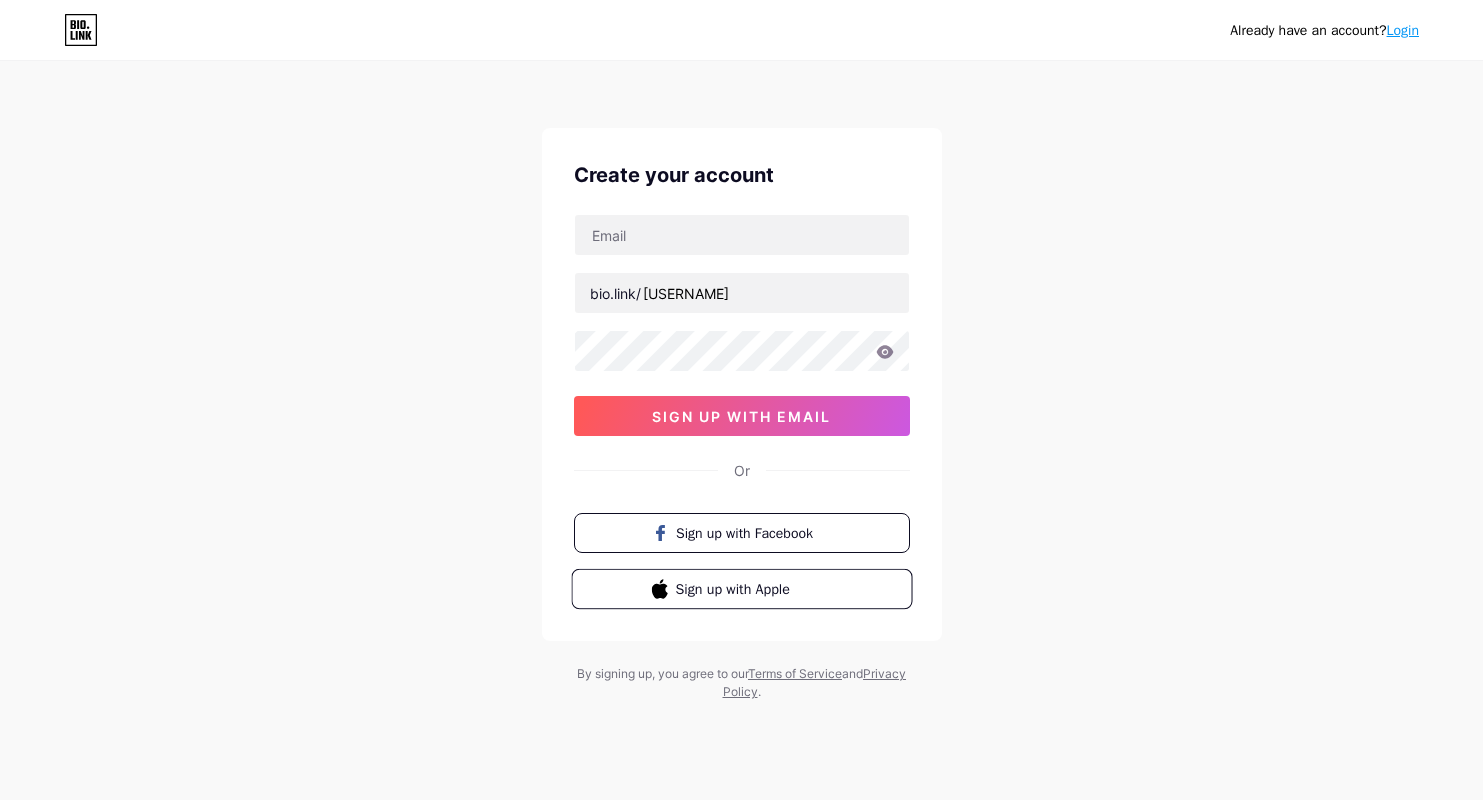 scroll, scrollTop: 0, scrollLeft: 0, axis: both 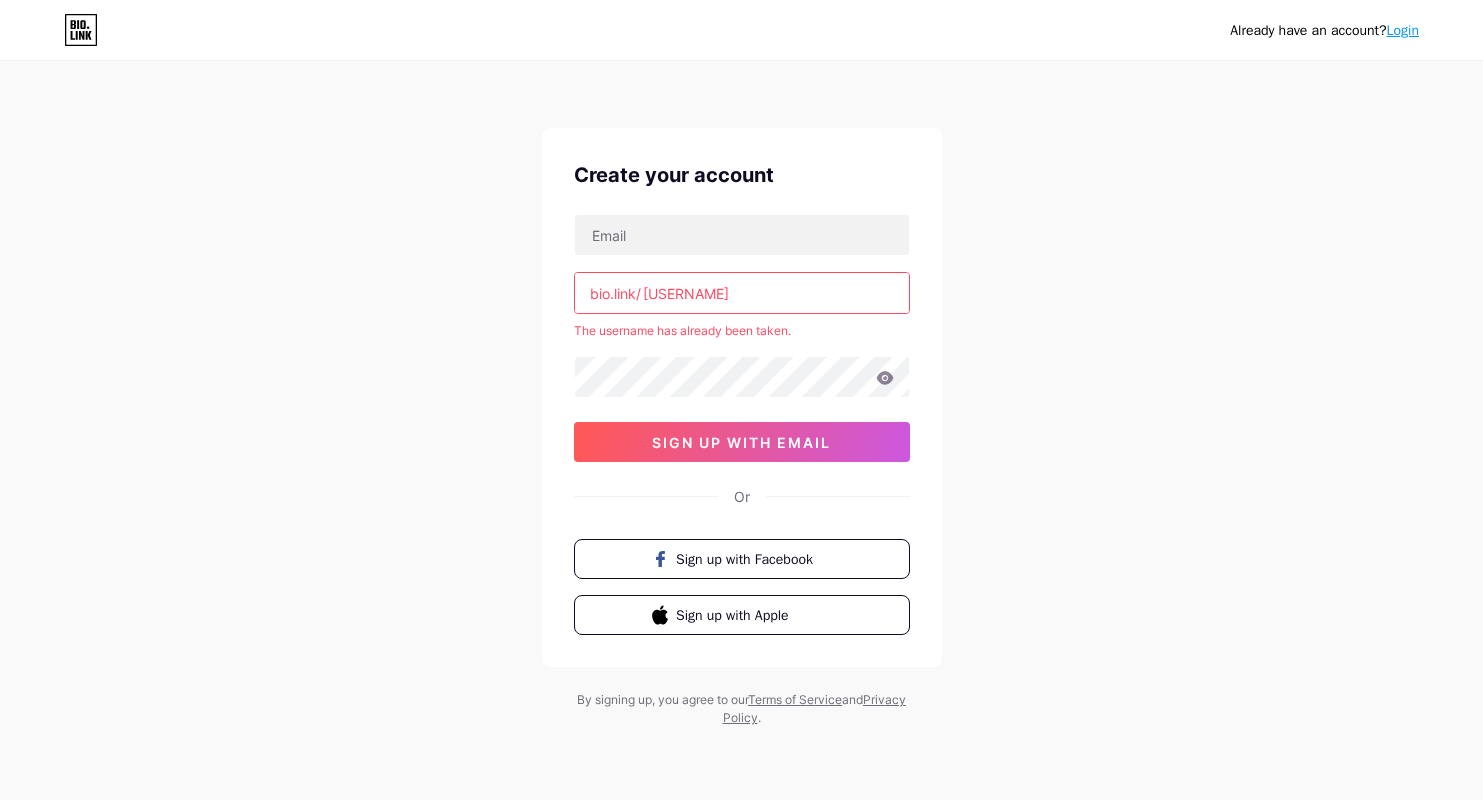 click on "Login" at bounding box center [1403, 30] 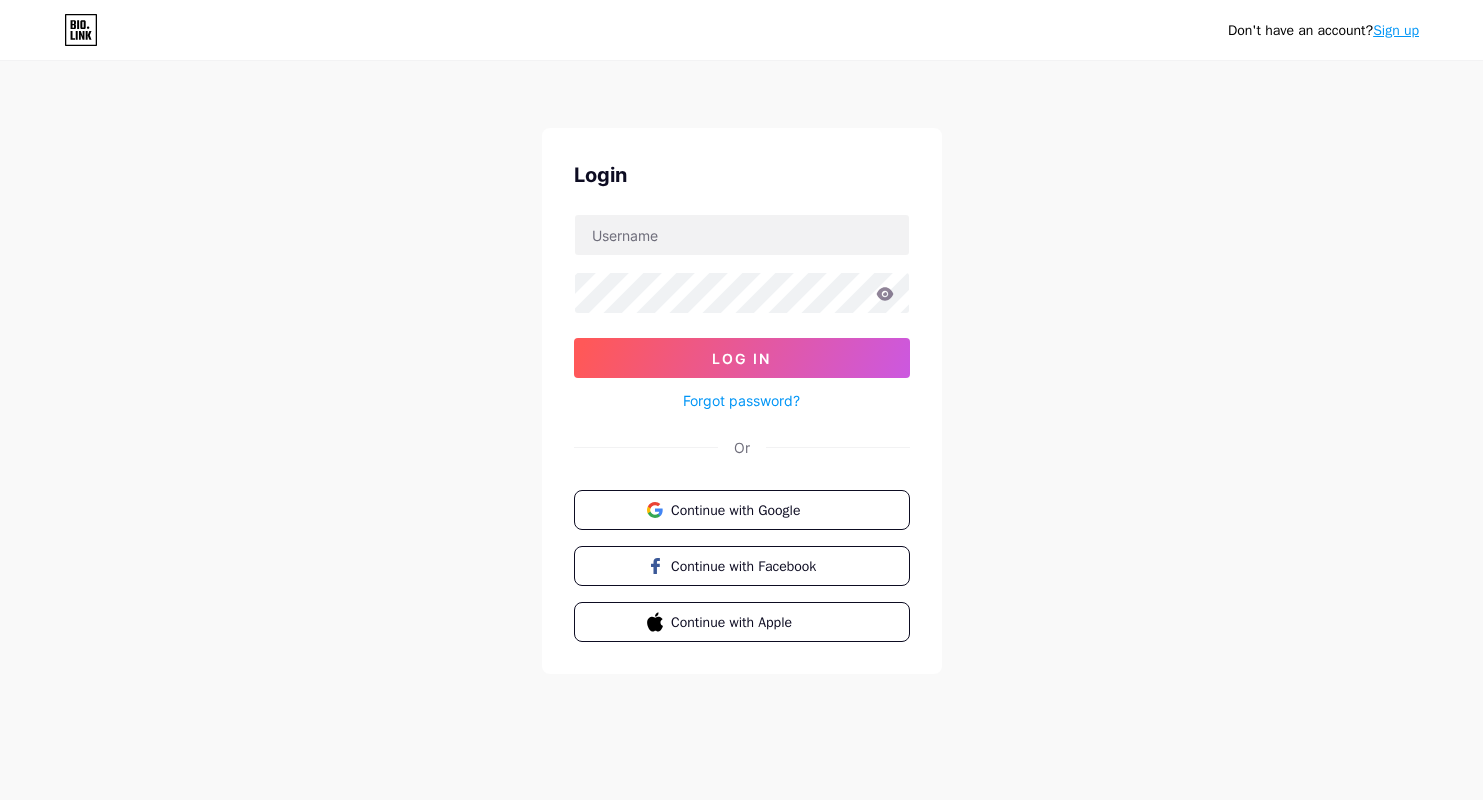 click on "Sign up" at bounding box center (1396, 30) 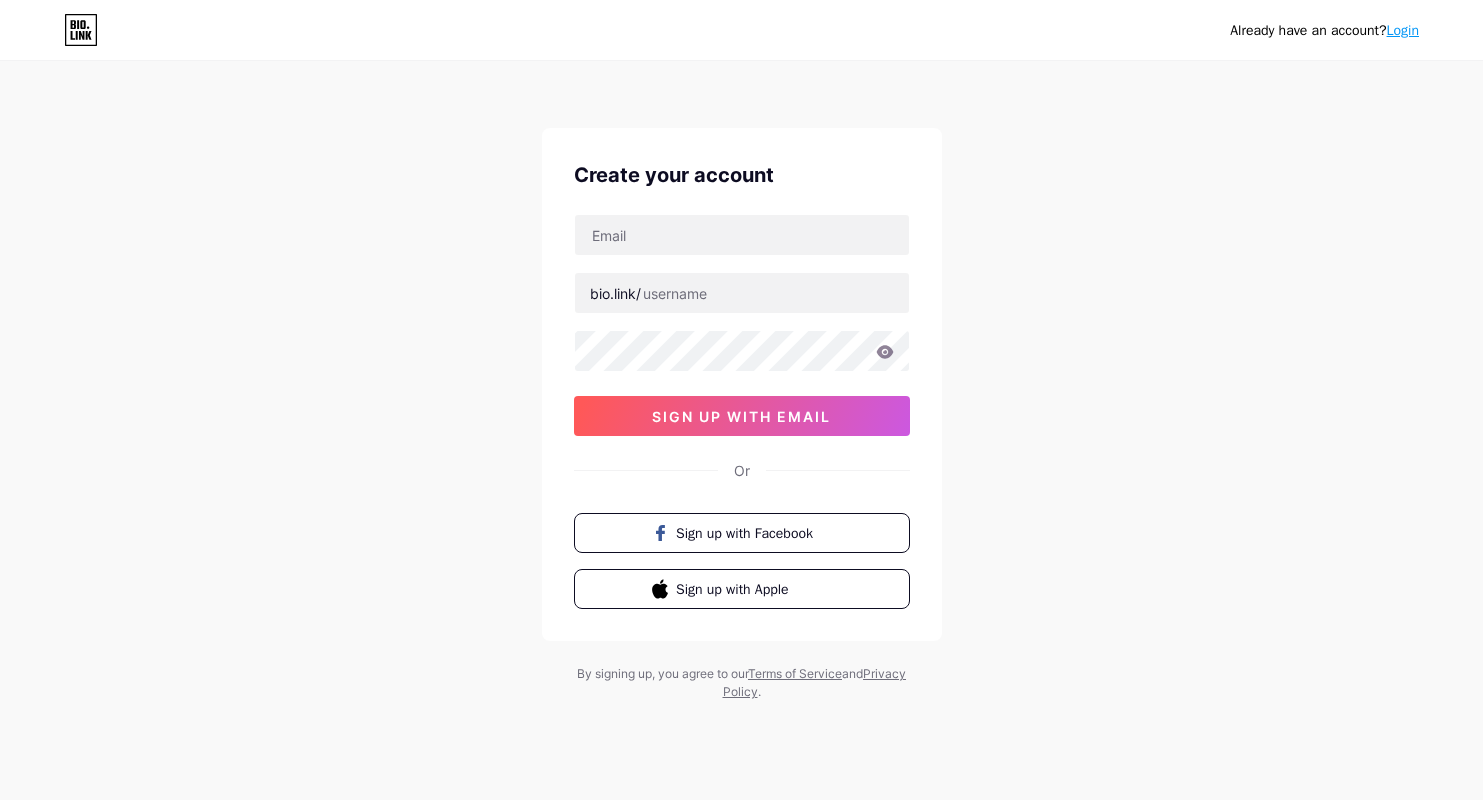 click on "Login" at bounding box center [1403, 30] 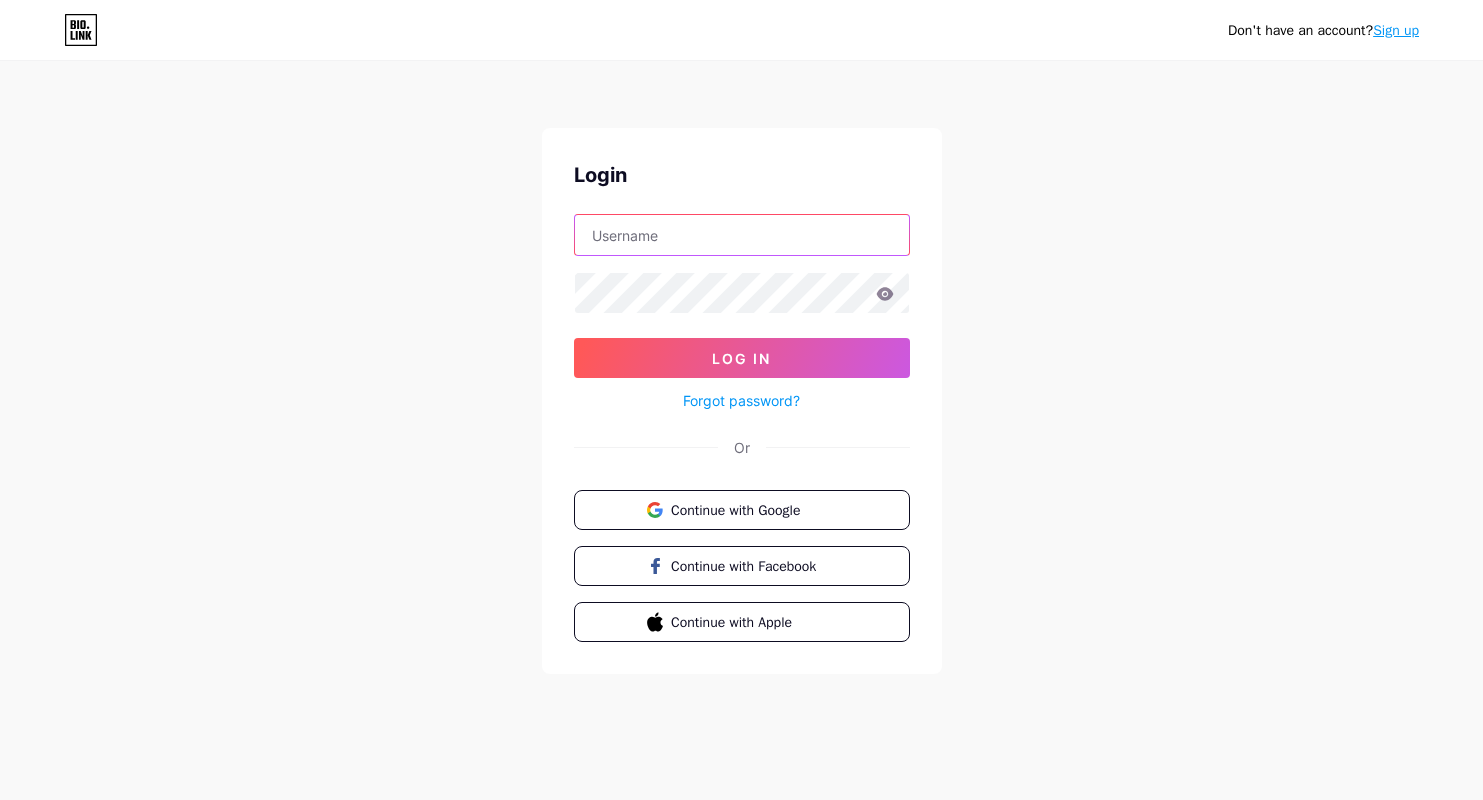 click at bounding box center [742, 235] 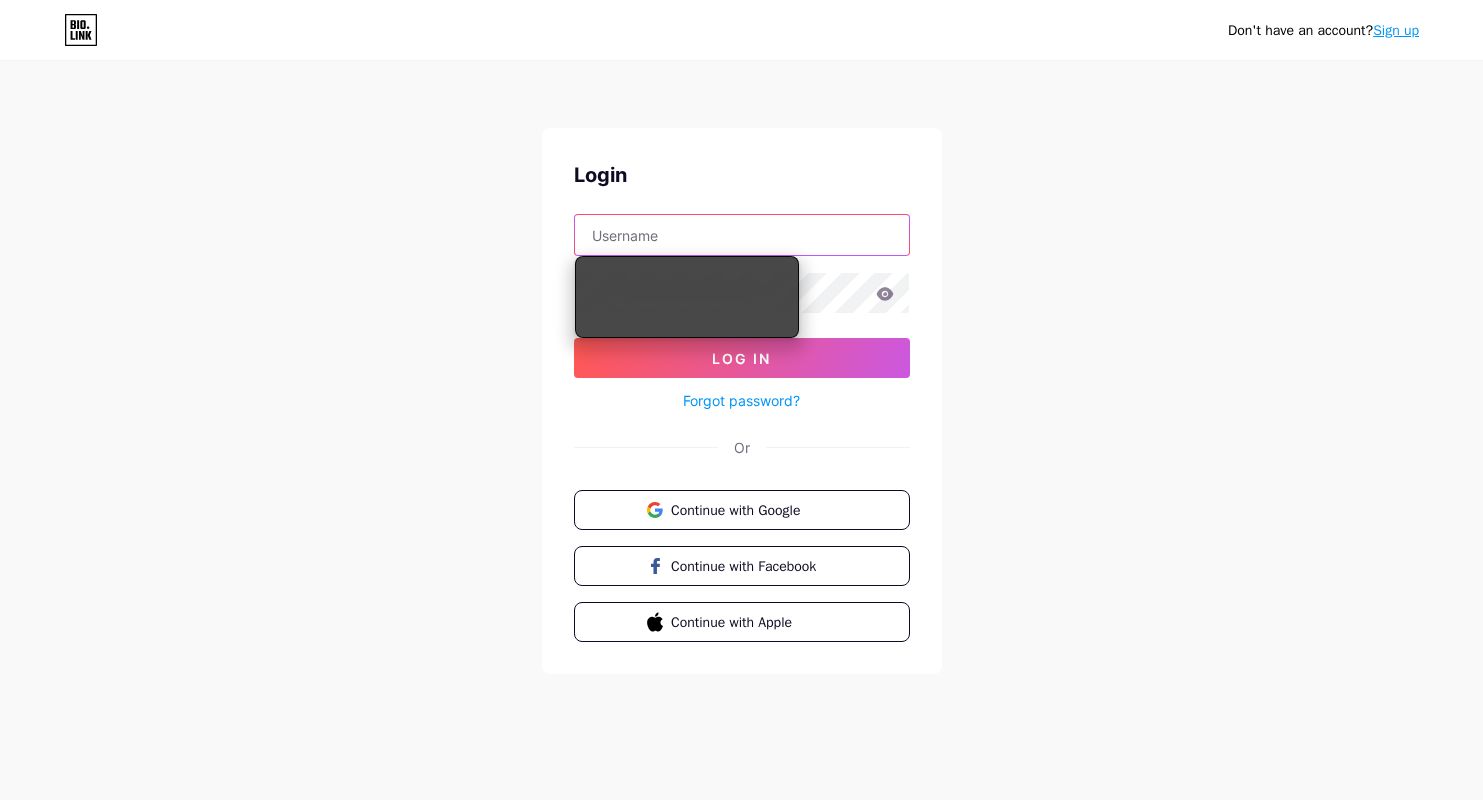 click at bounding box center [742, 235] 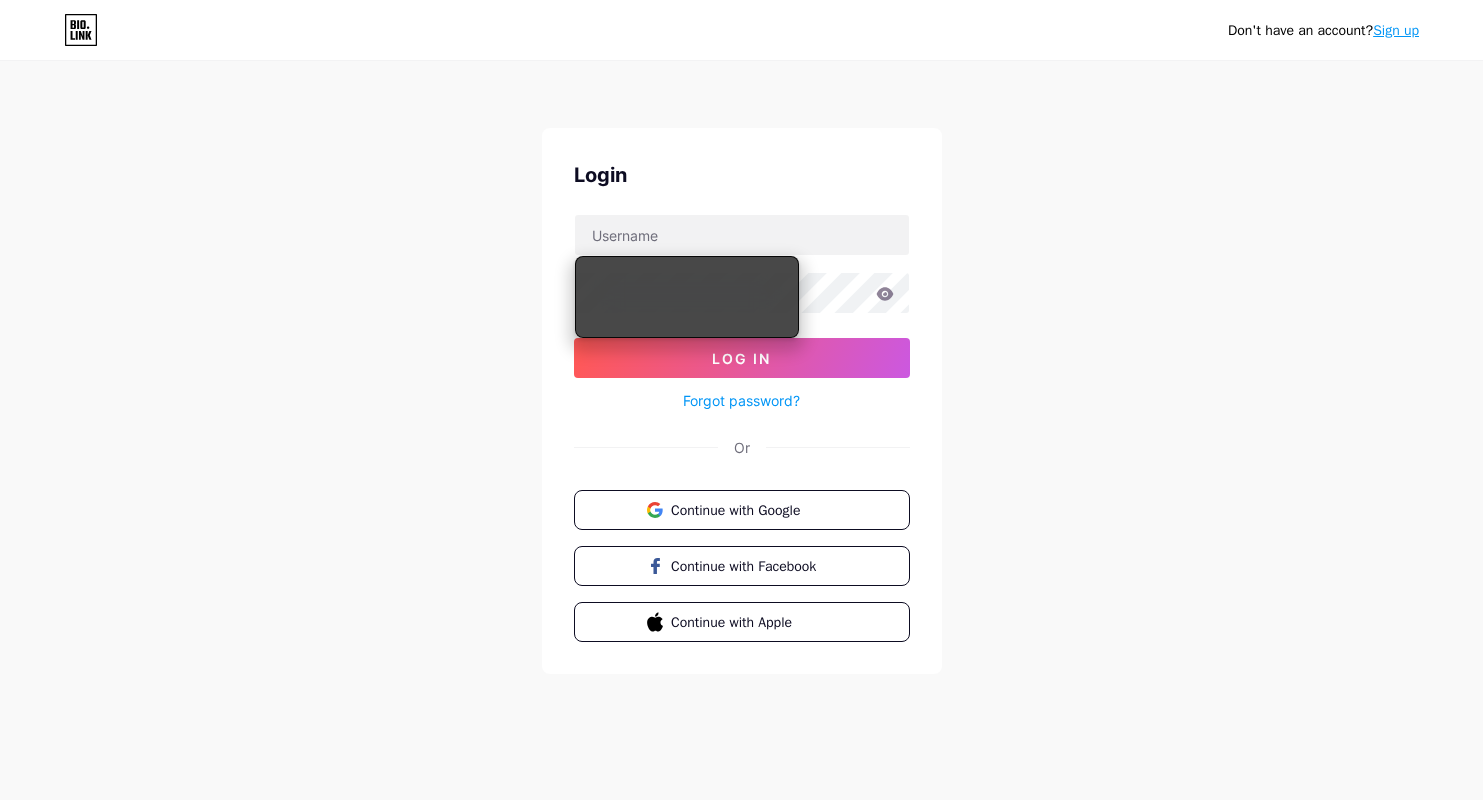 click on "Forgot password?" at bounding box center [741, 400] 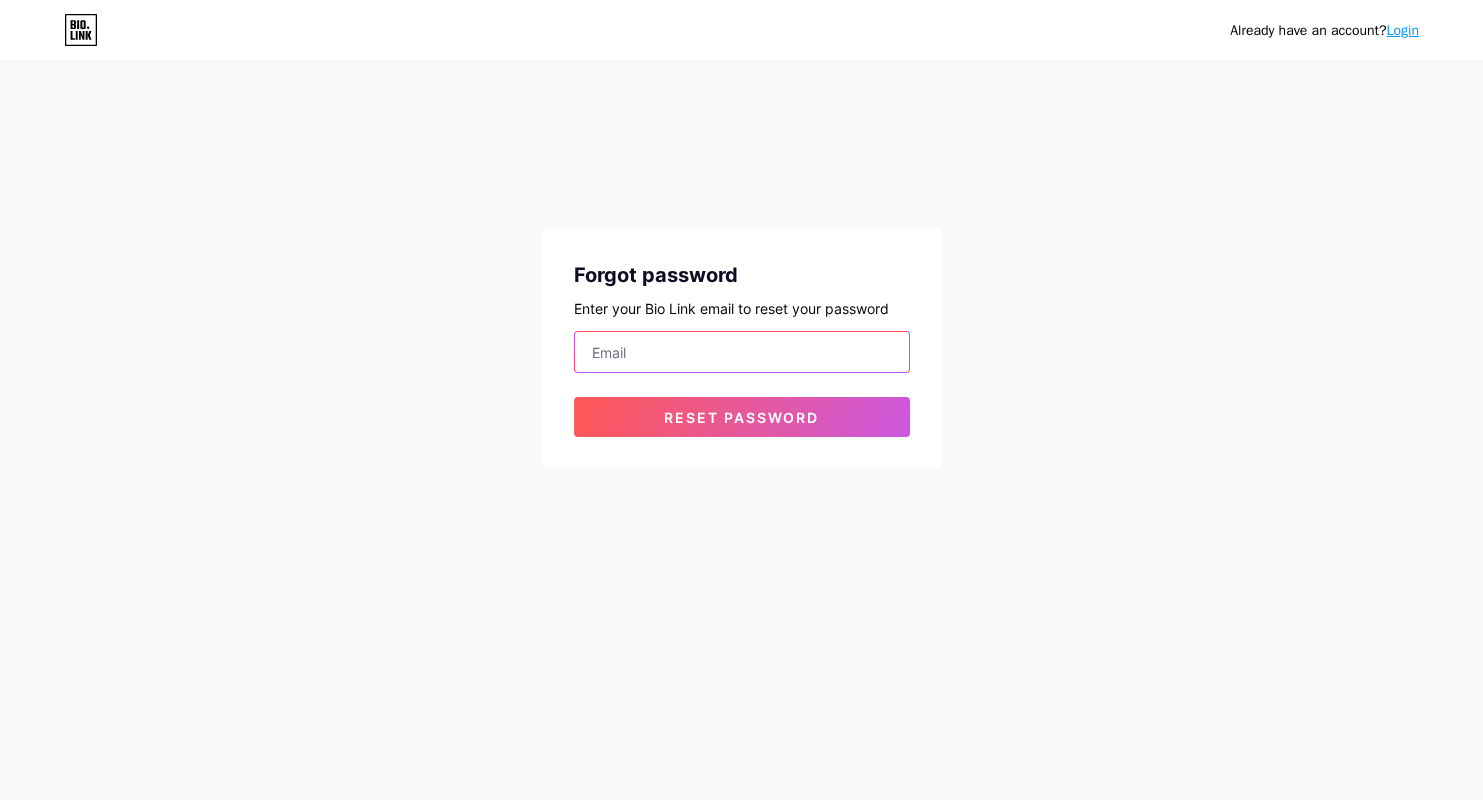 click at bounding box center [742, 352] 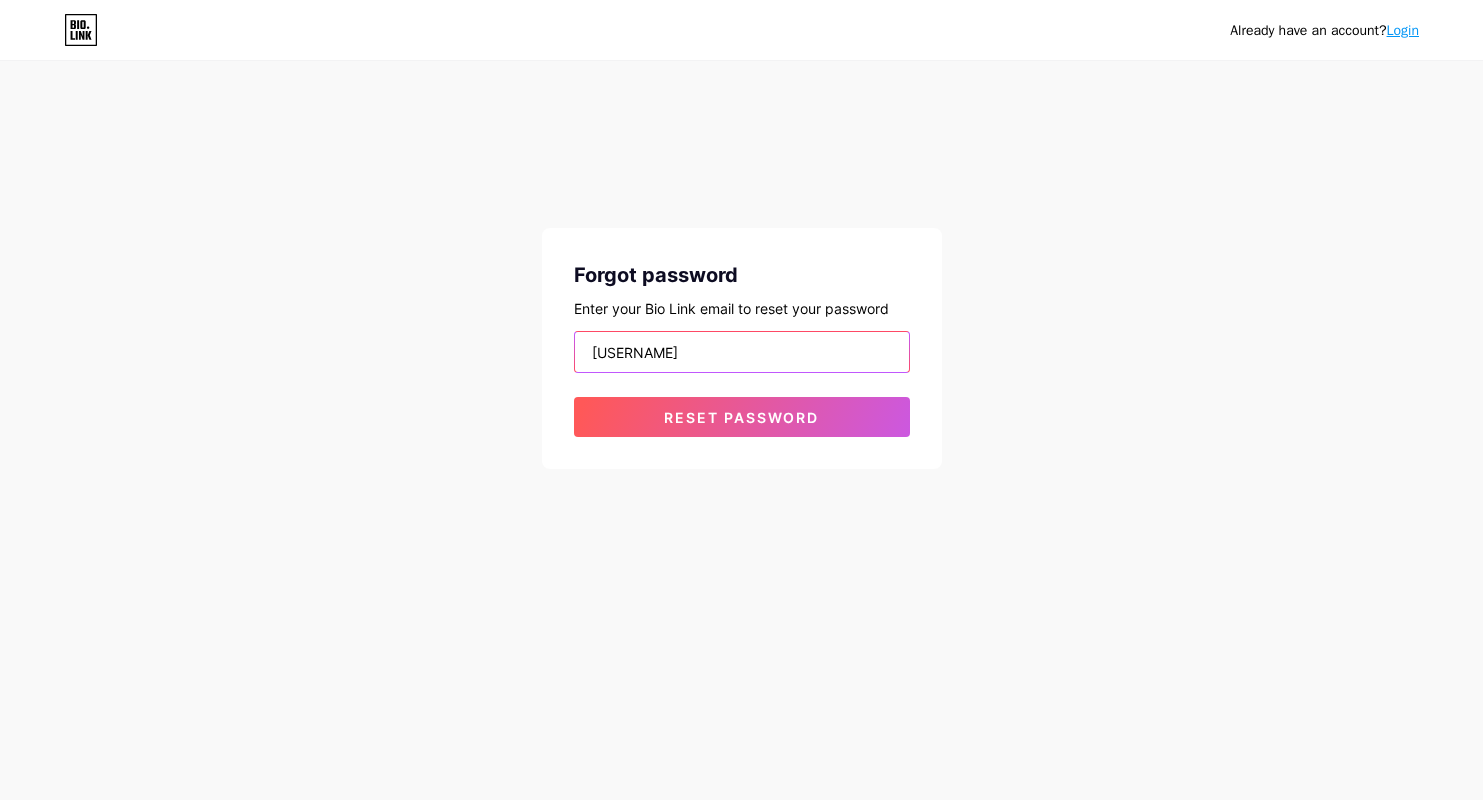 click on "Reset password" at bounding box center (742, 417) 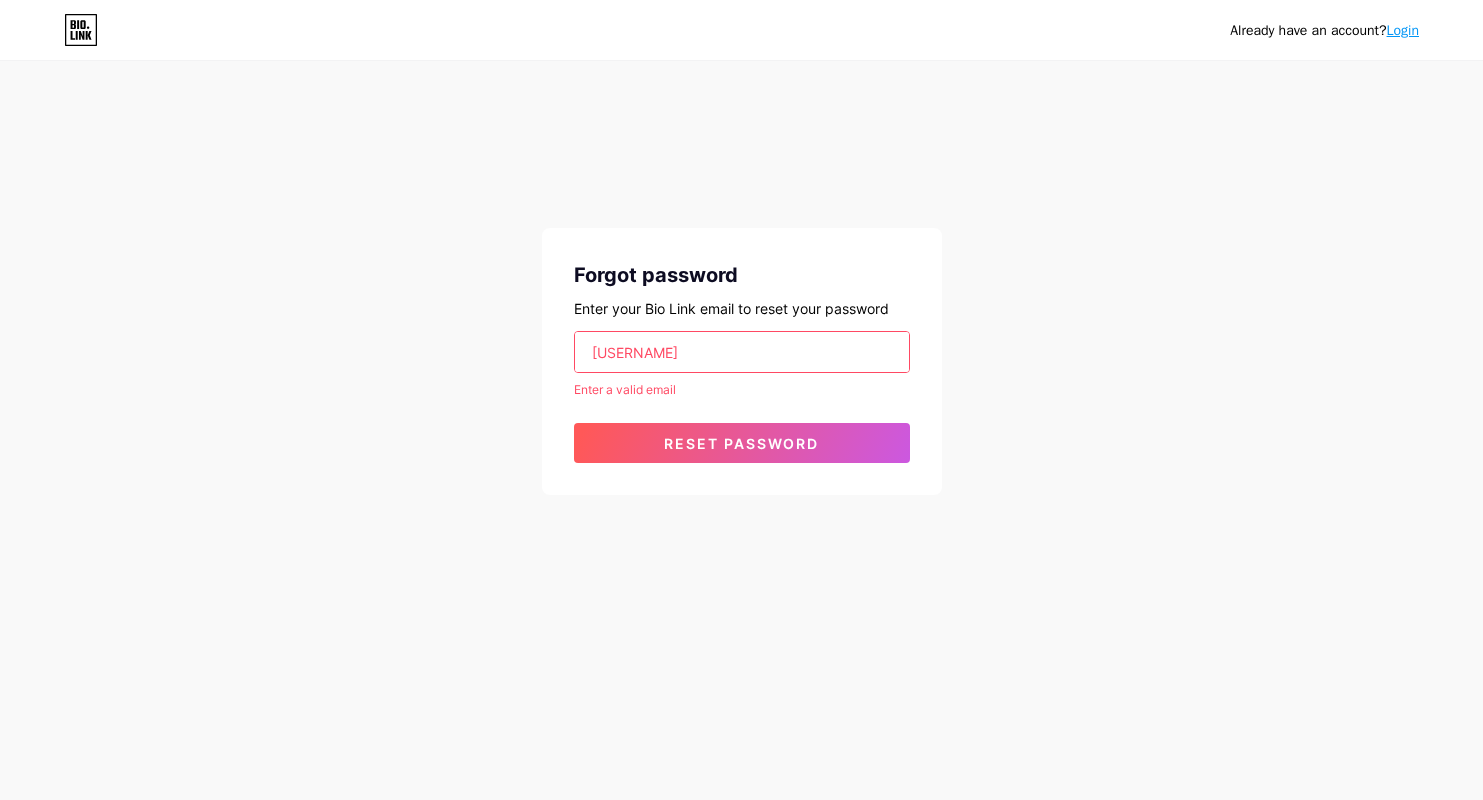 drag, startPoint x: 715, startPoint y: 343, endPoint x: 540, endPoint y: 347, distance: 175.04572 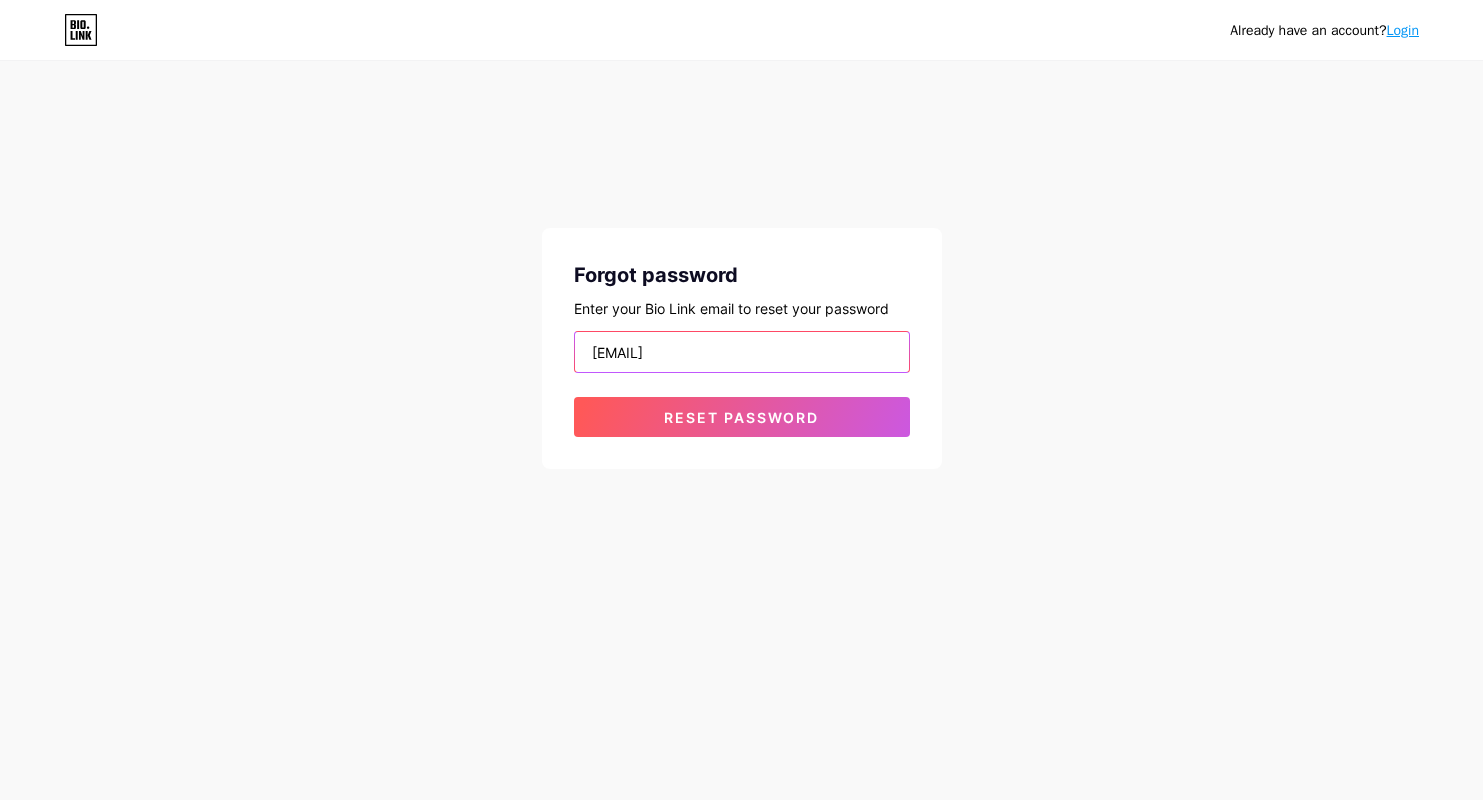 type on "[USERNAME]@example.com" 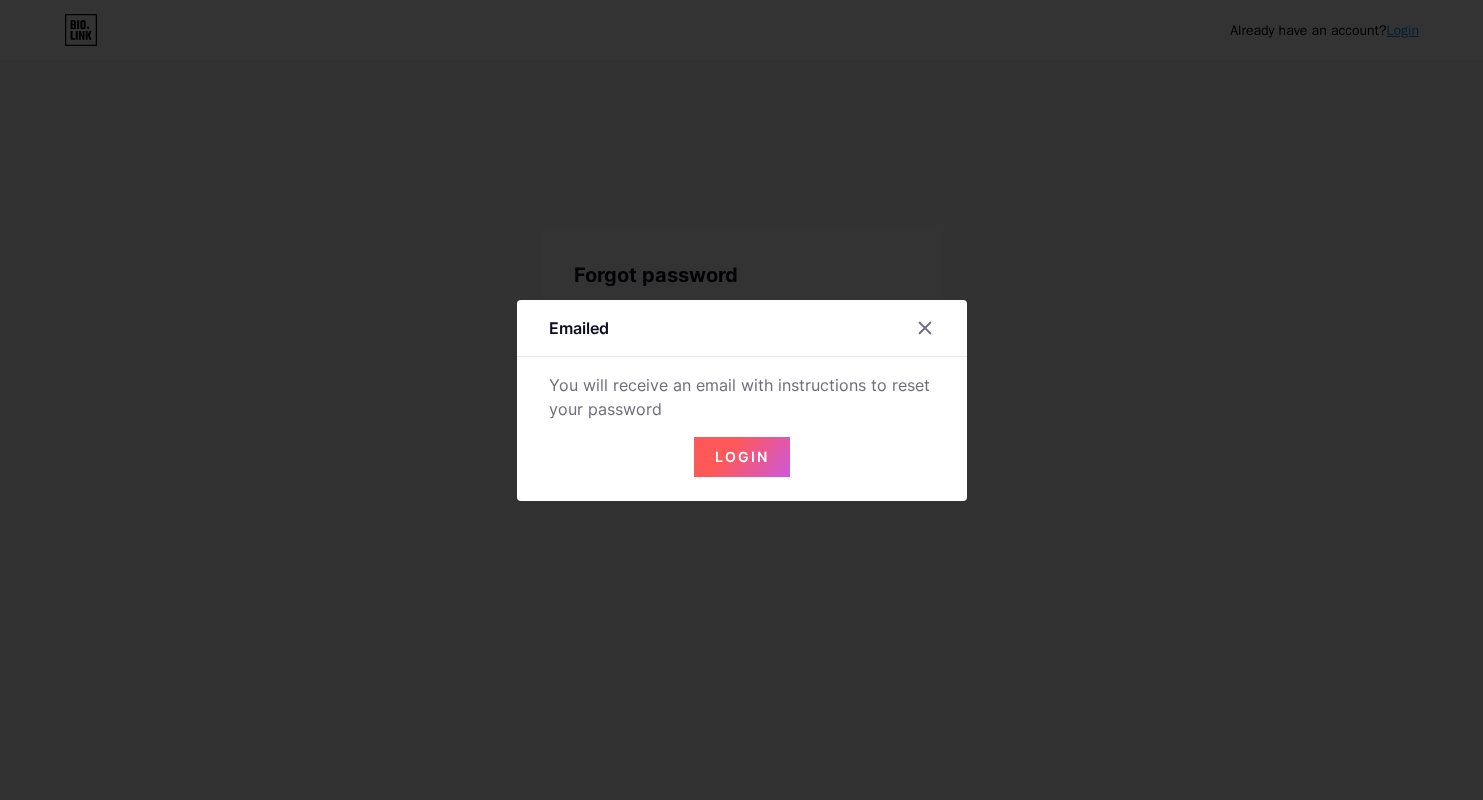 click on "Login" at bounding box center (742, 457) 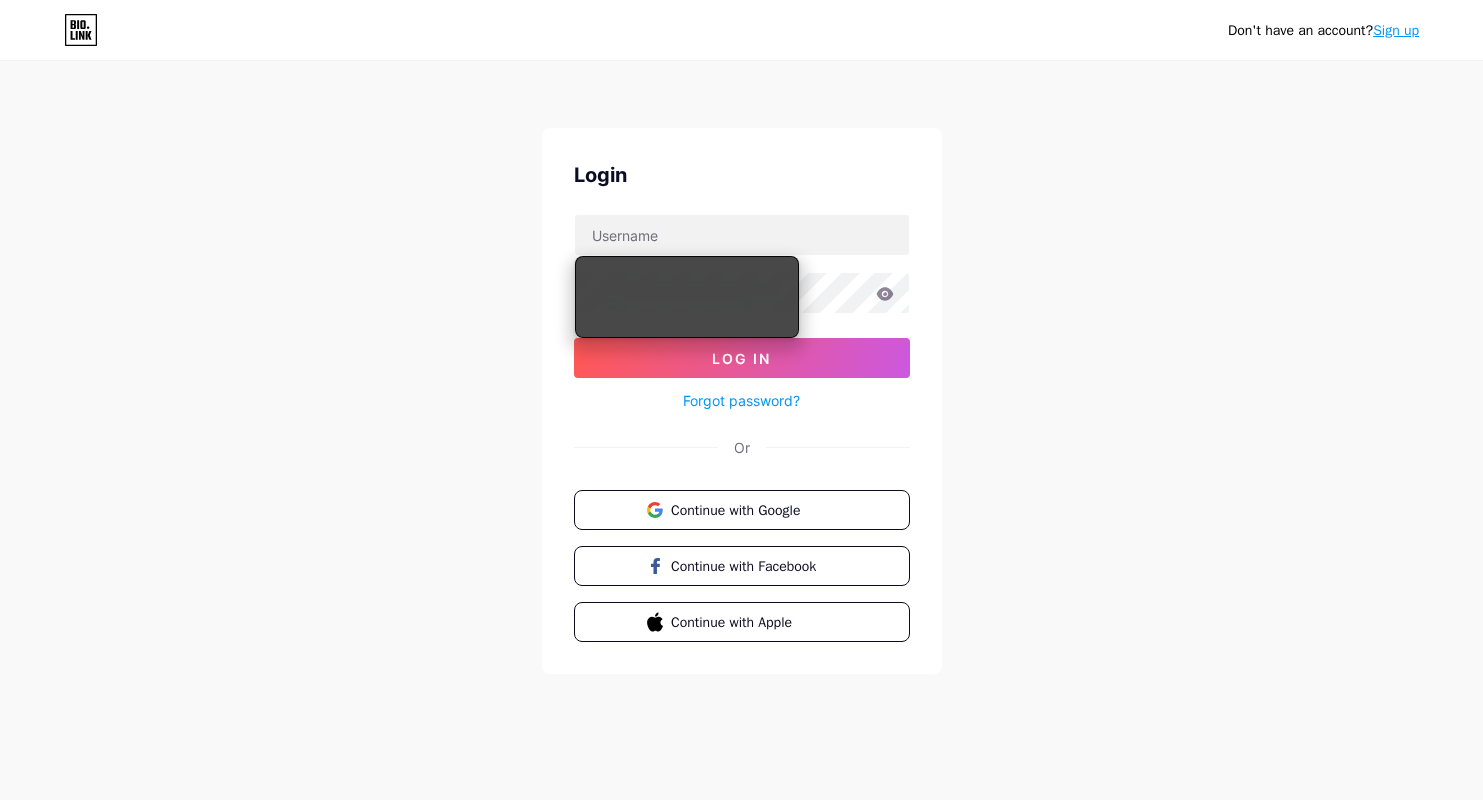 scroll, scrollTop: 0, scrollLeft: 0, axis: both 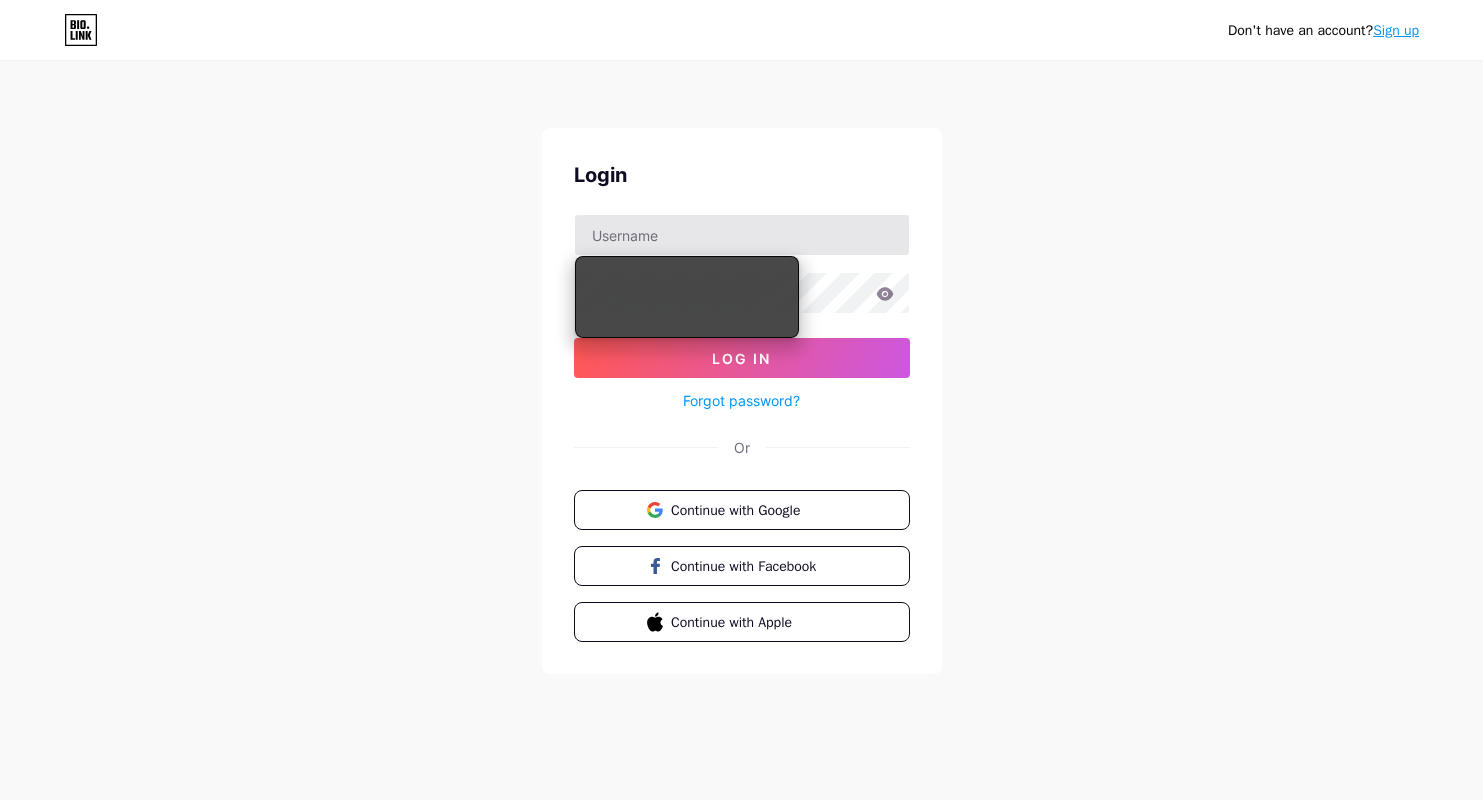 click at bounding box center [742, 235] 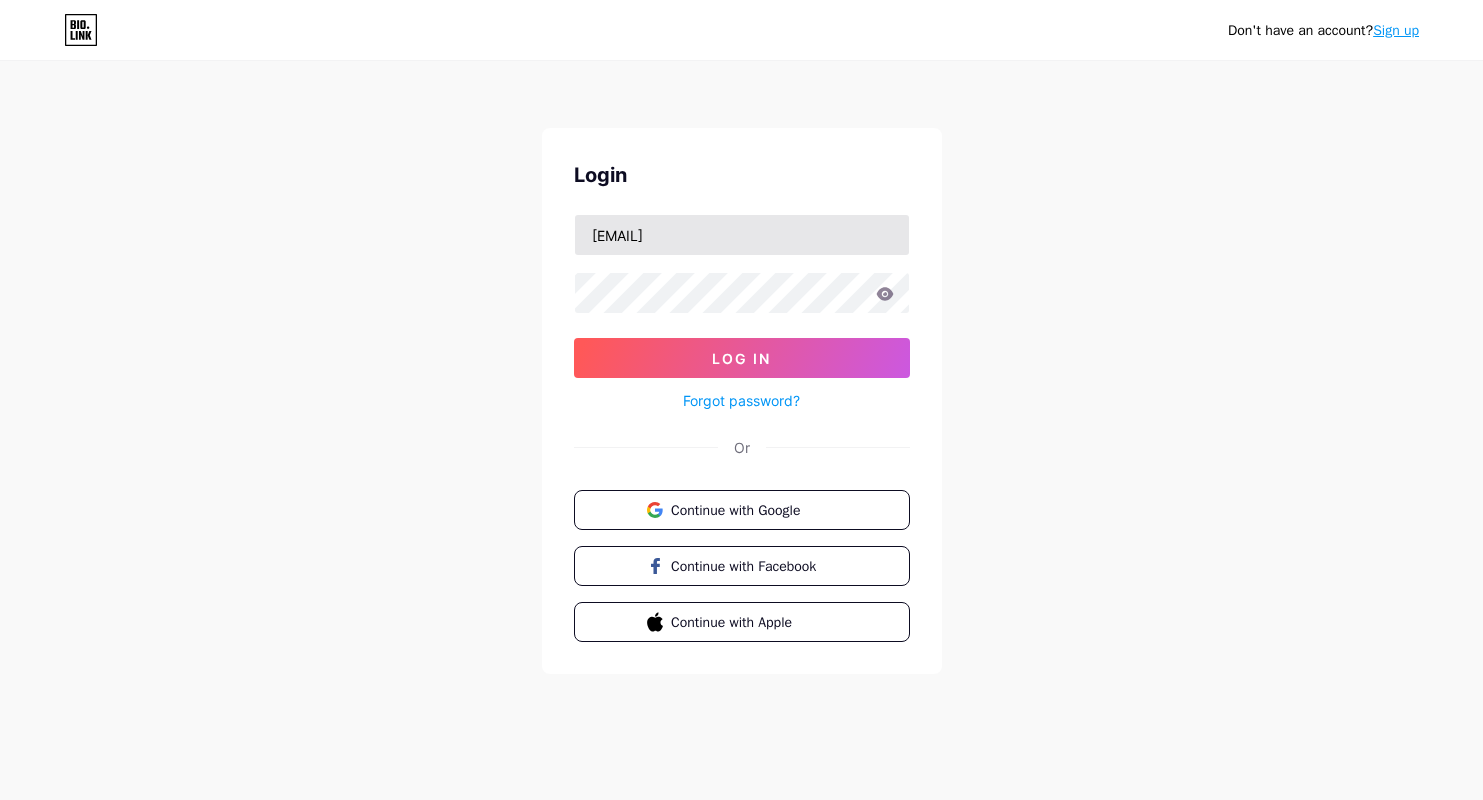 type on "[USERNAME]@example.com" 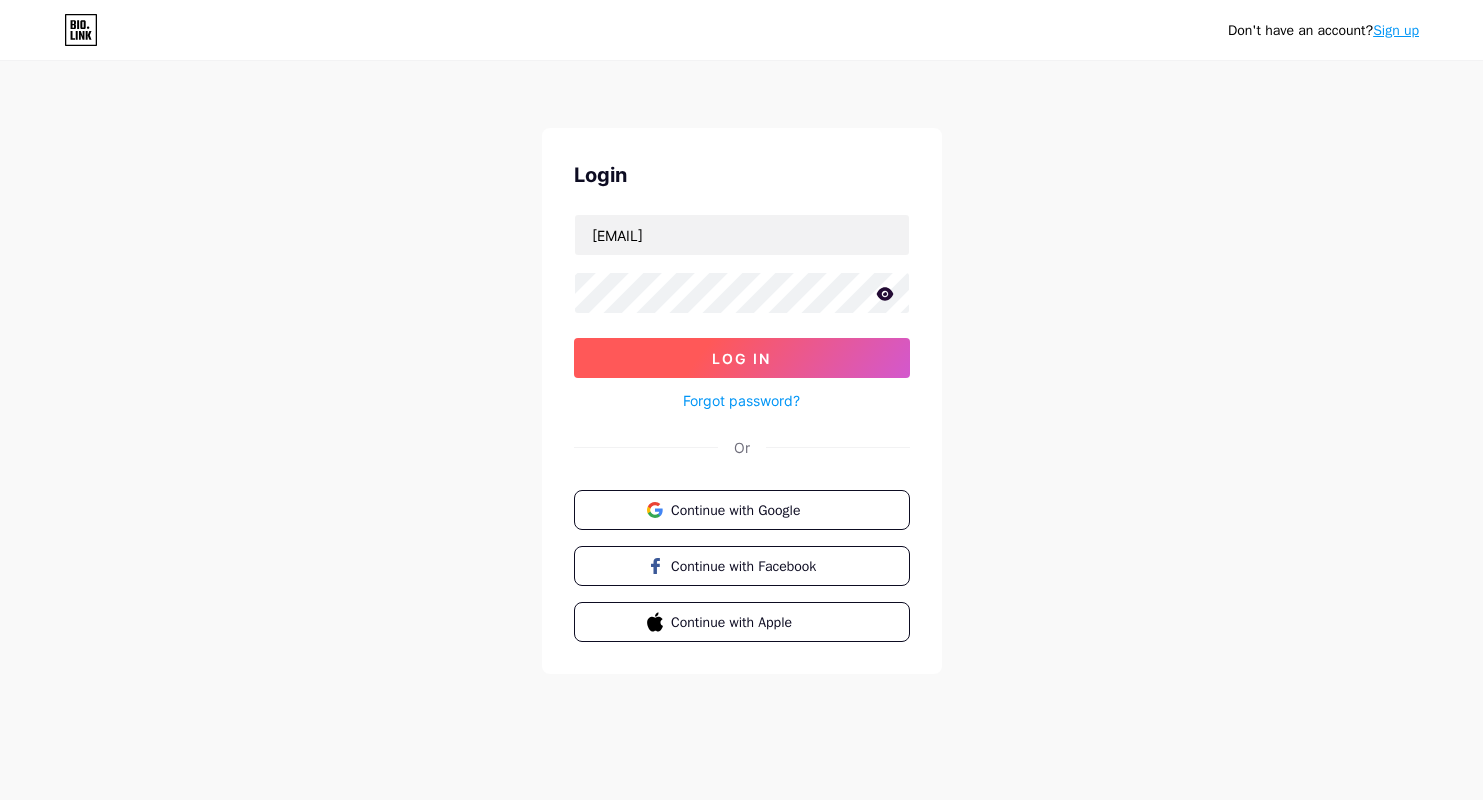 click on "Log In" at bounding box center [742, 358] 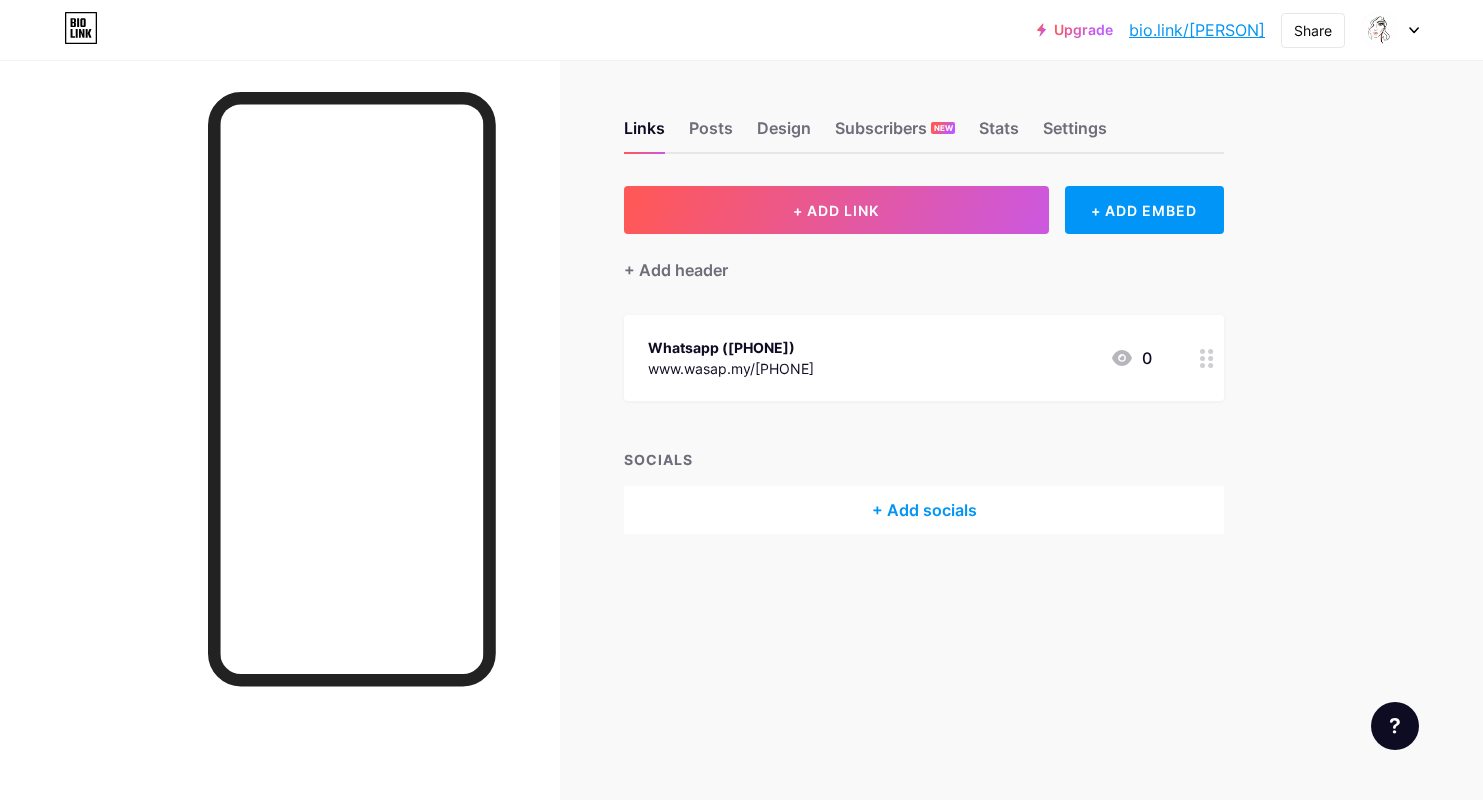 click 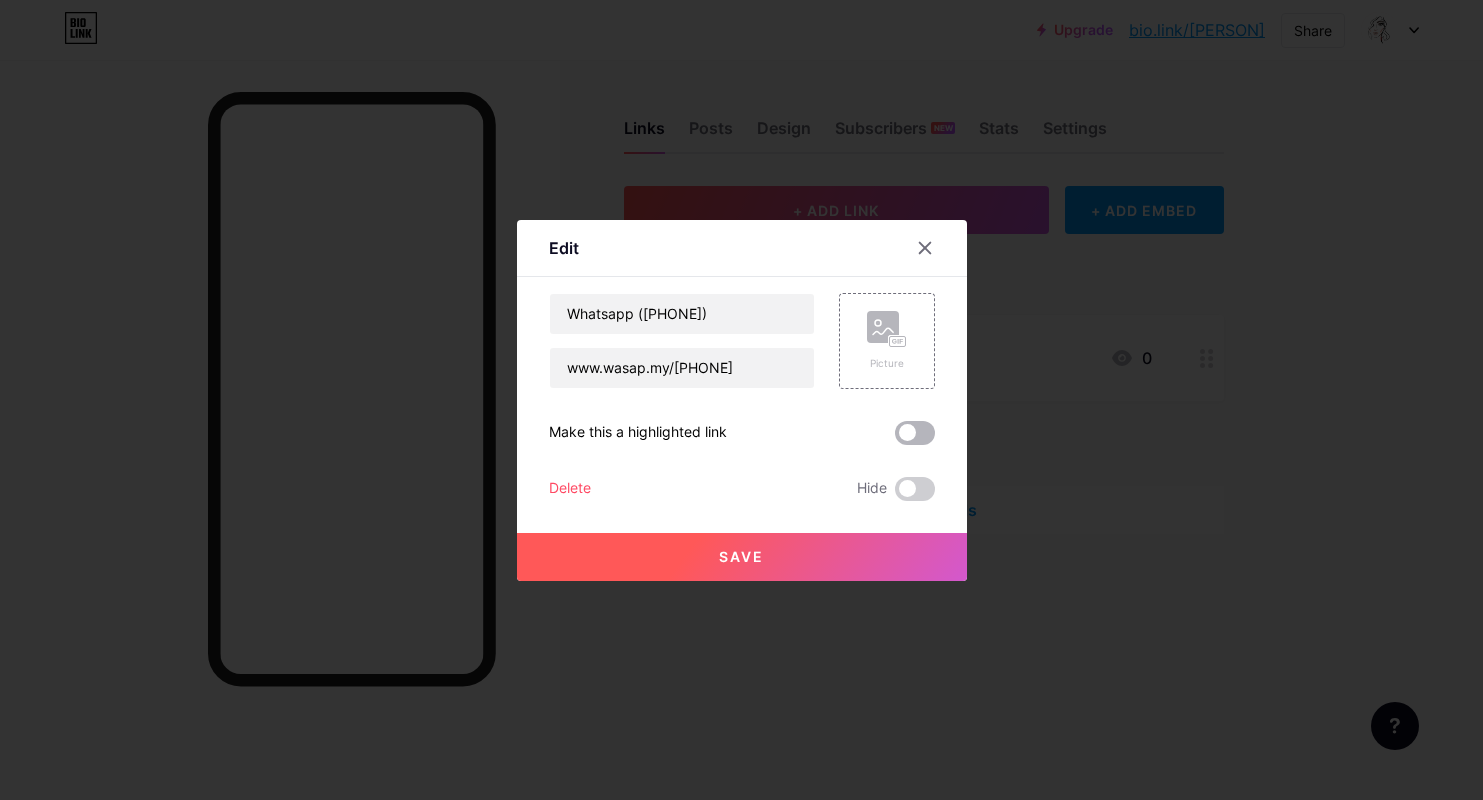 click at bounding box center [915, 433] 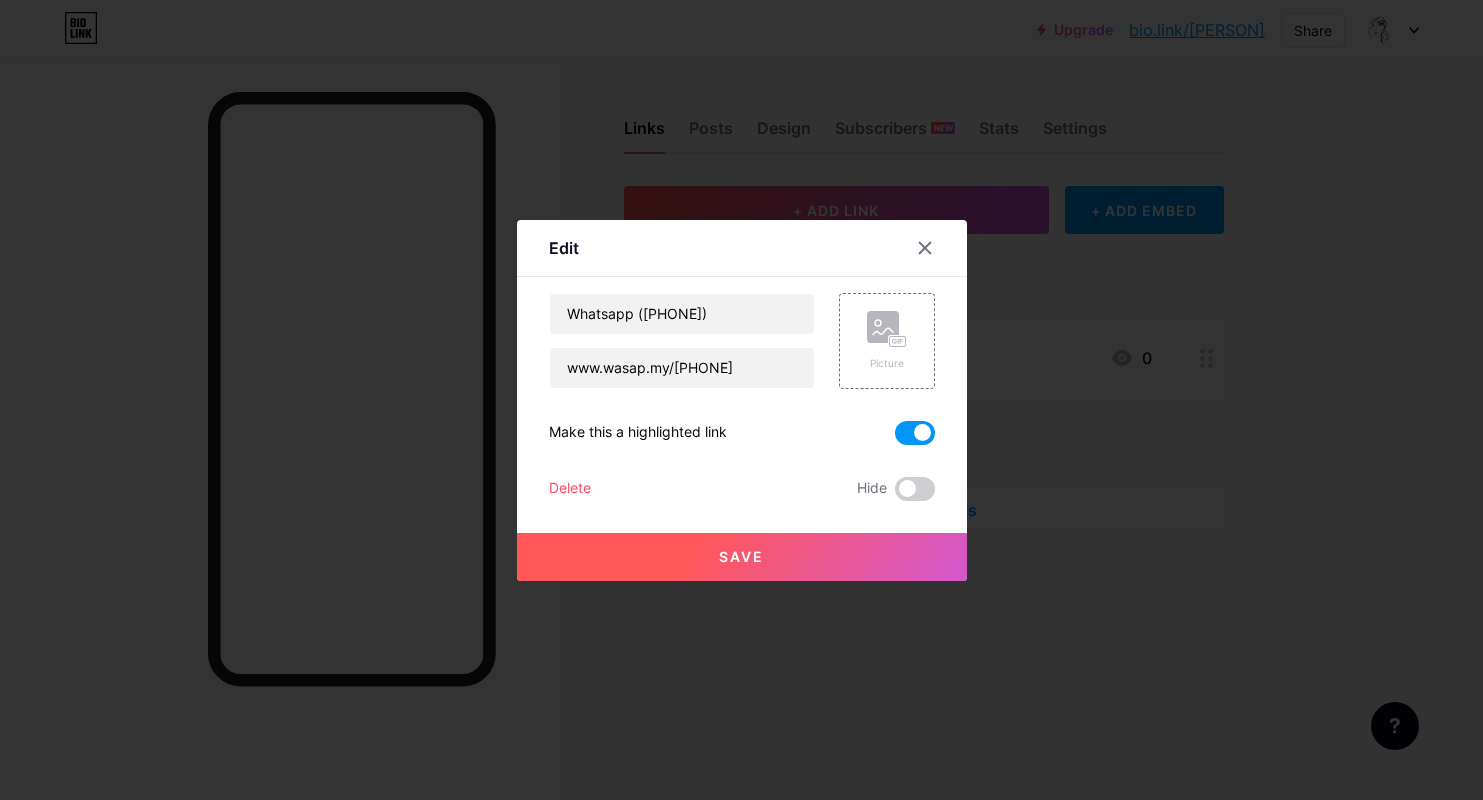 click at bounding box center [915, 433] 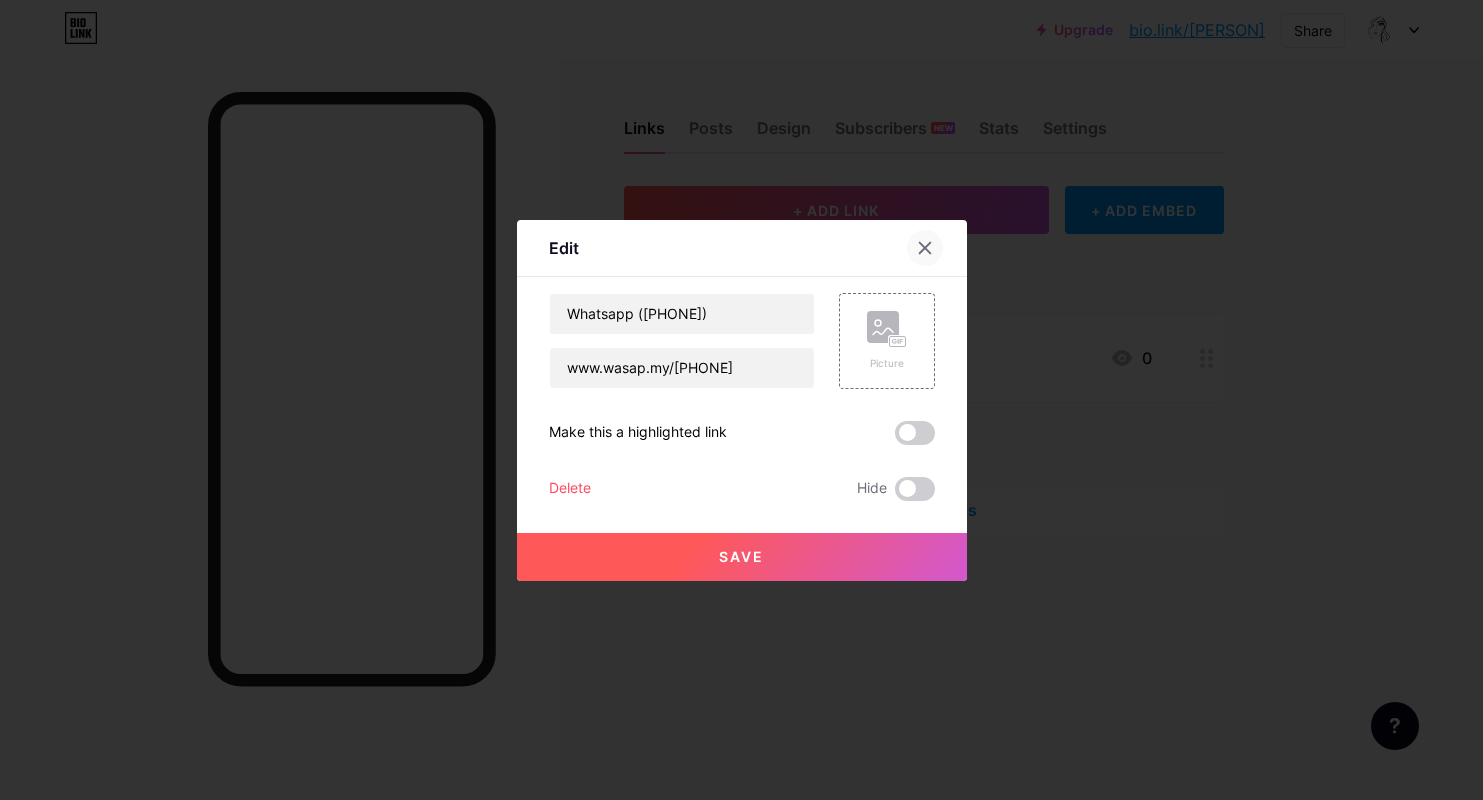 click 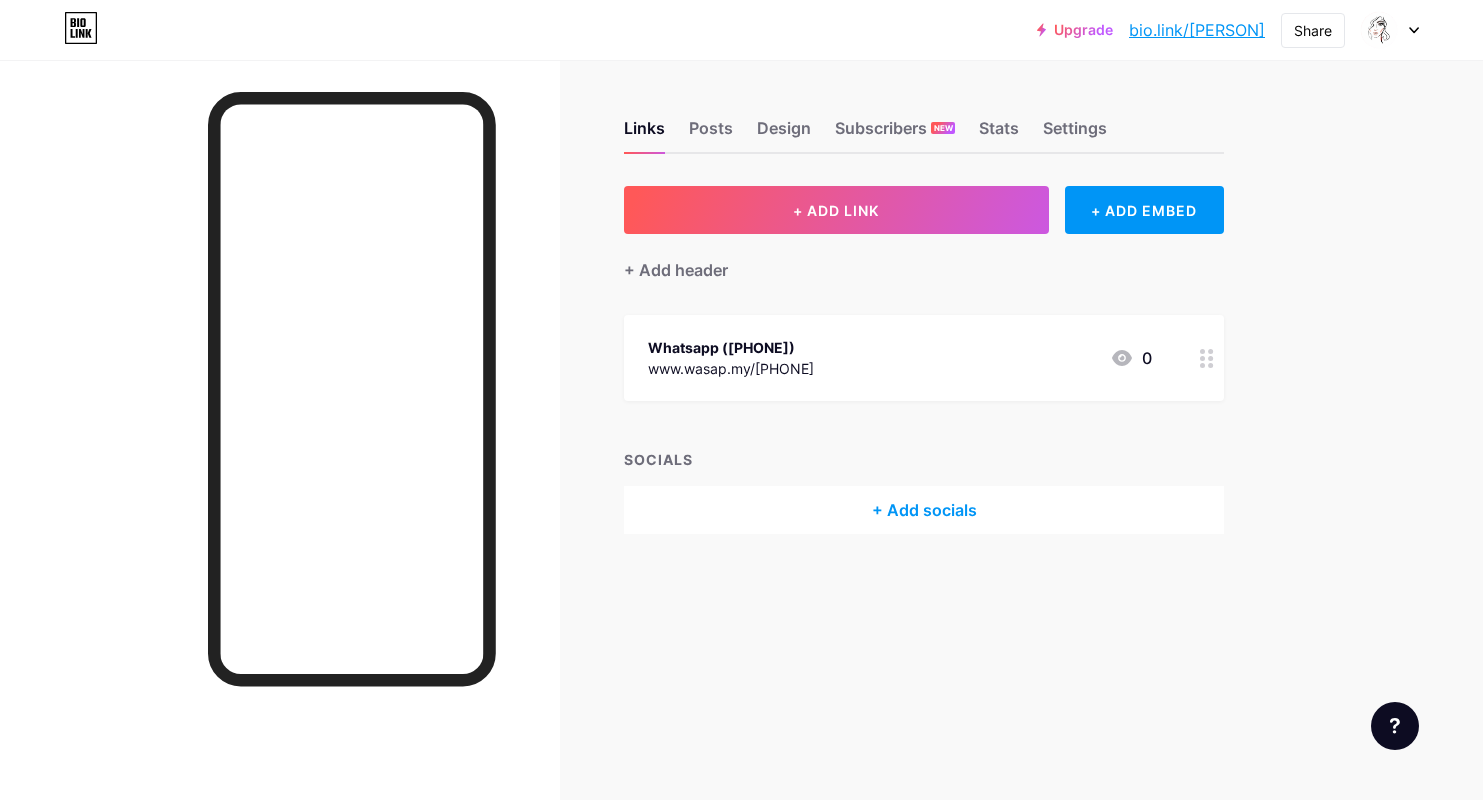 click on "www.wasap.my/601162875525" at bounding box center (731, 368) 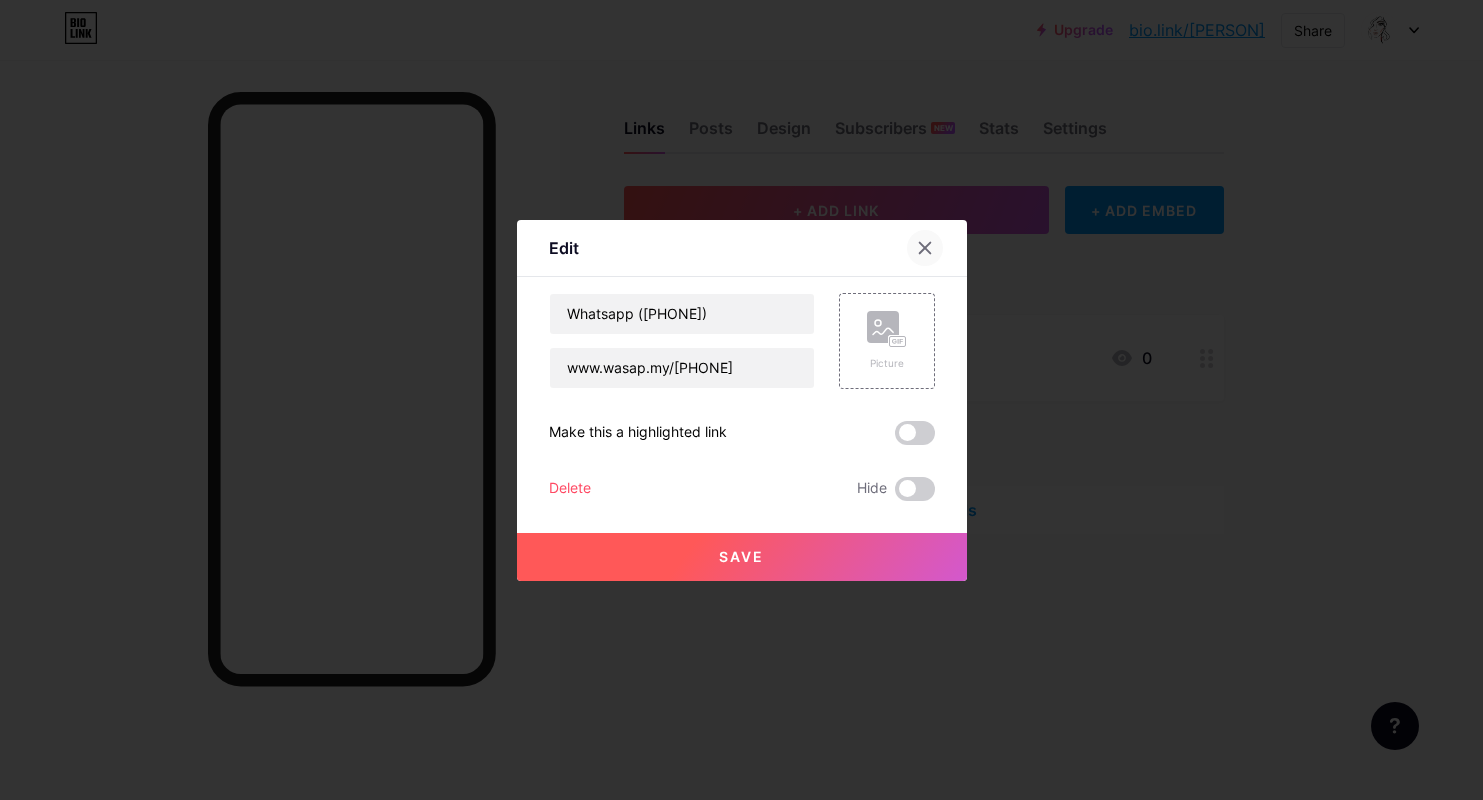 click at bounding box center [925, 248] 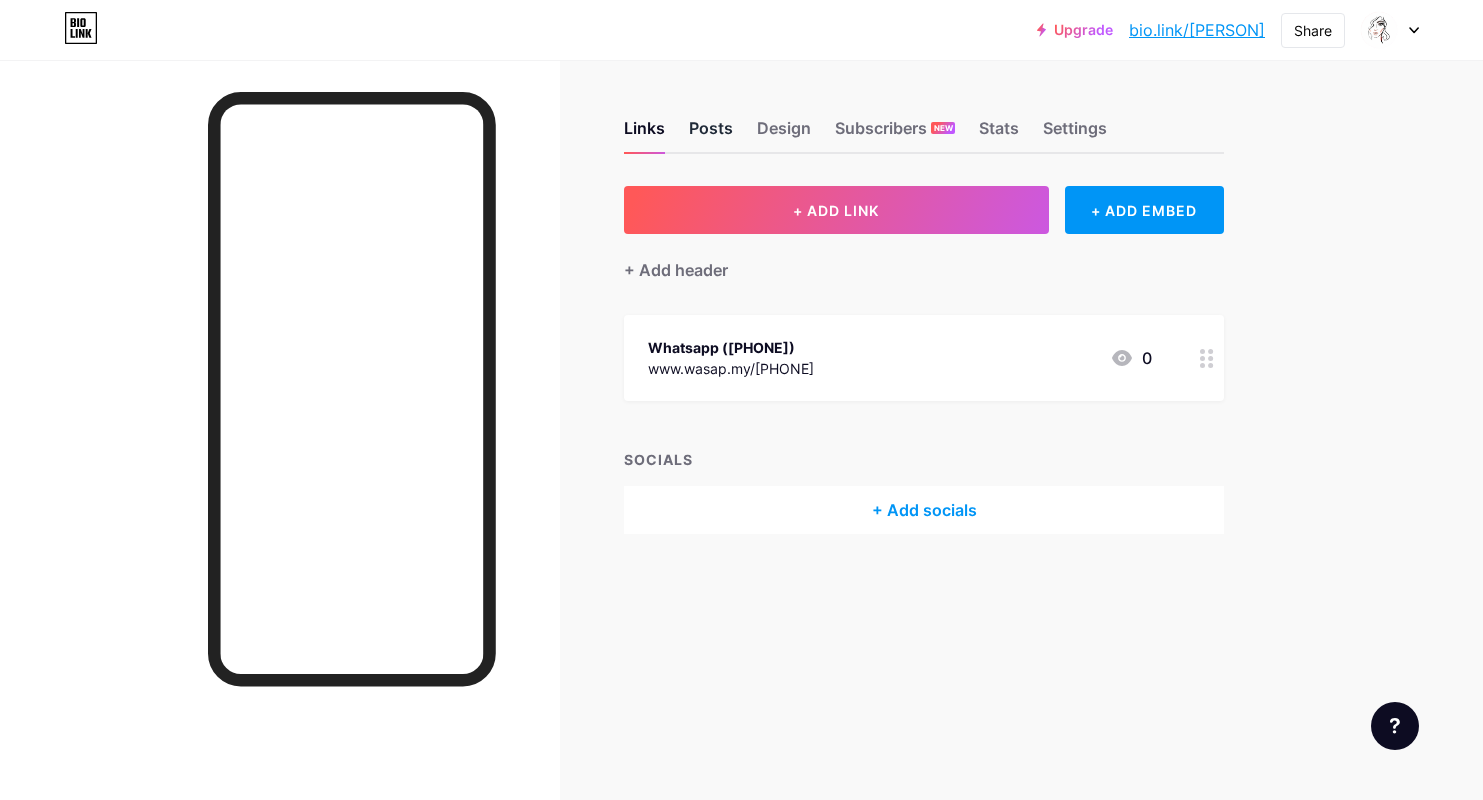 click on "Posts" at bounding box center (711, 134) 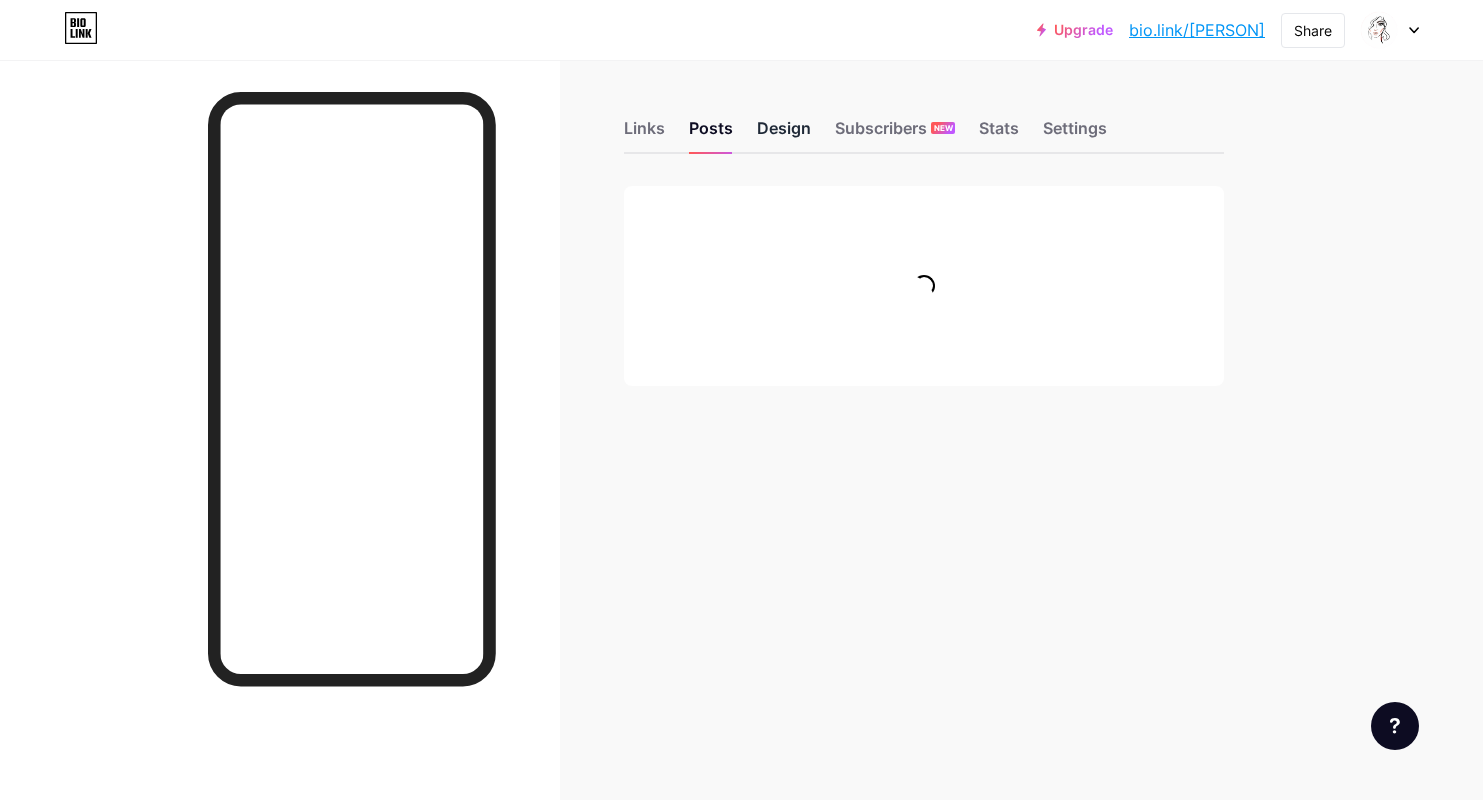 click on "Design" at bounding box center [784, 134] 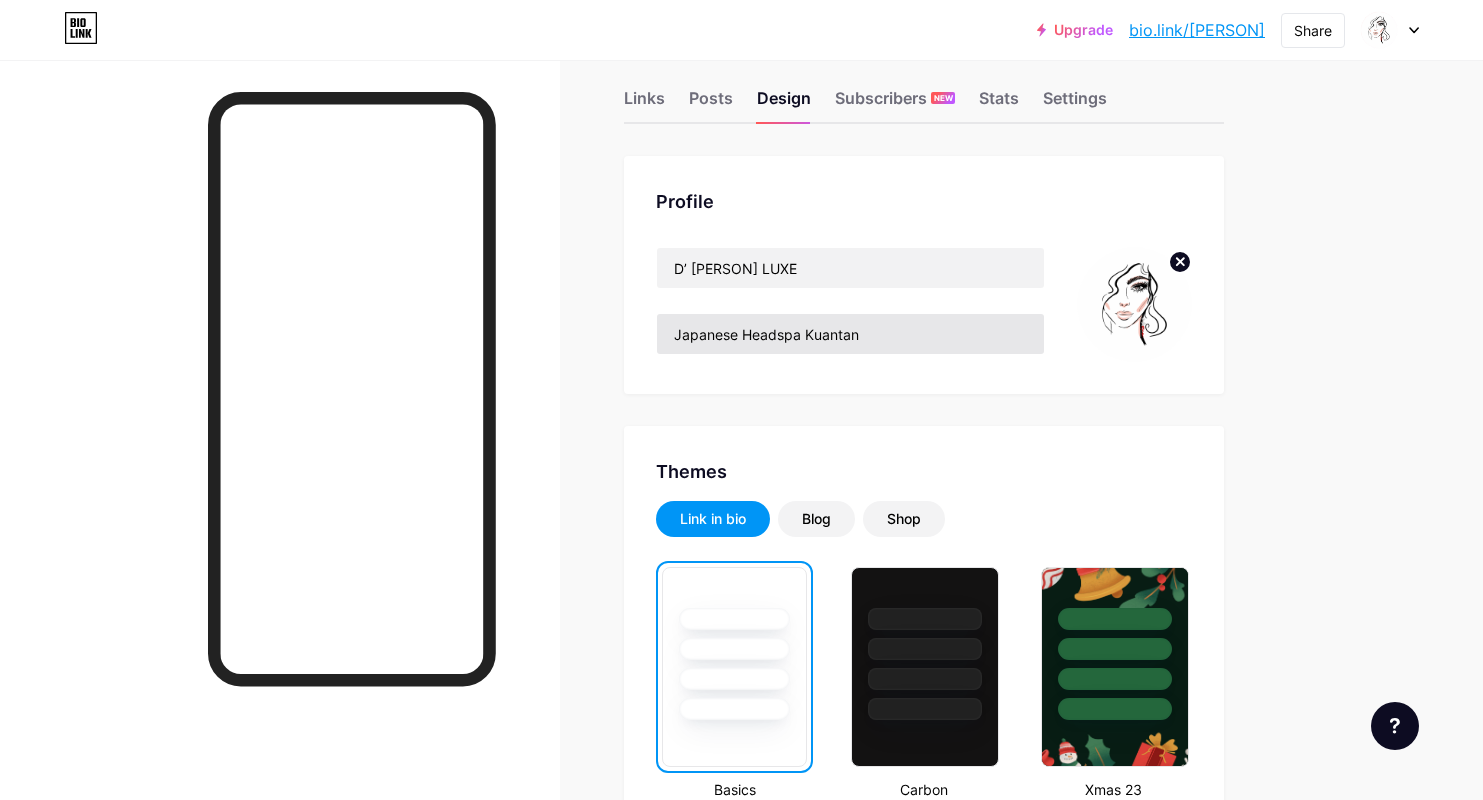 scroll, scrollTop: 0, scrollLeft: 0, axis: both 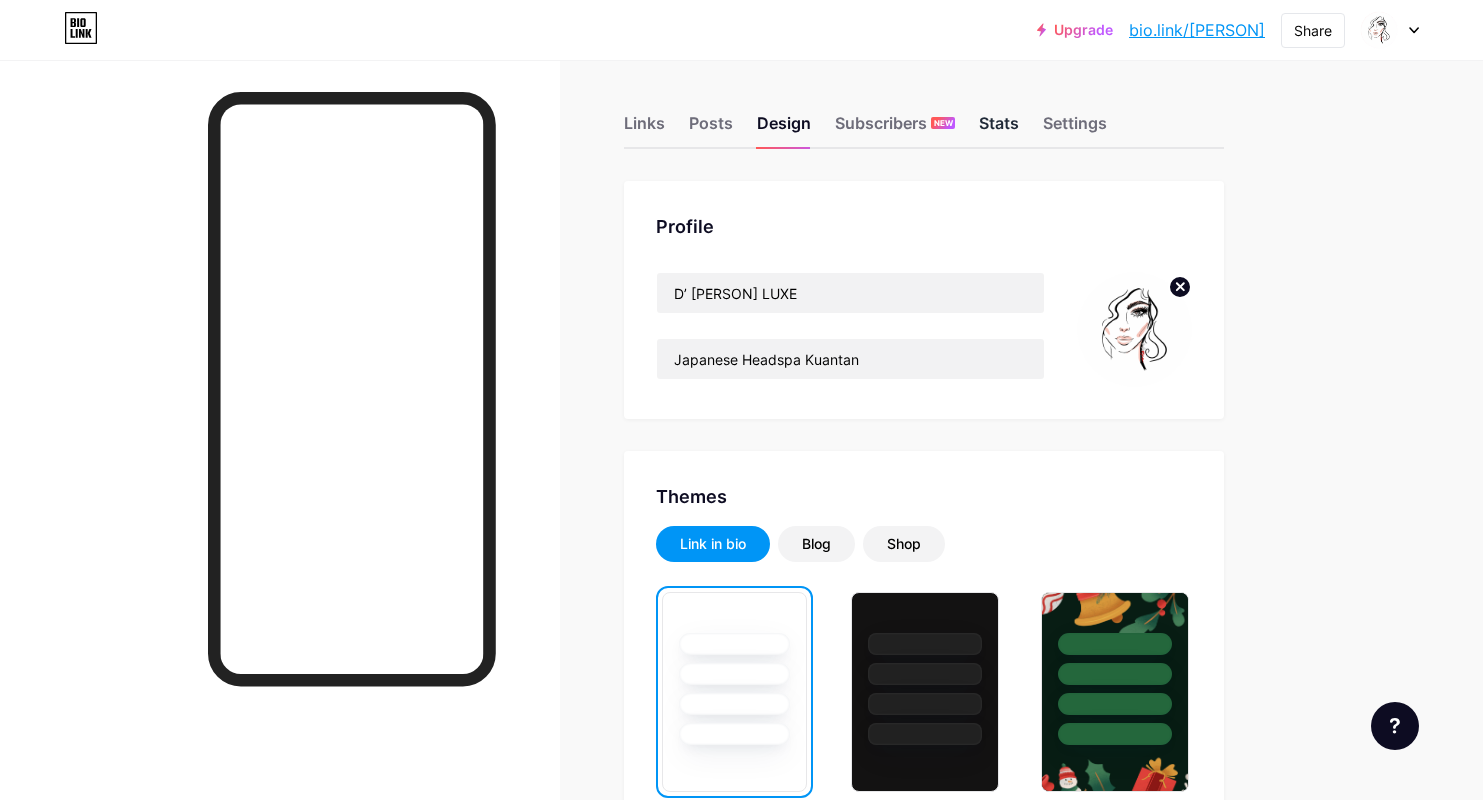 click on "Stats" at bounding box center (999, 129) 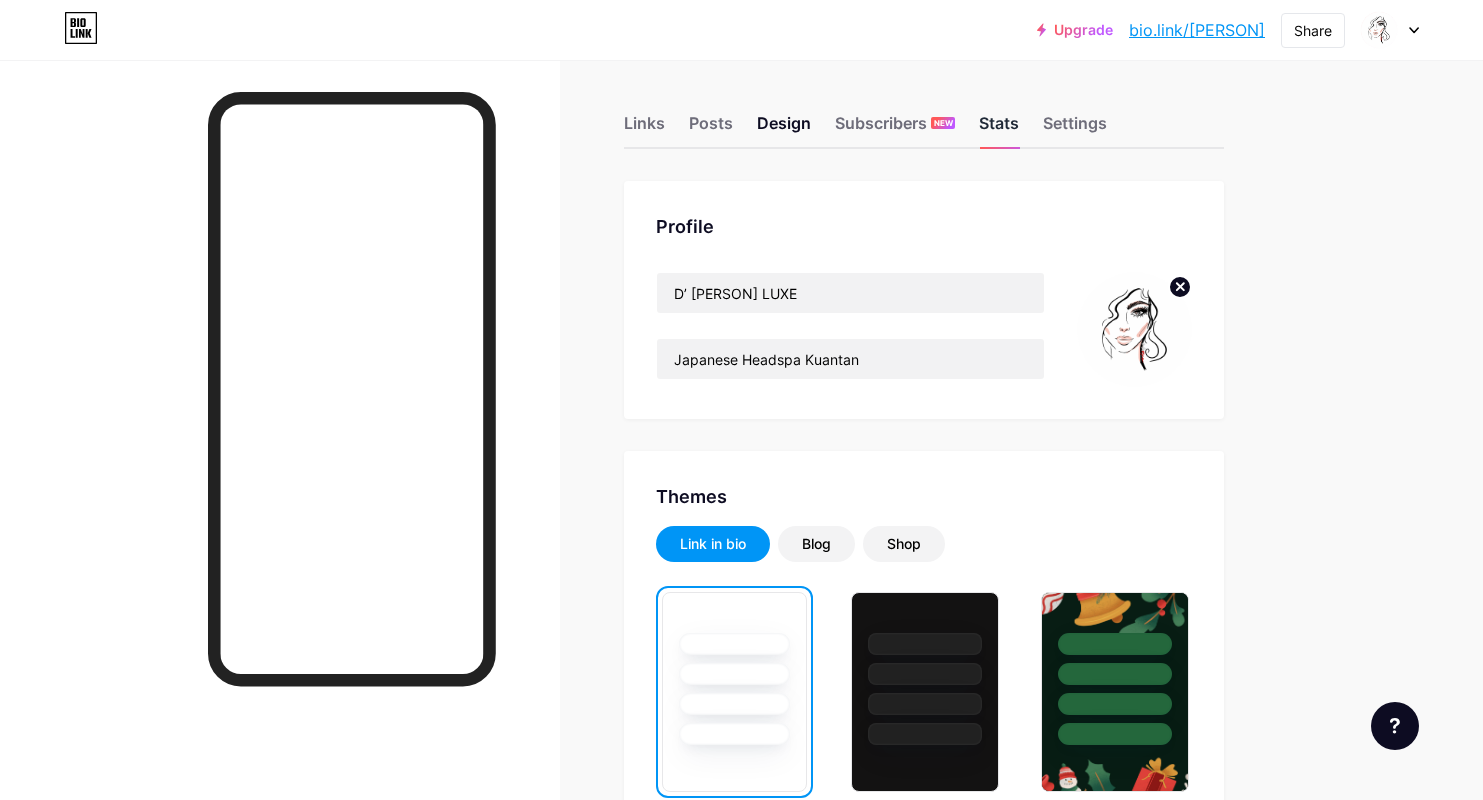 scroll, scrollTop: 6, scrollLeft: 0, axis: vertical 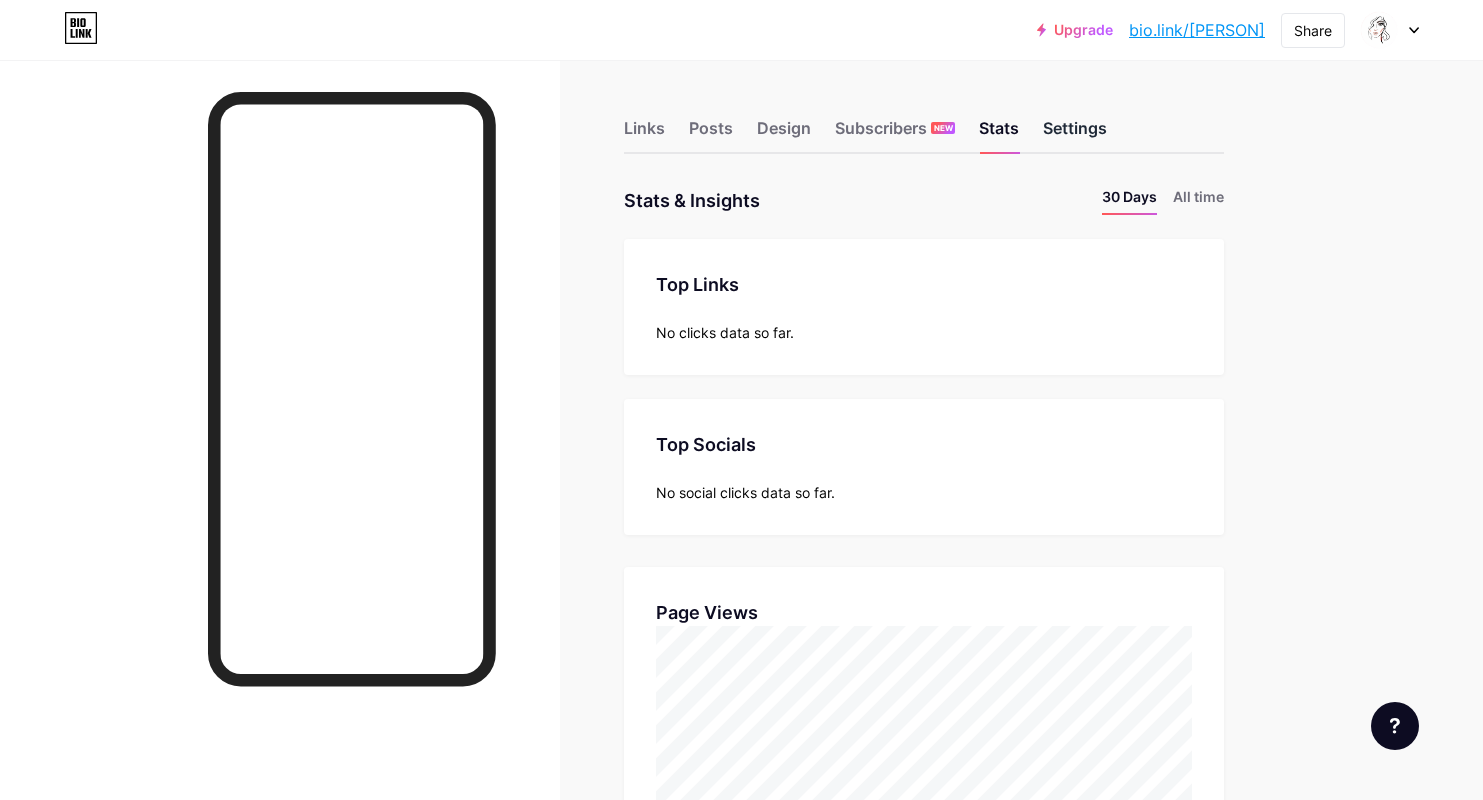 click on "Settings" at bounding box center (1075, 134) 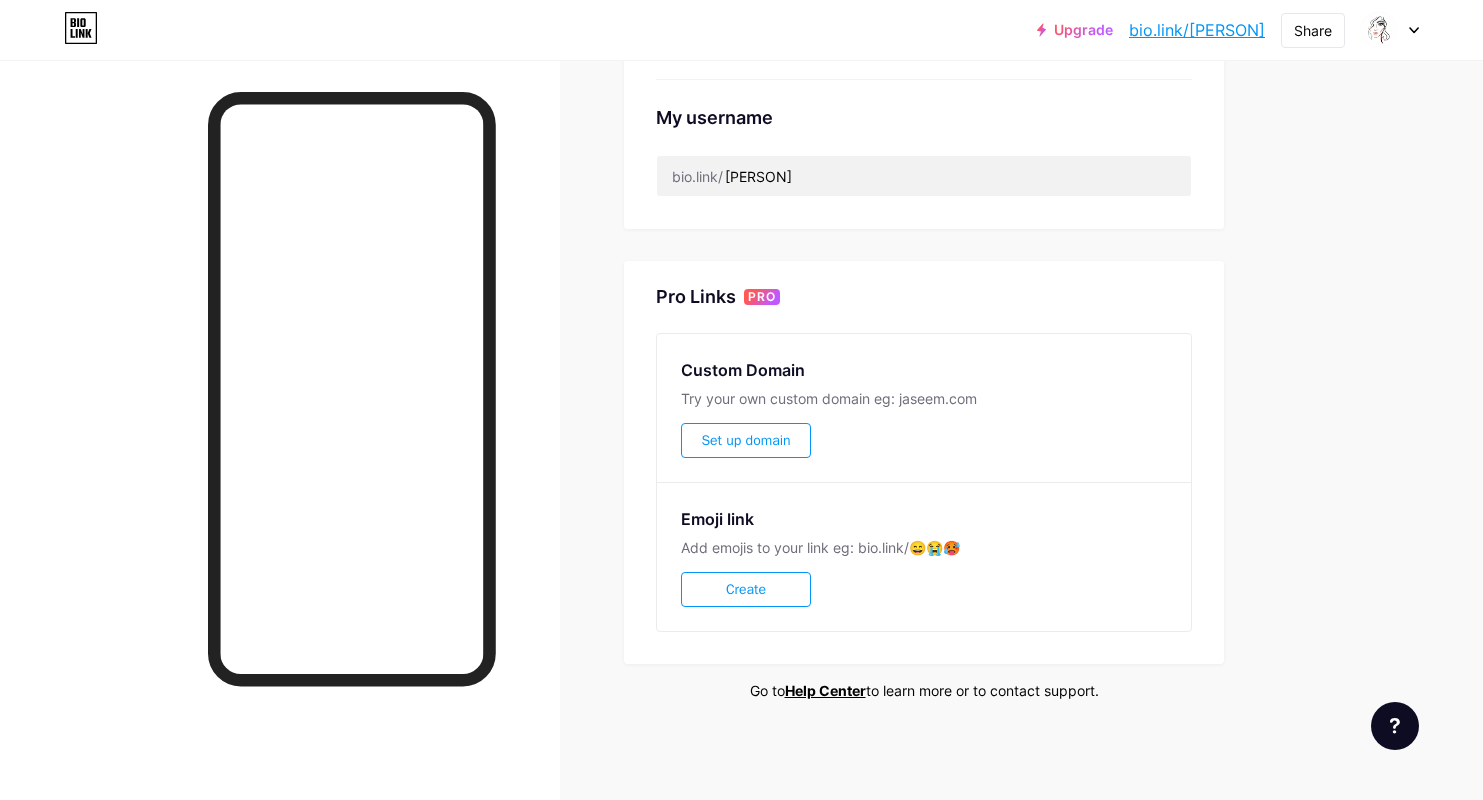 scroll, scrollTop: 0, scrollLeft: 0, axis: both 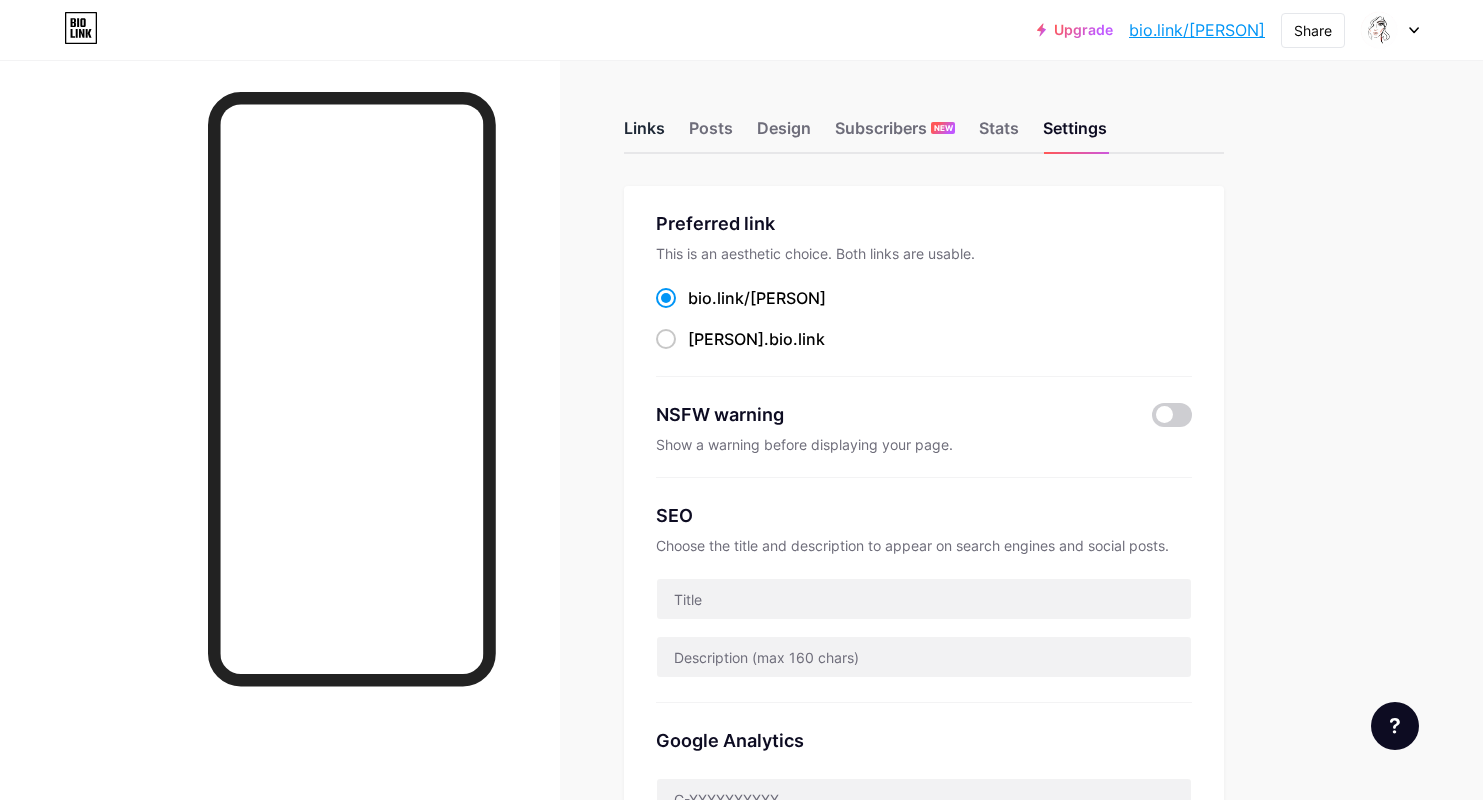 drag, startPoint x: 634, startPoint y: 105, endPoint x: 632, endPoint y: 124, distance: 19.104973 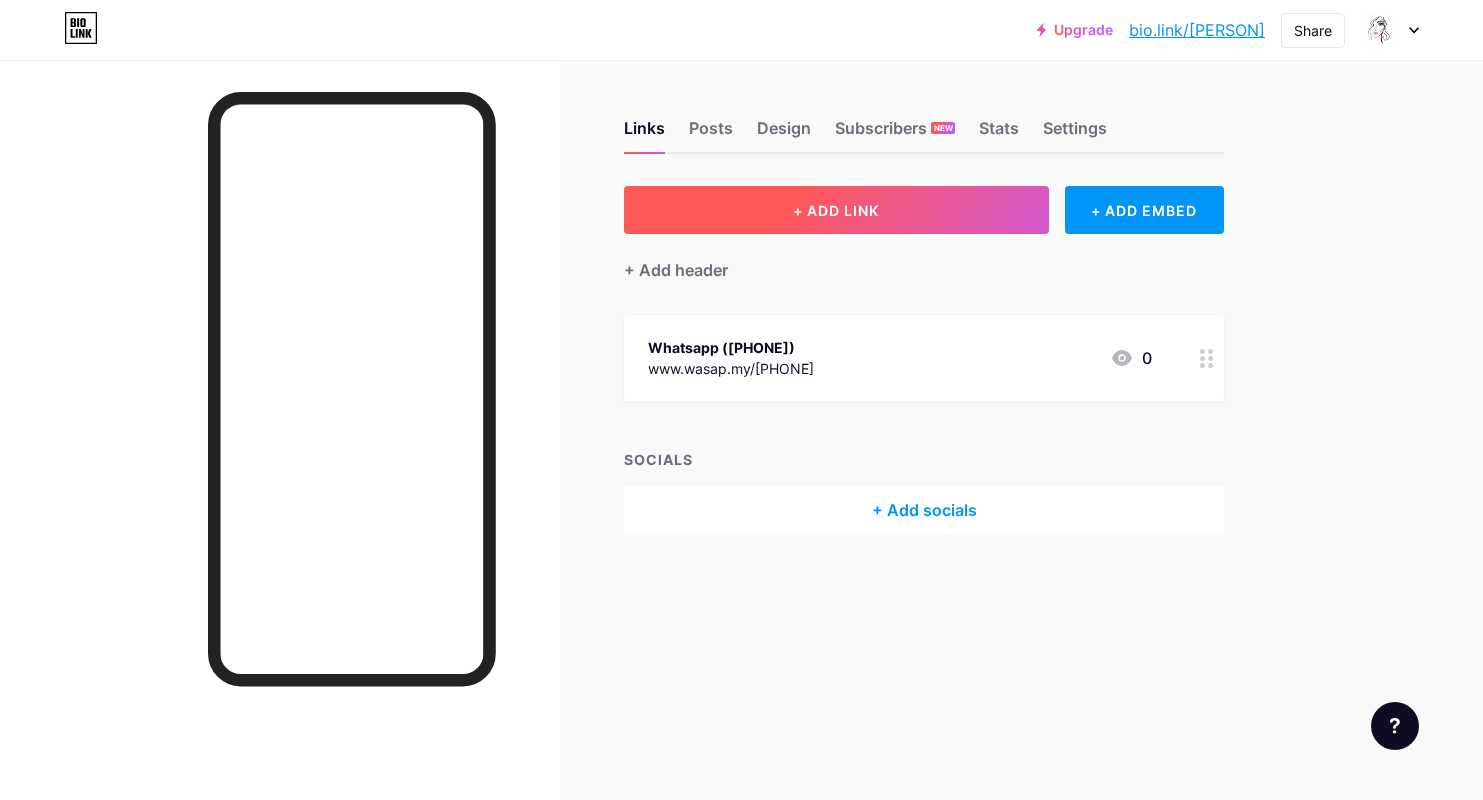 click on "+ ADD LINK" at bounding box center [836, 210] 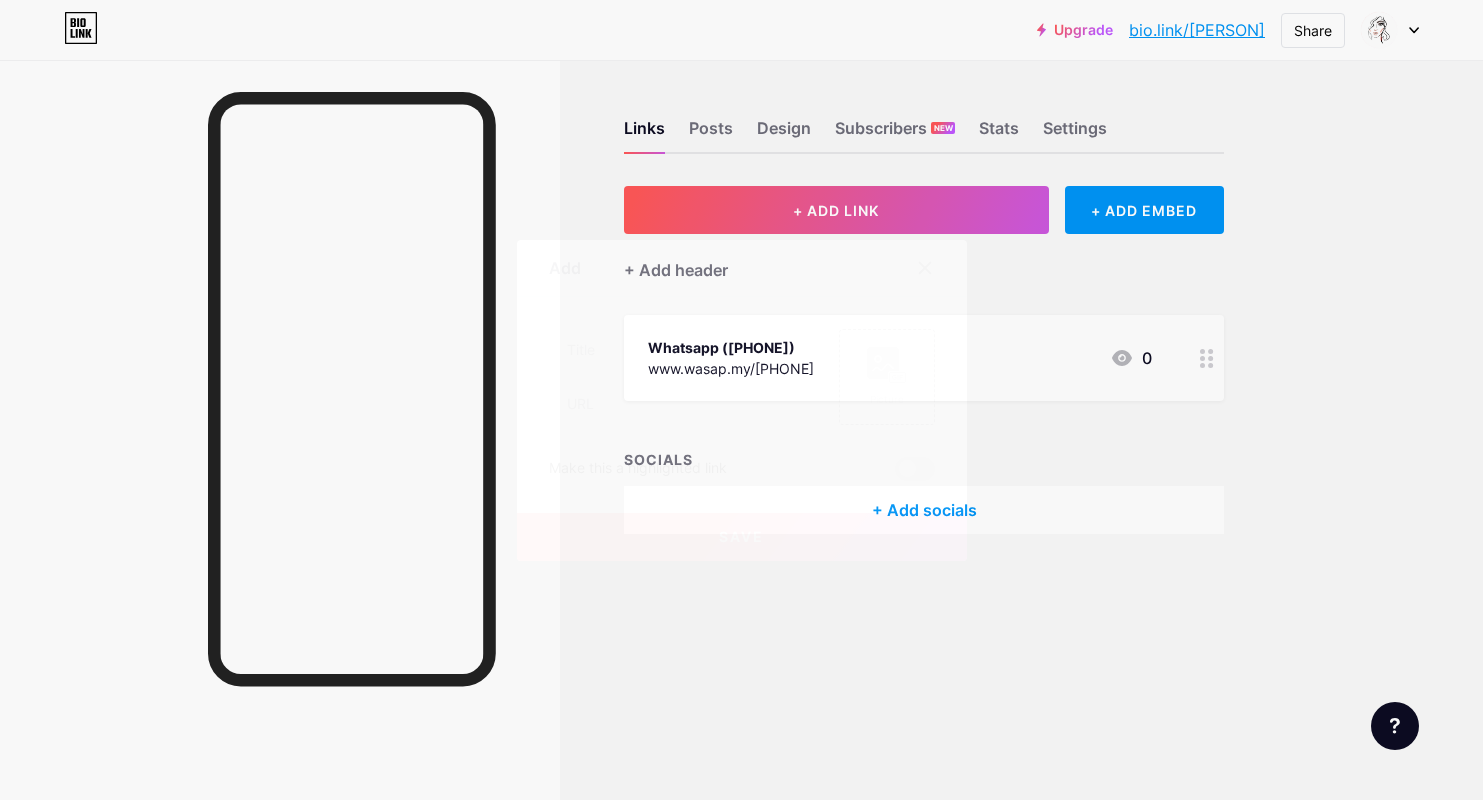 click at bounding box center [925, 268] 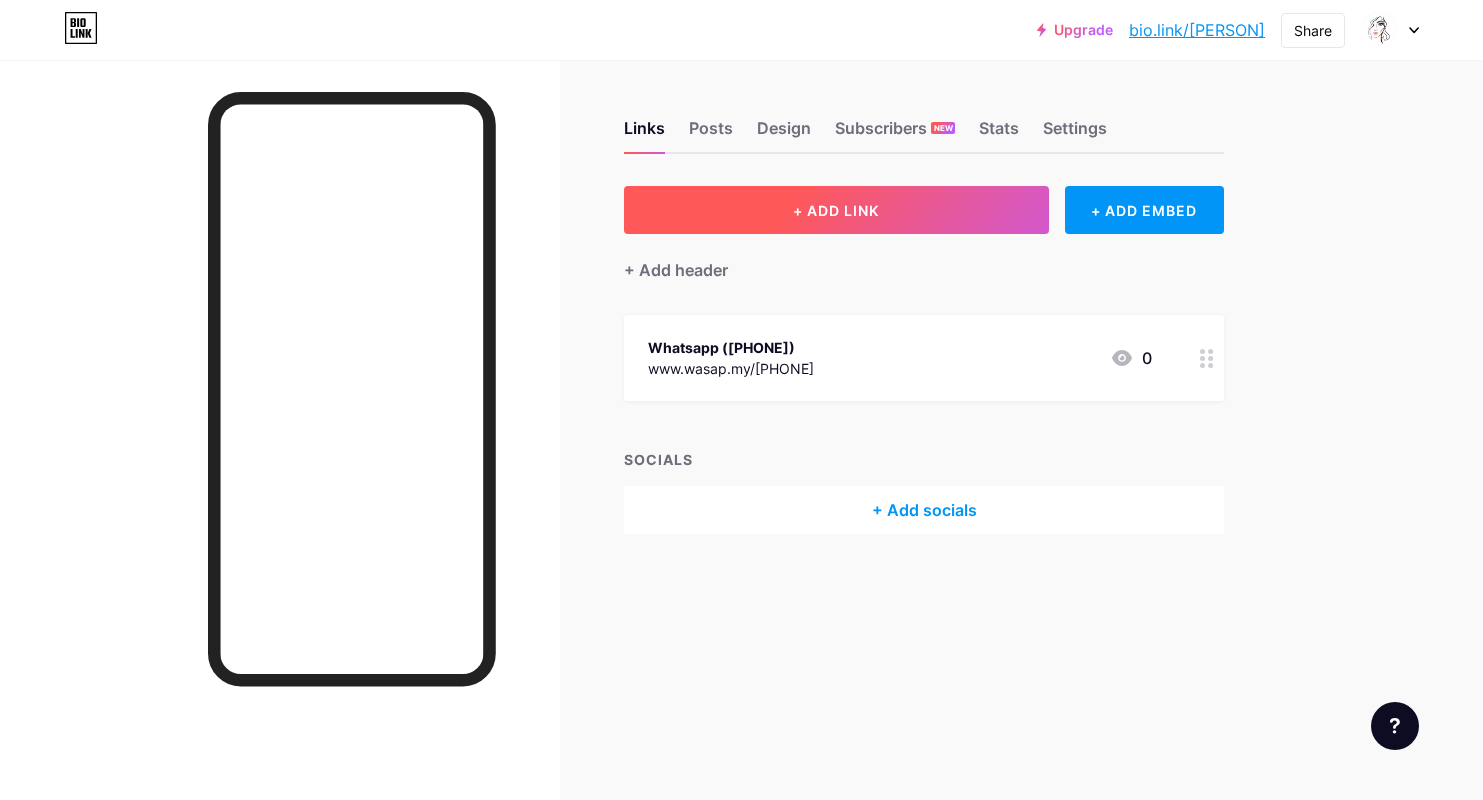 click on "+ ADD LINK" at bounding box center (836, 210) 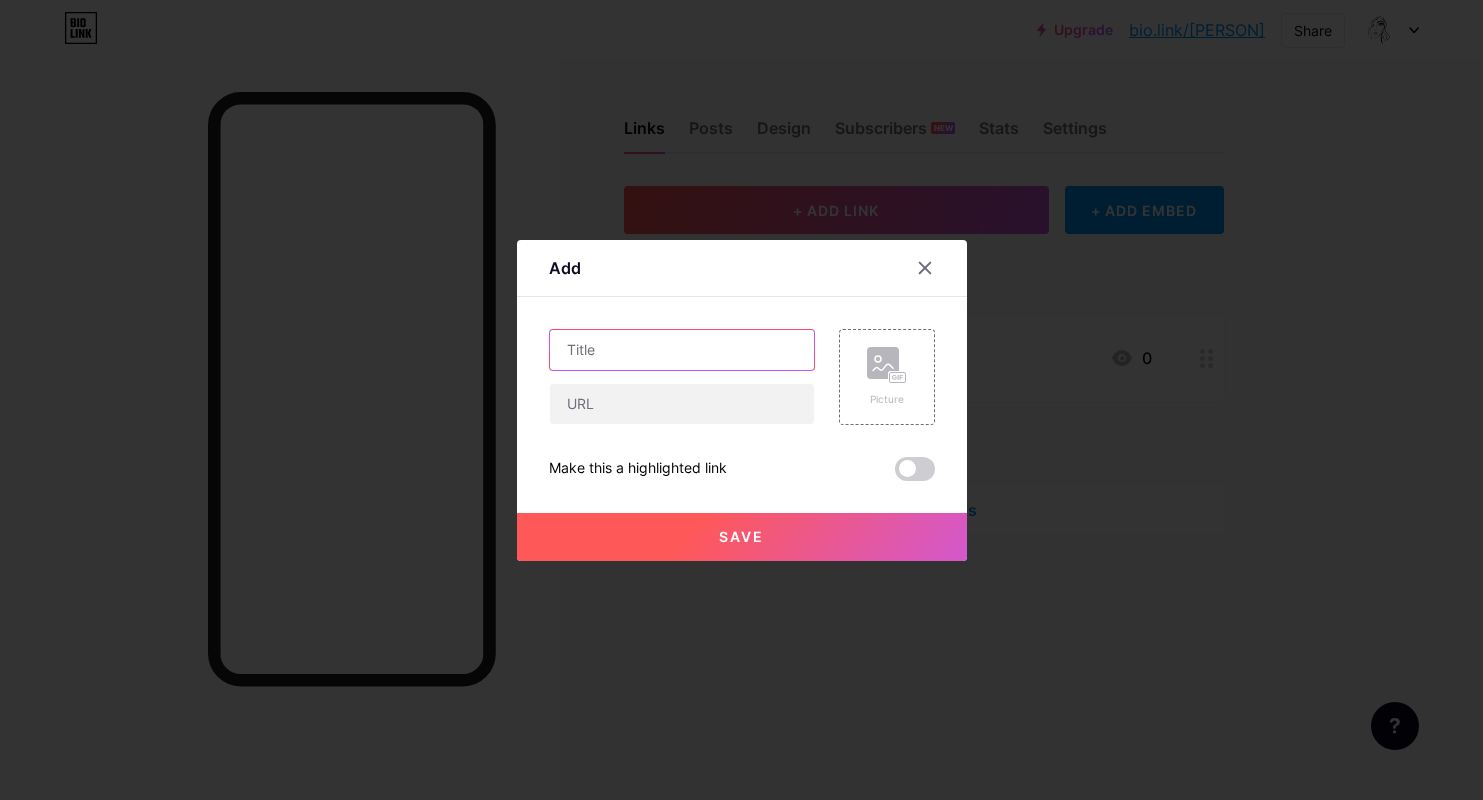 click at bounding box center (682, 350) 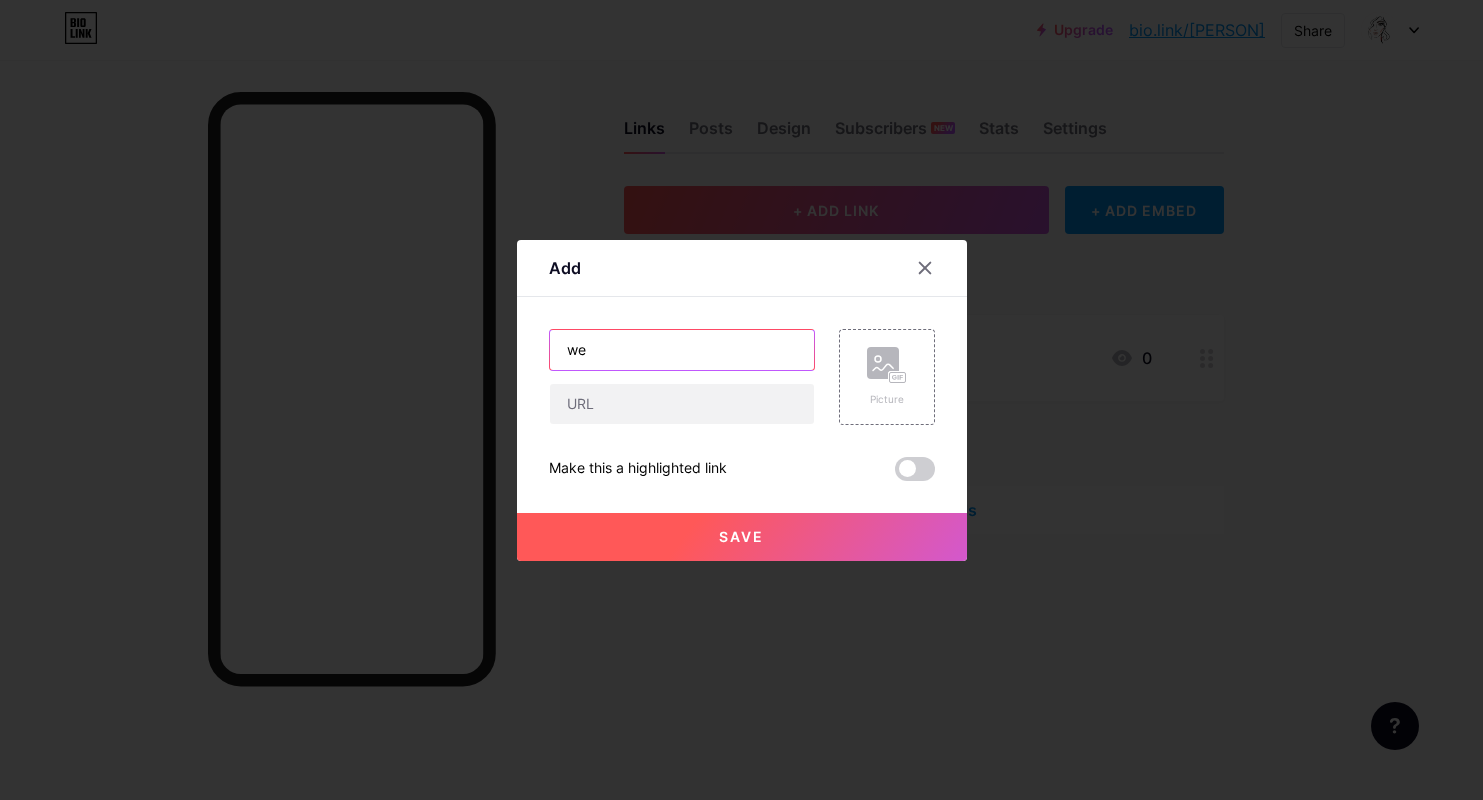 type on "w" 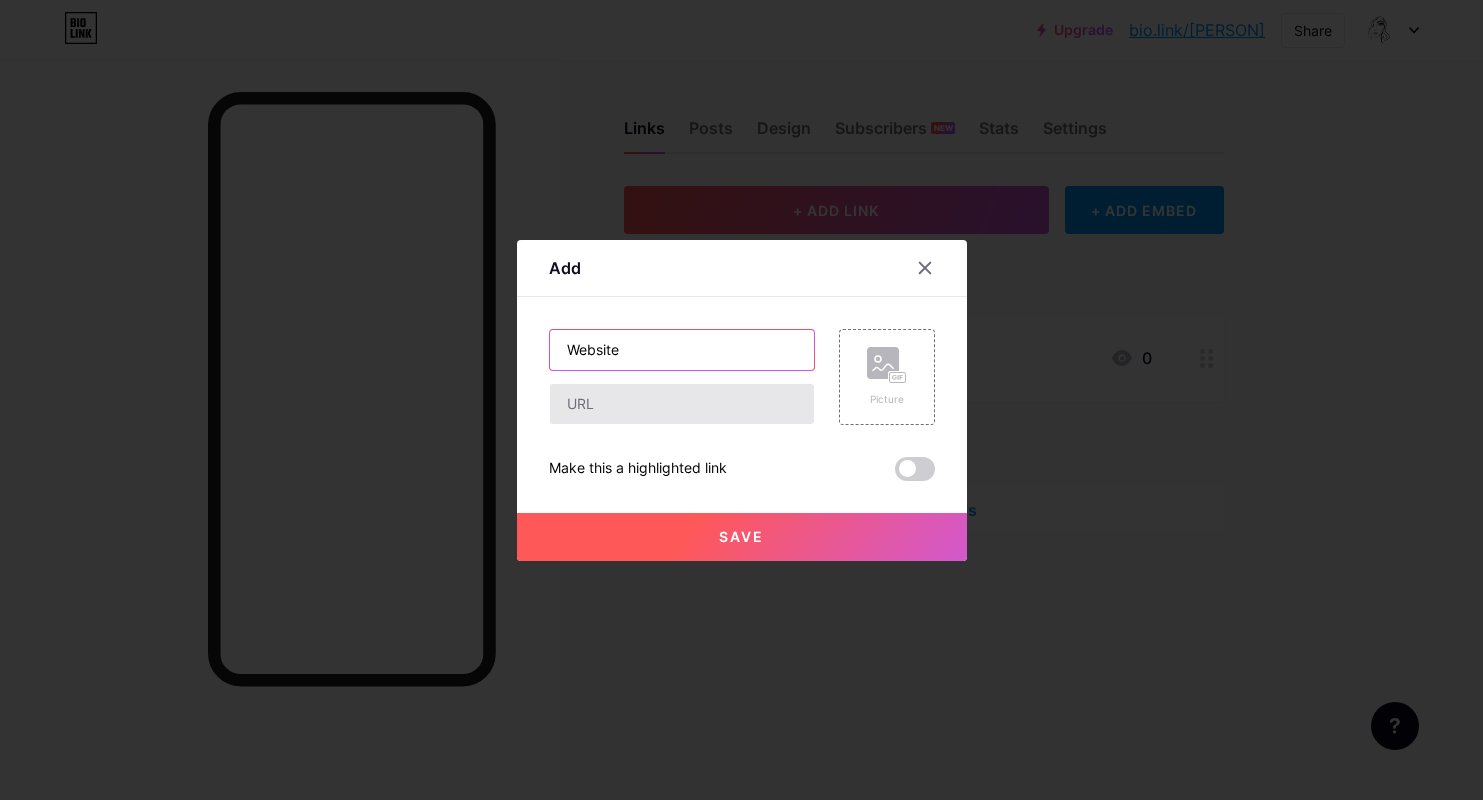 type on "Website" 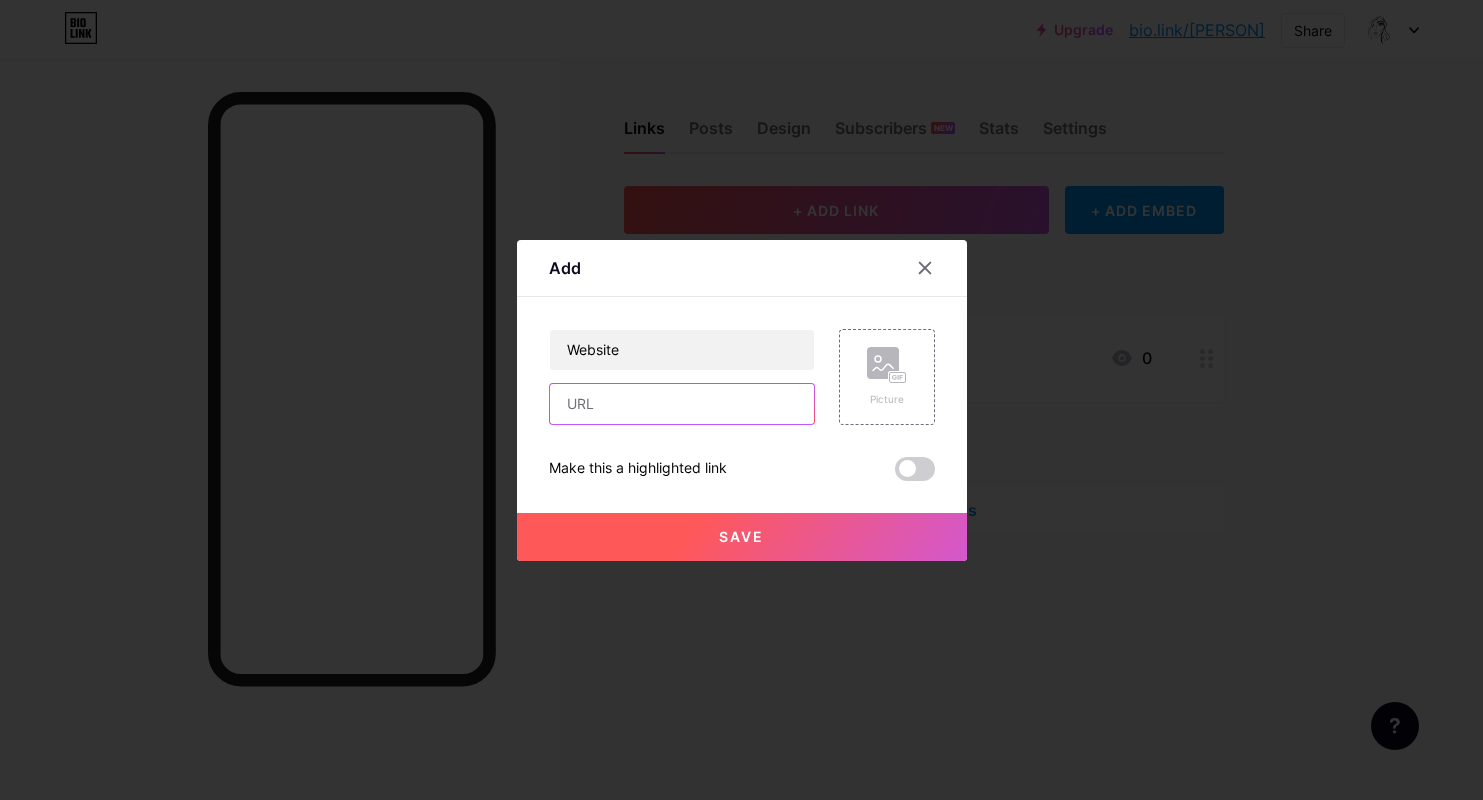 click at bounding box center [682, 404] 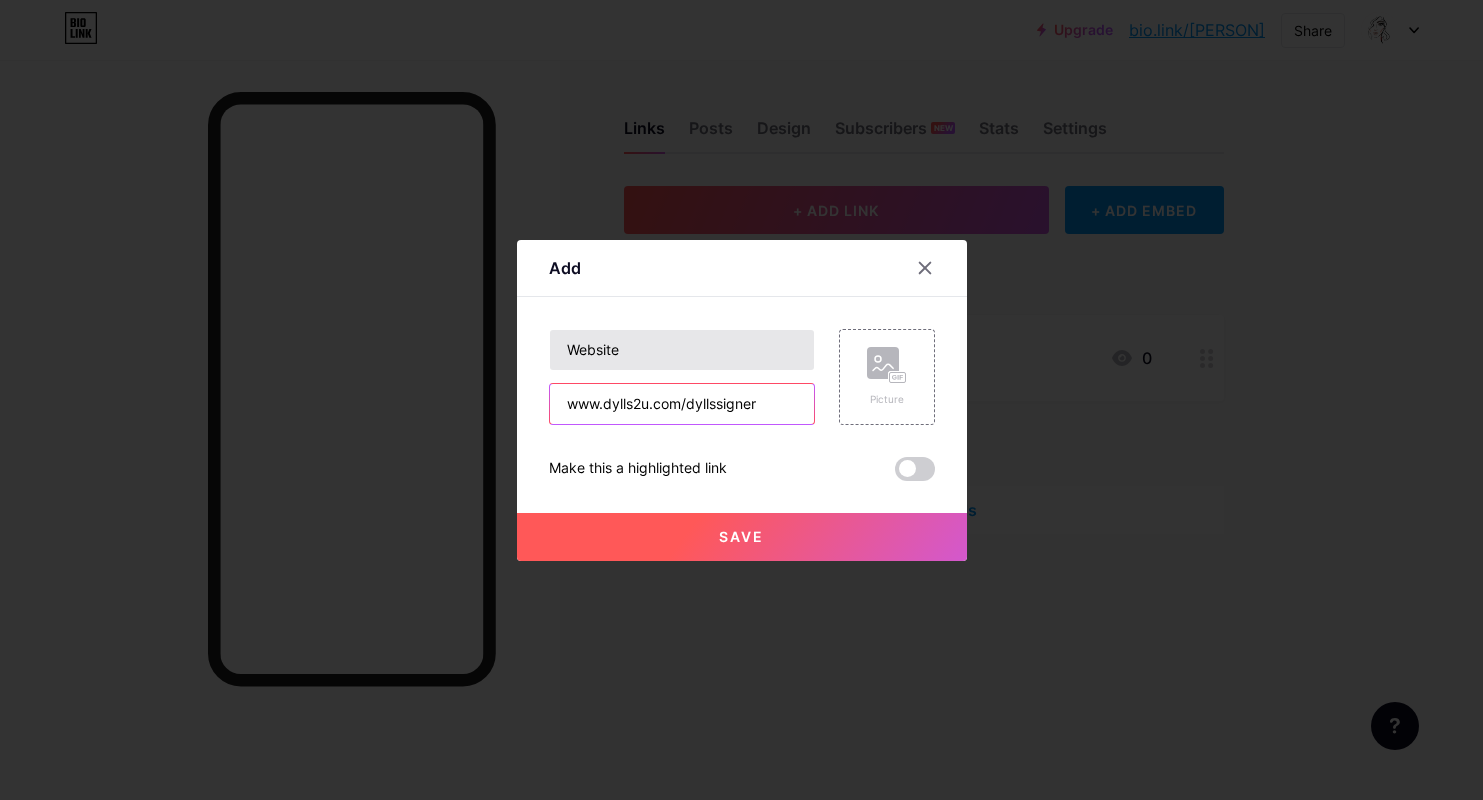 type on "www.dylls2u.com/dyllssigner" 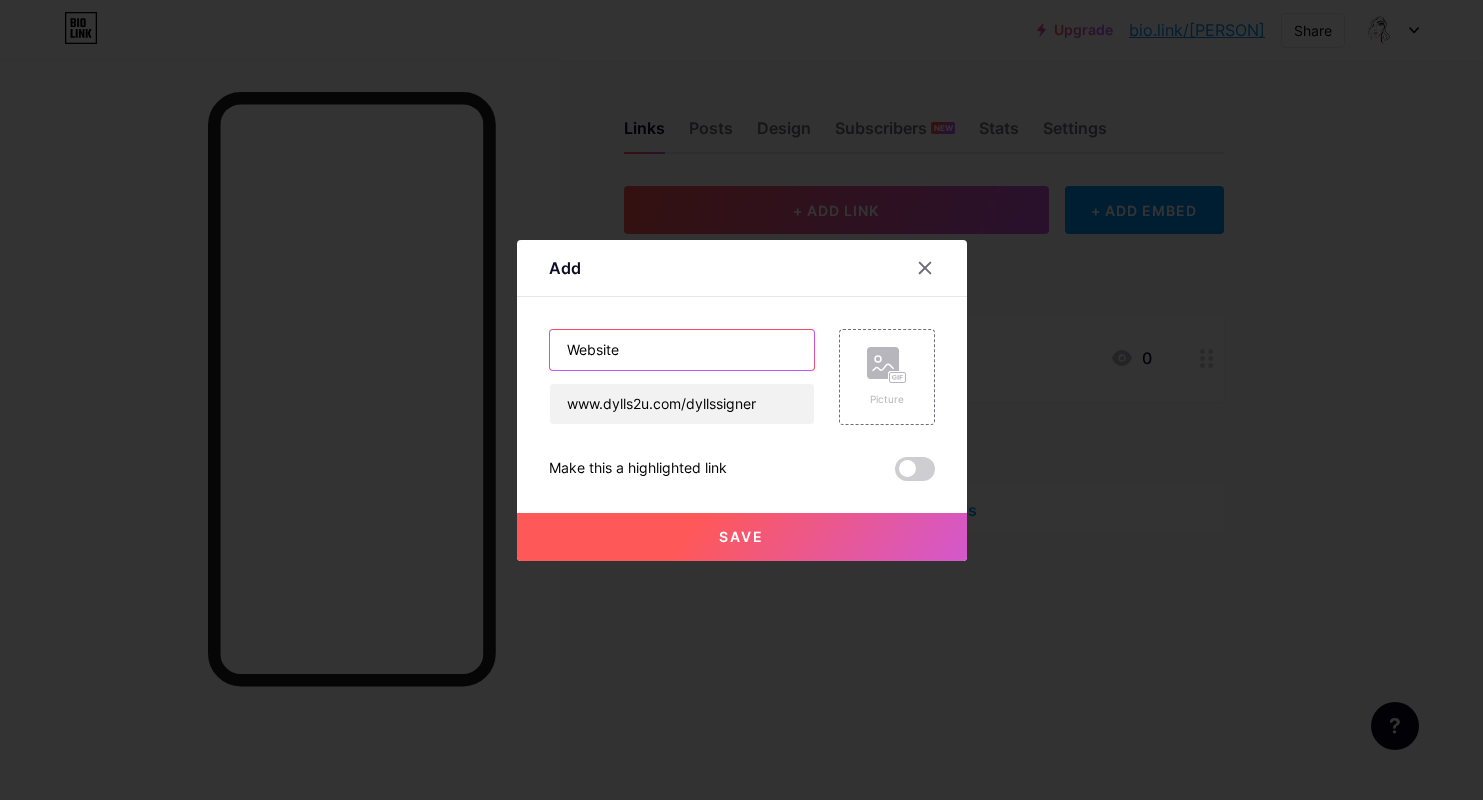 drag, startPoint x: 645, startPoint y: 355, endPoint x: 502, endPoint y: 327, distance: 145.71547 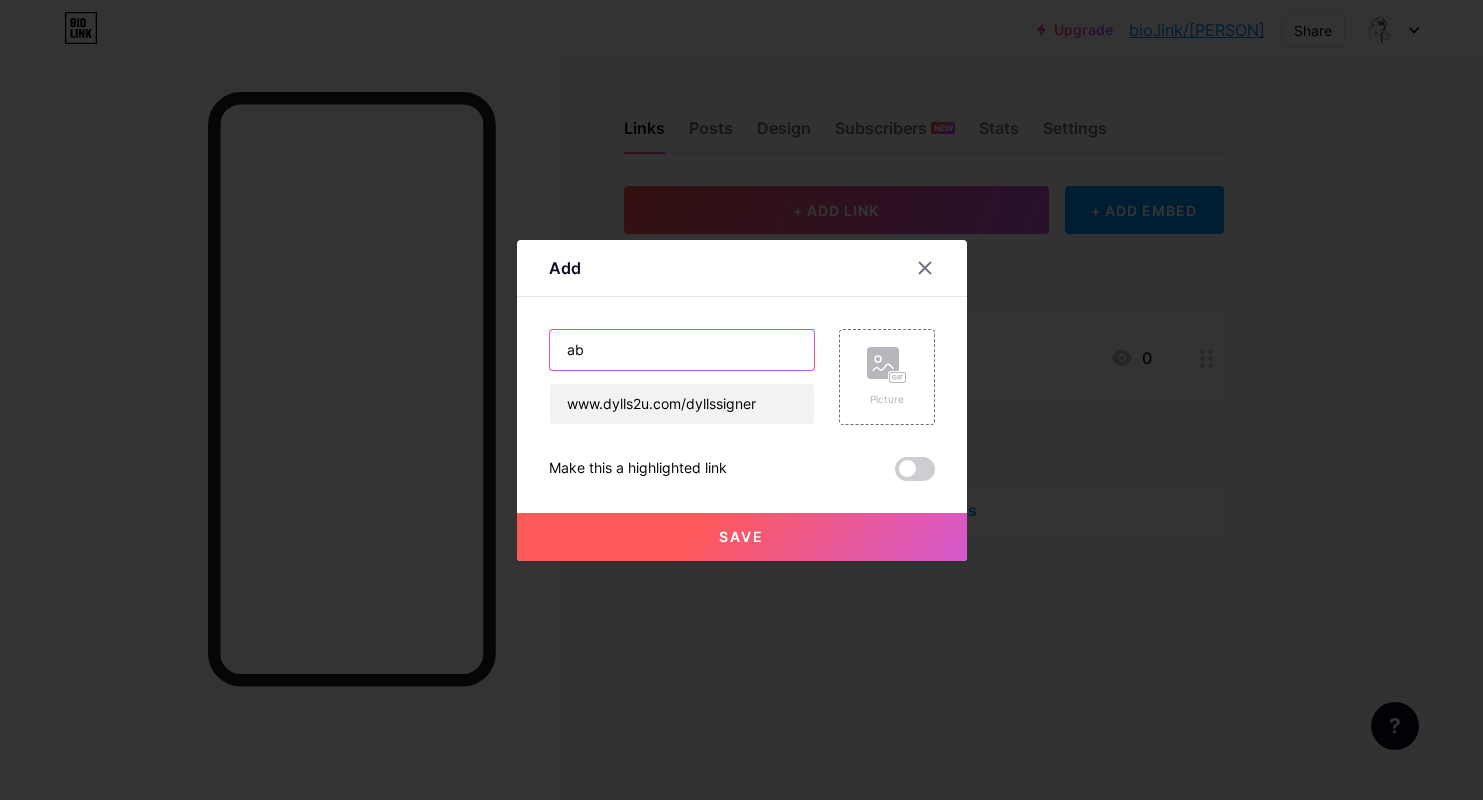 type on "a" 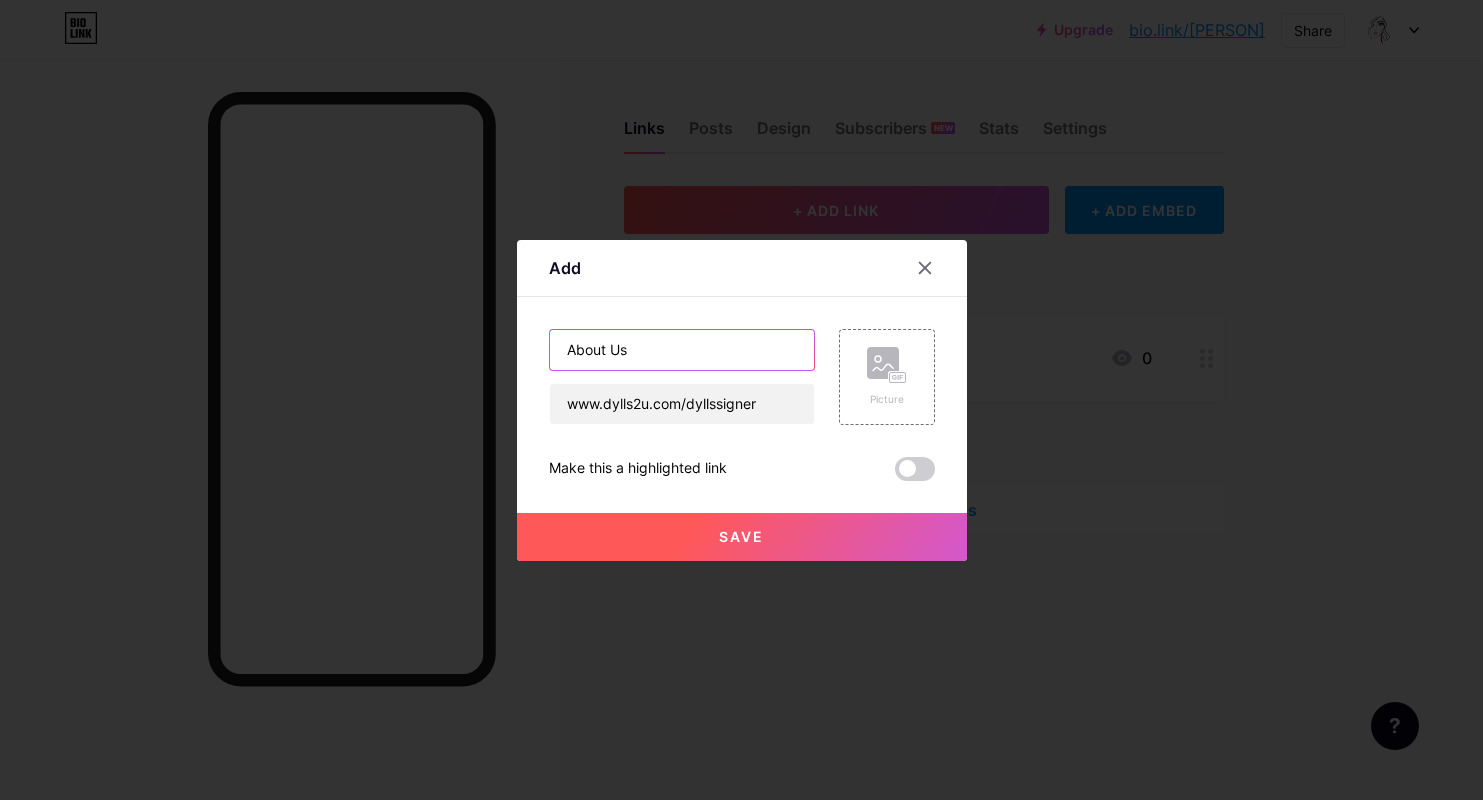 drag, startPoint x: 666, startPoint y: 345, endPoint x: 464, endPoint y: 348, distance: 202.02228 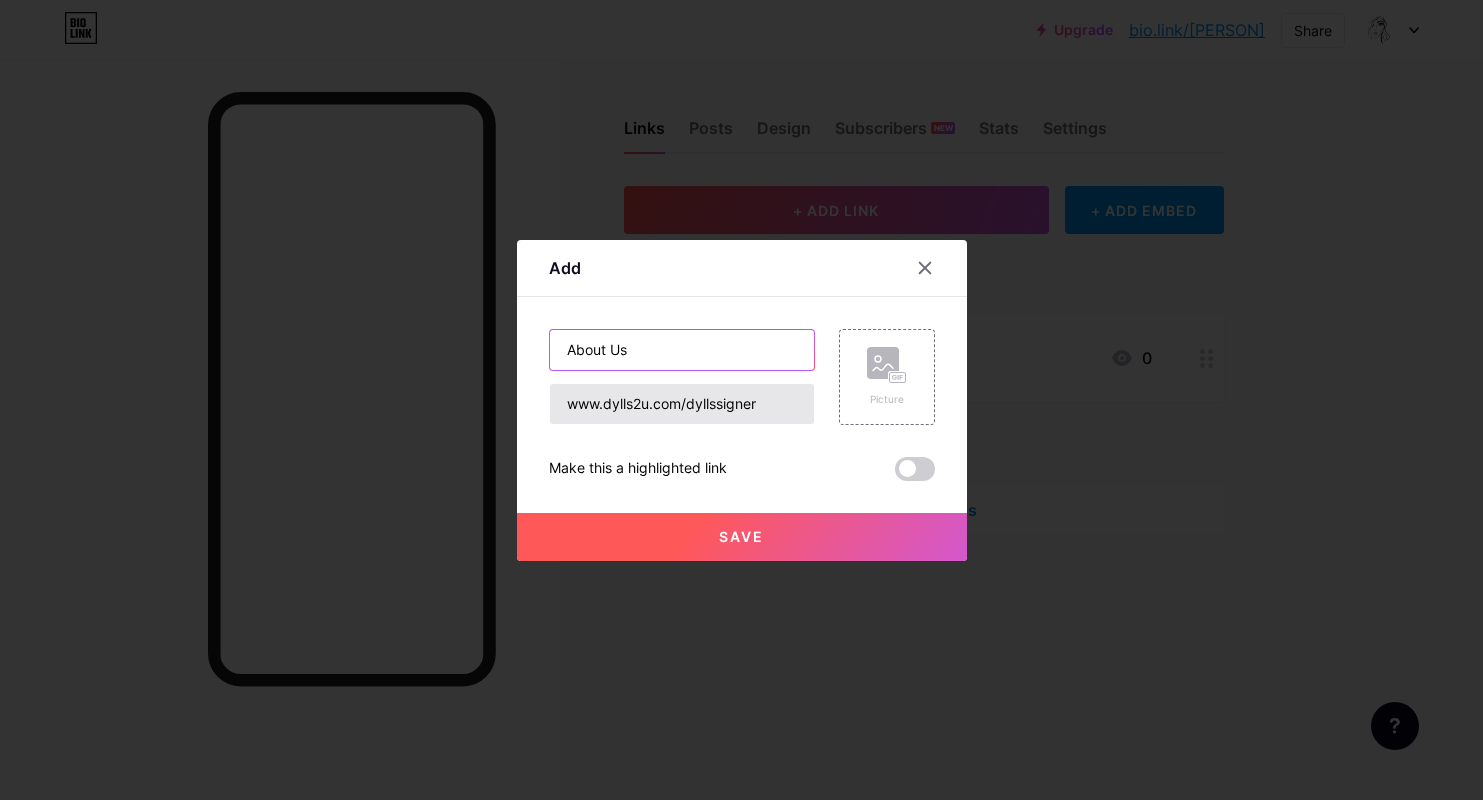 paste on "https://www.dylls2u.com/dyasmeenluxe" 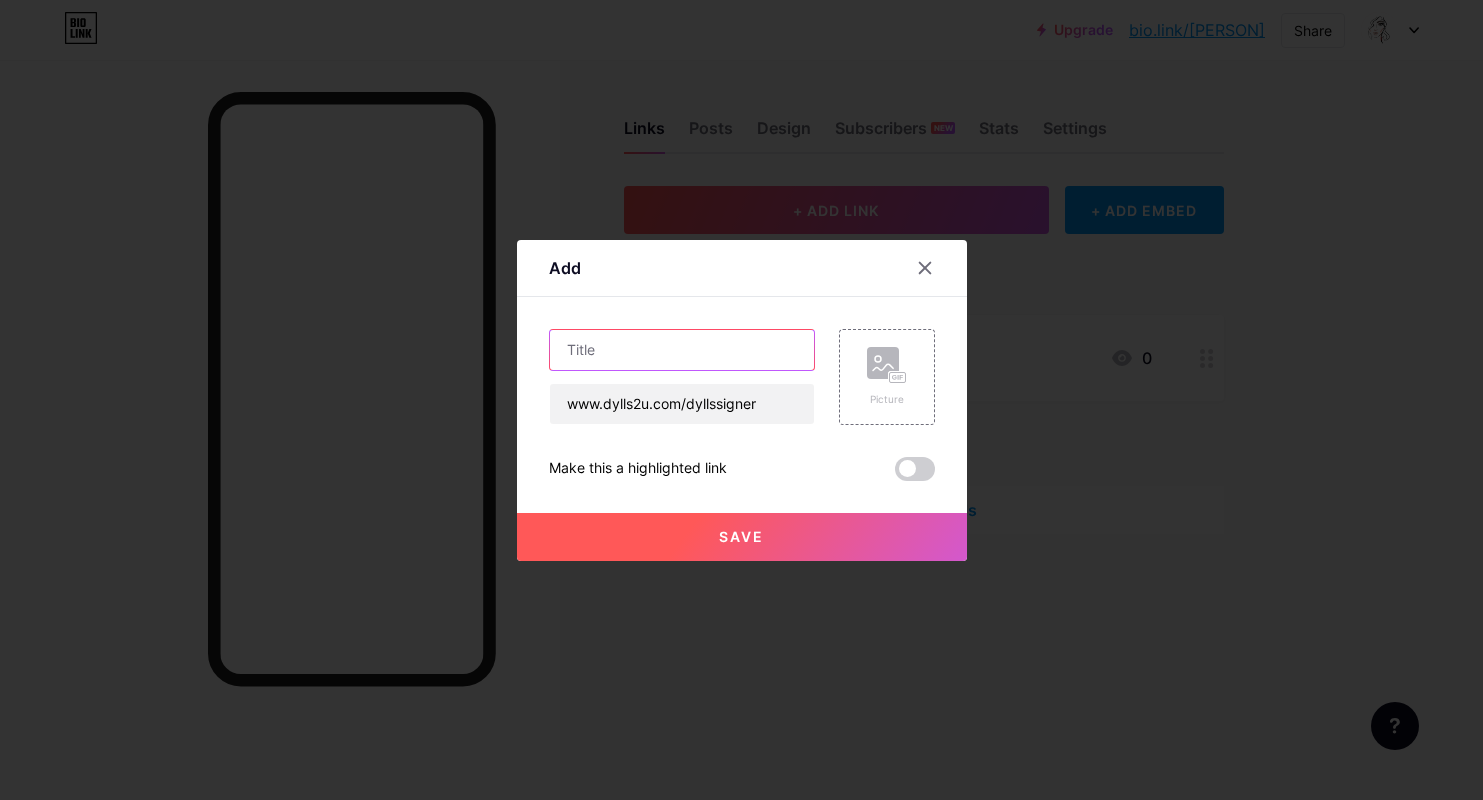 scroll, scrollTop: 0, scrollLeft: 0, axis: both 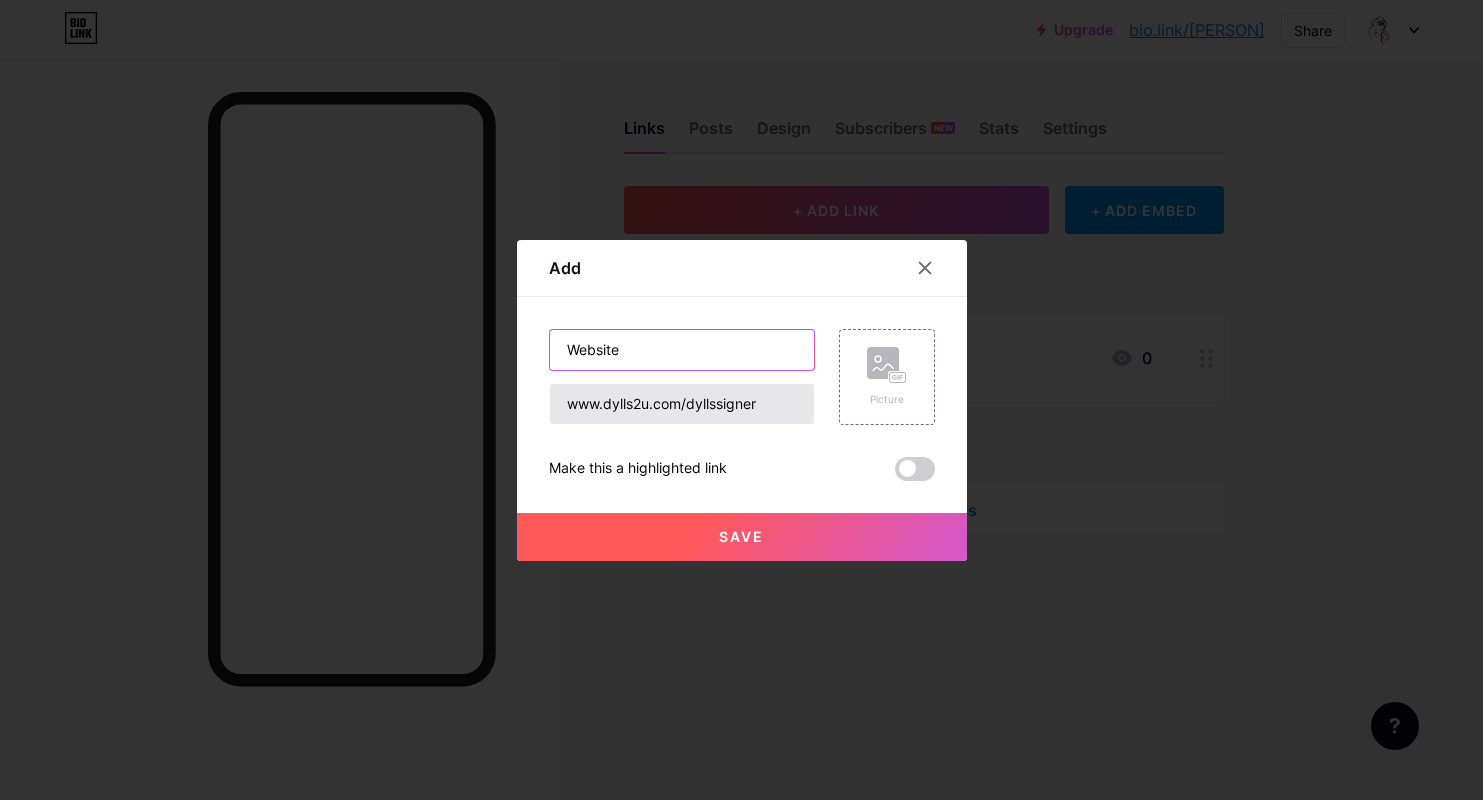 type on "Website" 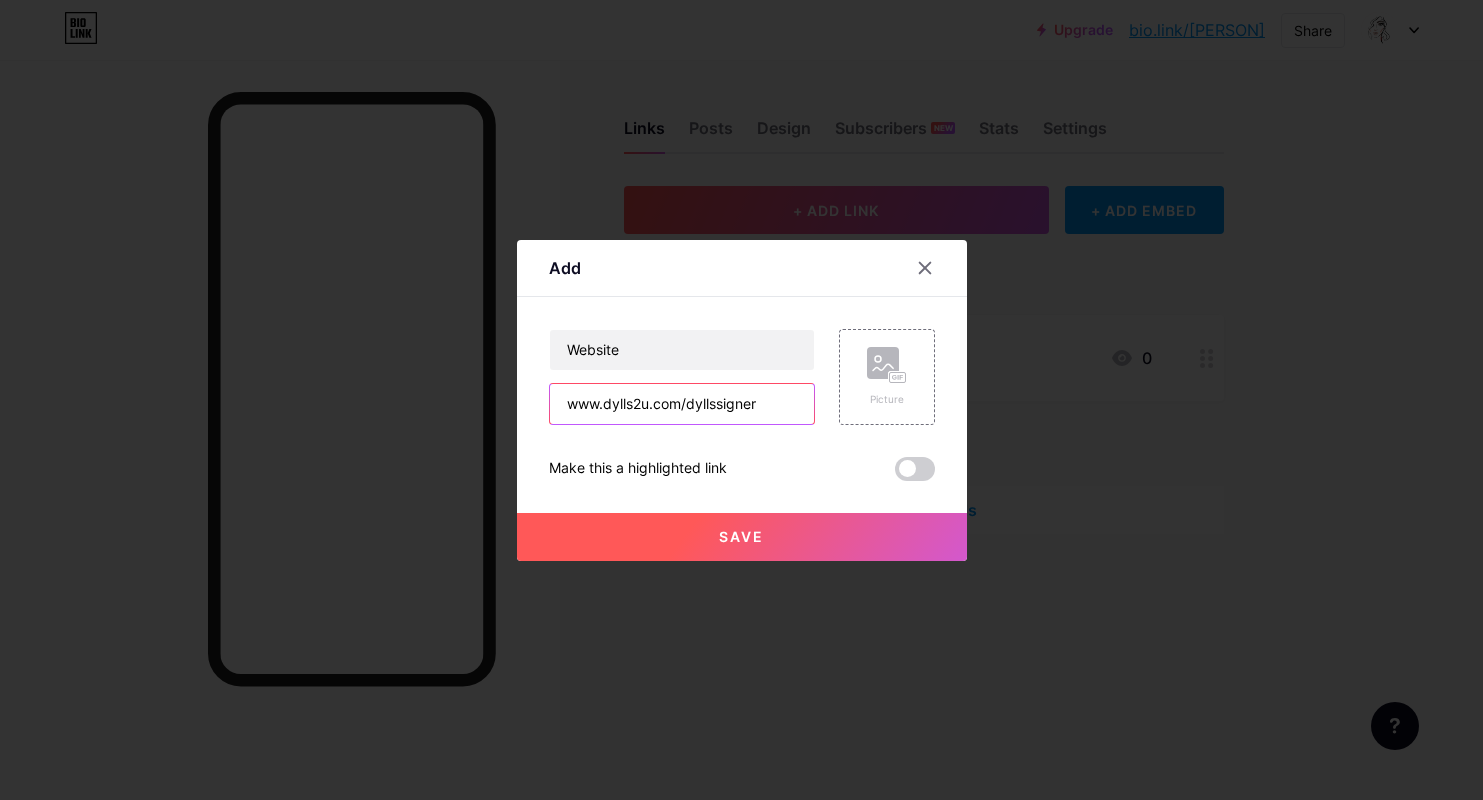 drag, startPoint x: 746, startPoint y: 408, endPoint x: 466, endPoint y: 401, distance: 280.0875 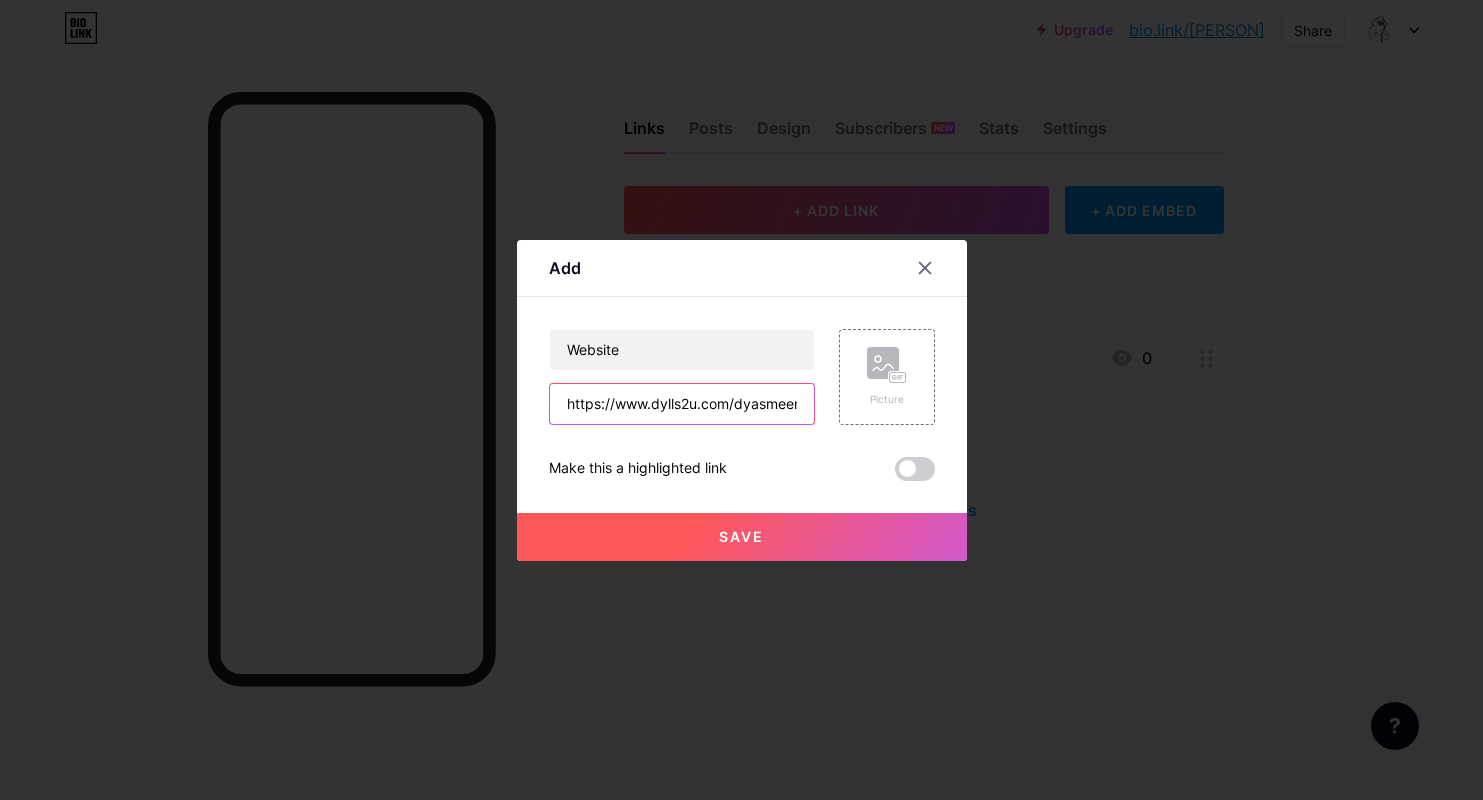 scroll, scrollTop: 0, scrollLeft: 34, axis: horizontal 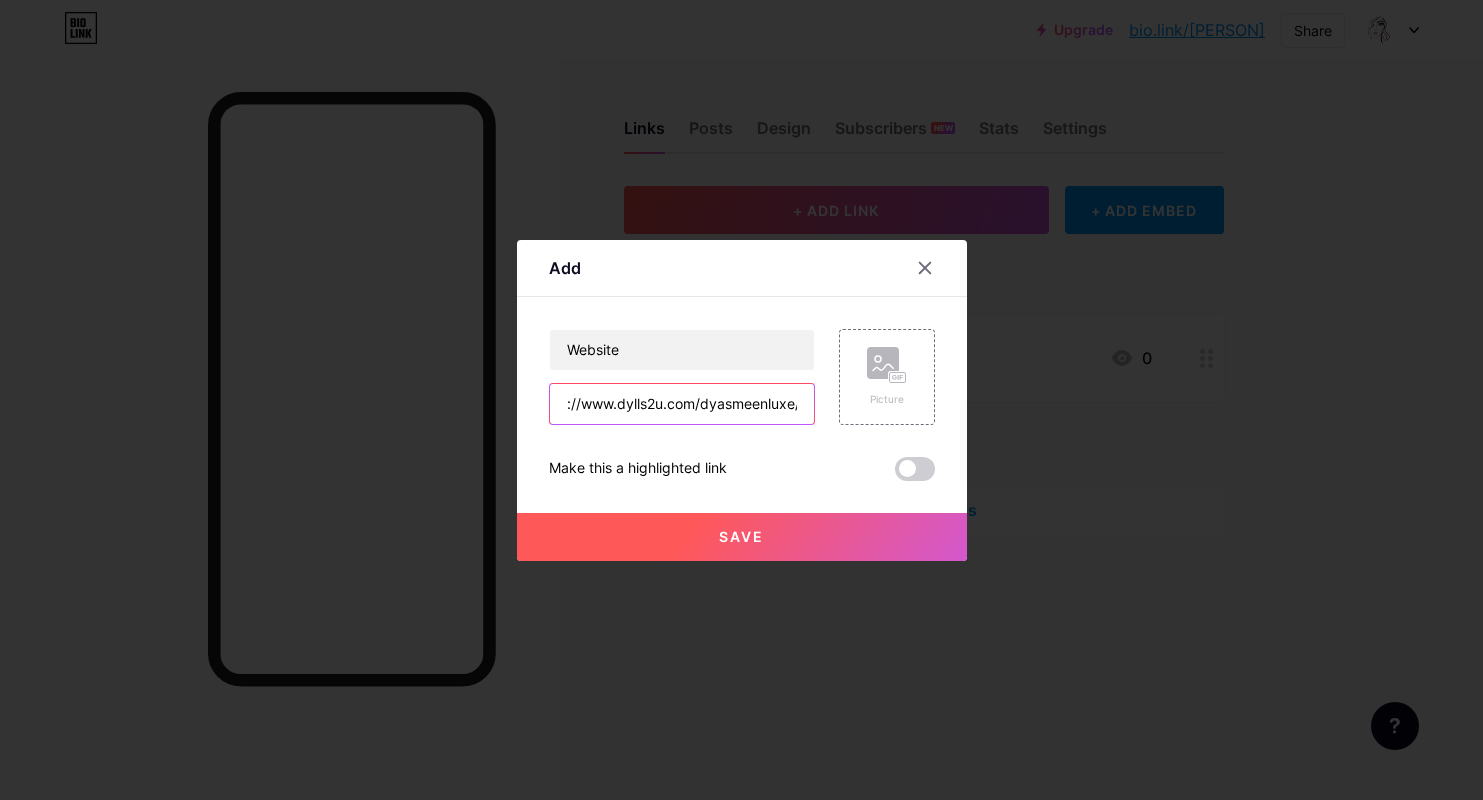 type on "https://www.dylls2u.com/dyasmeenluxe" 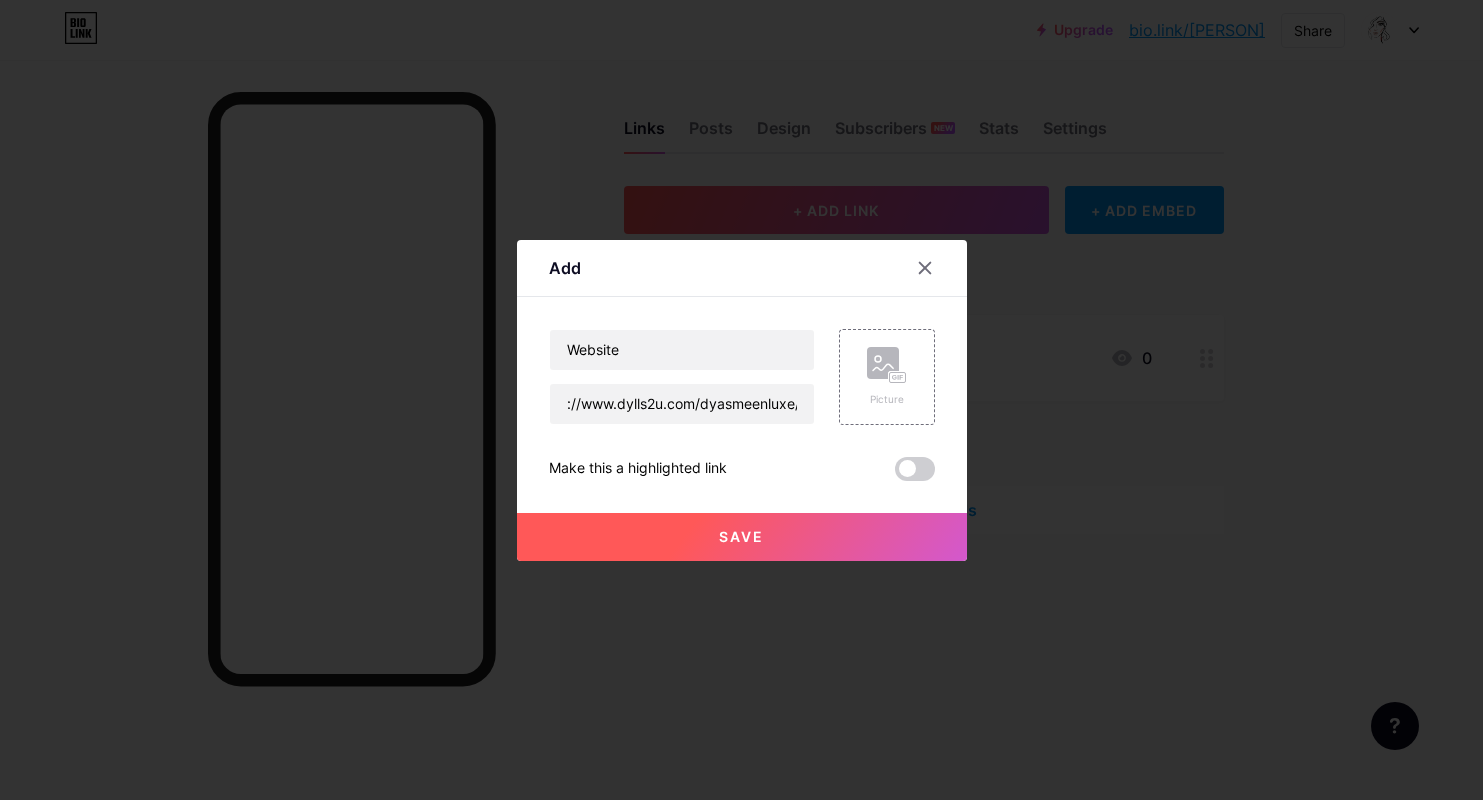 scroll, scrollTop: 0, scrollLeft: 0, axis: both 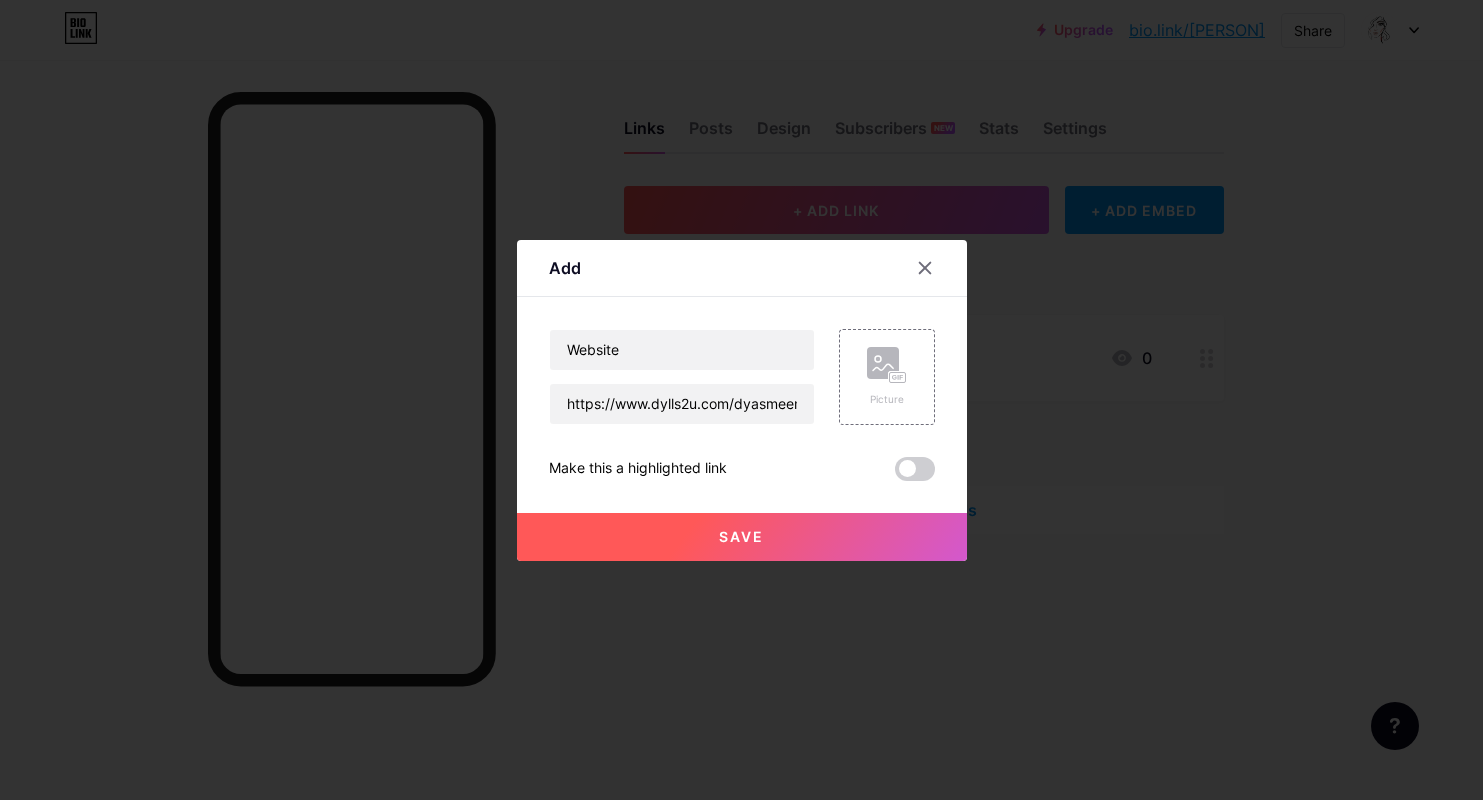 click on "Save" at bounding box center (741, 536) 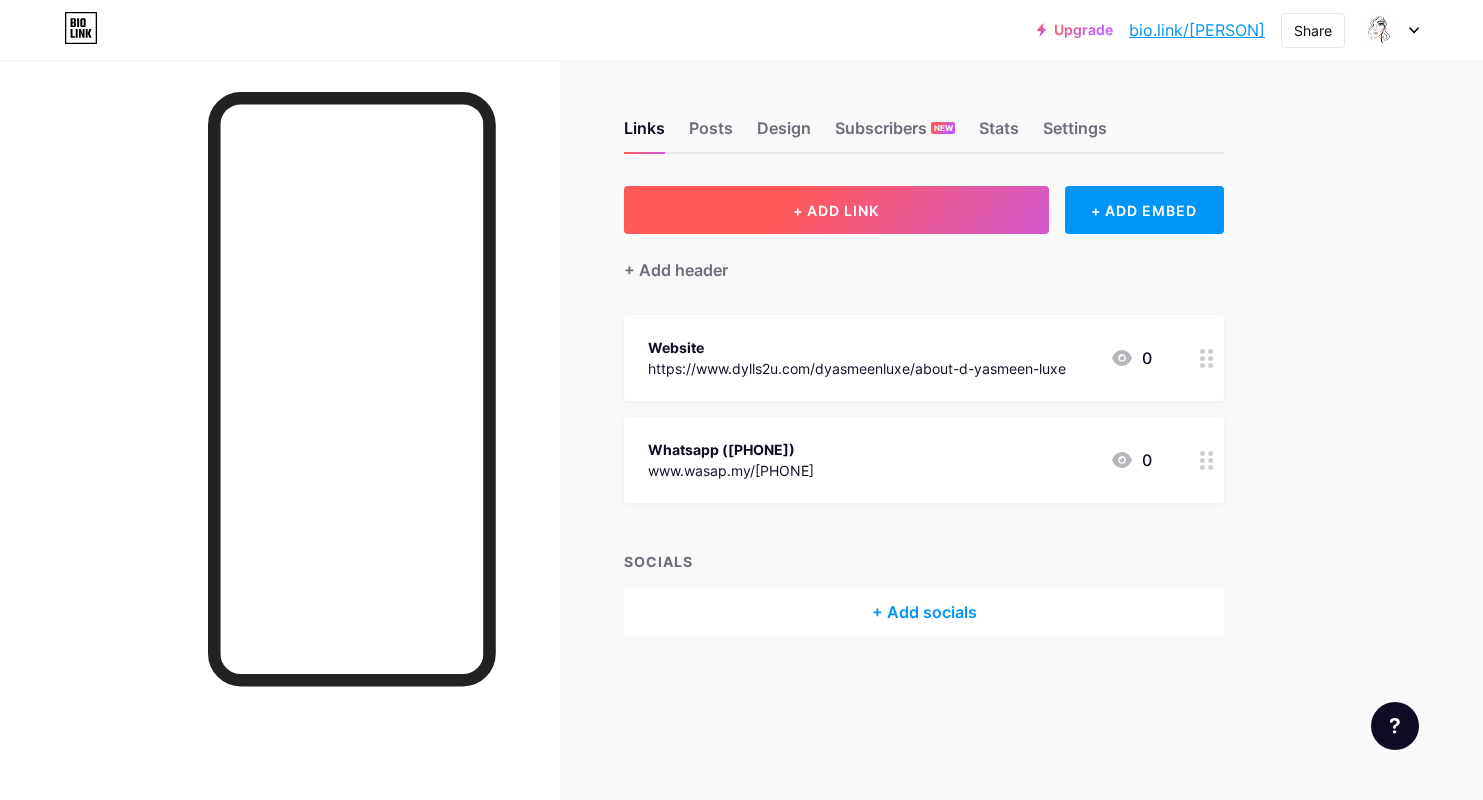 click on "+ ADD LINK" at bounding box center [836, 210] 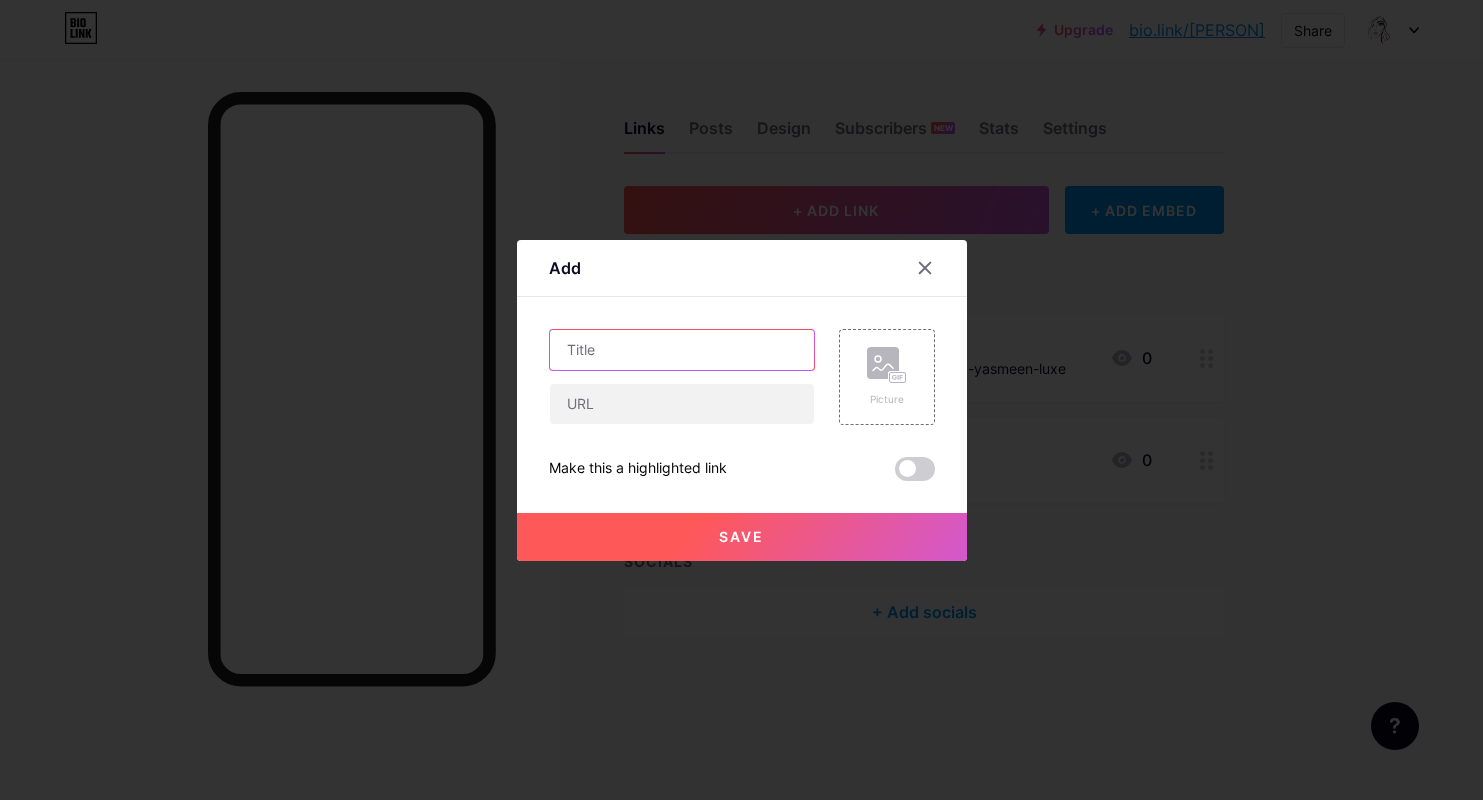 click at bounding box center (682, 350) 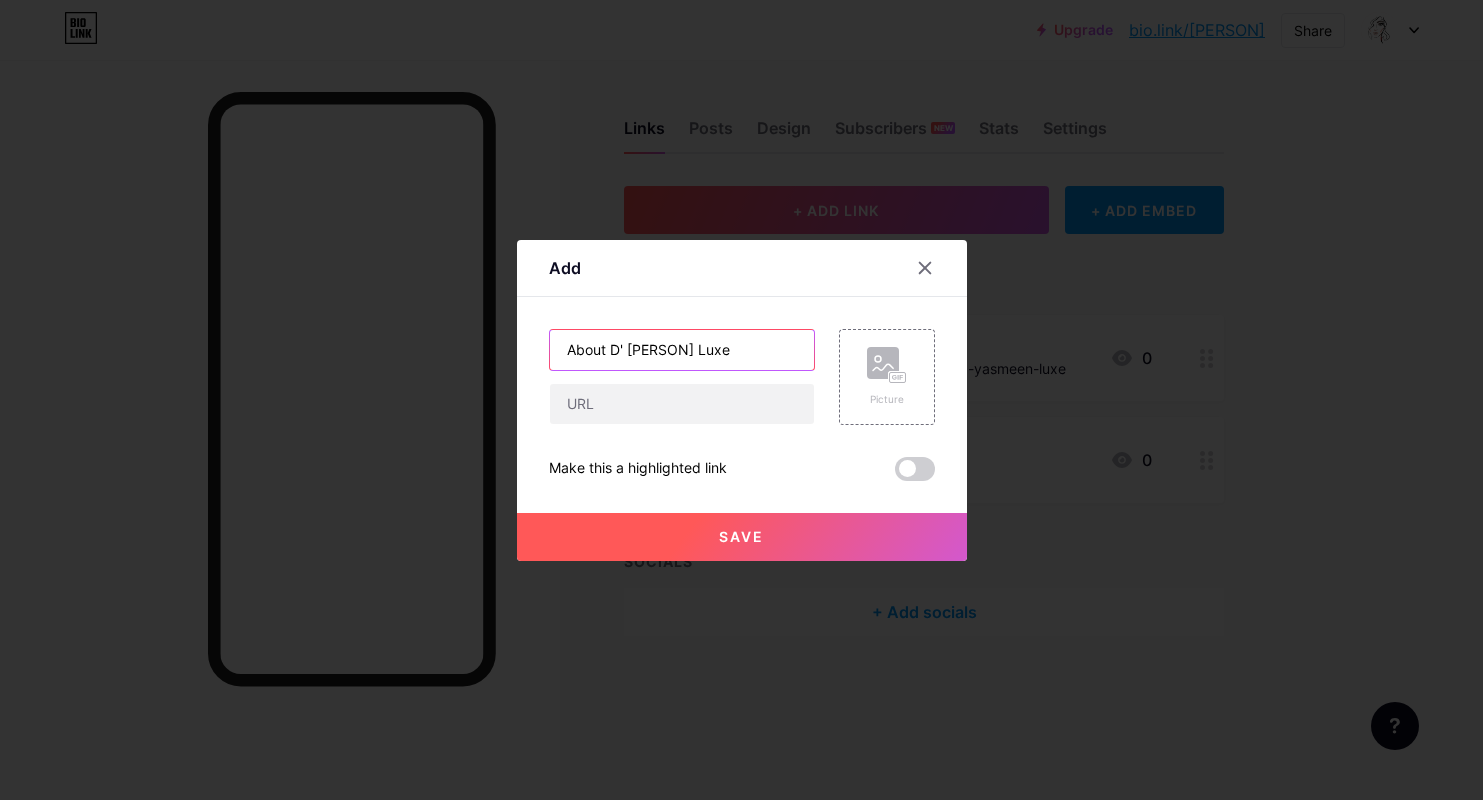 type on "About D' Yasmeen Luxe" 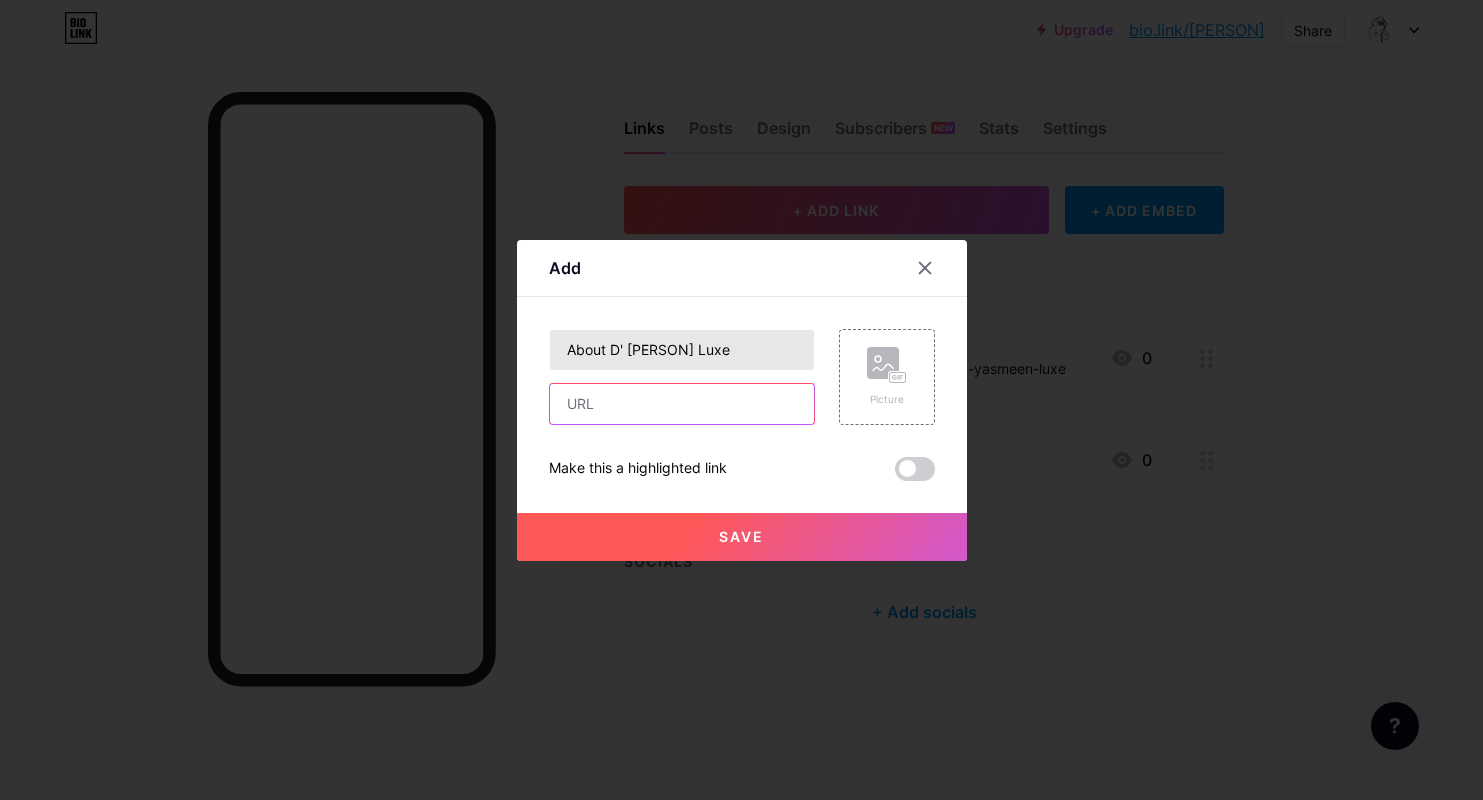 paste on "https://www.dylls2u.com/dyasmeenluxe/about-d-yasmeen-luxe" 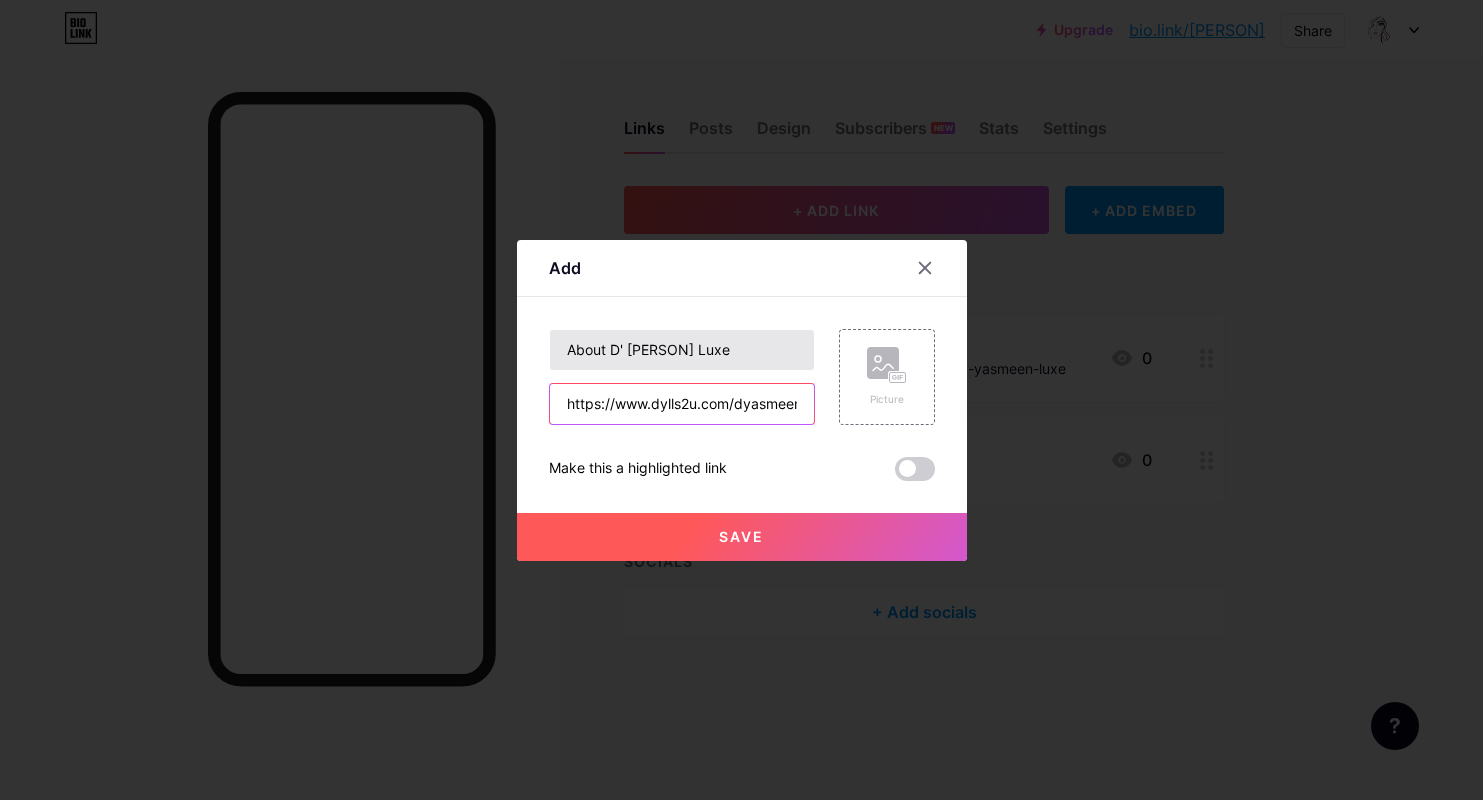 scroll, scrollTop: 0, scrollLeft: 191, axis: horizontal 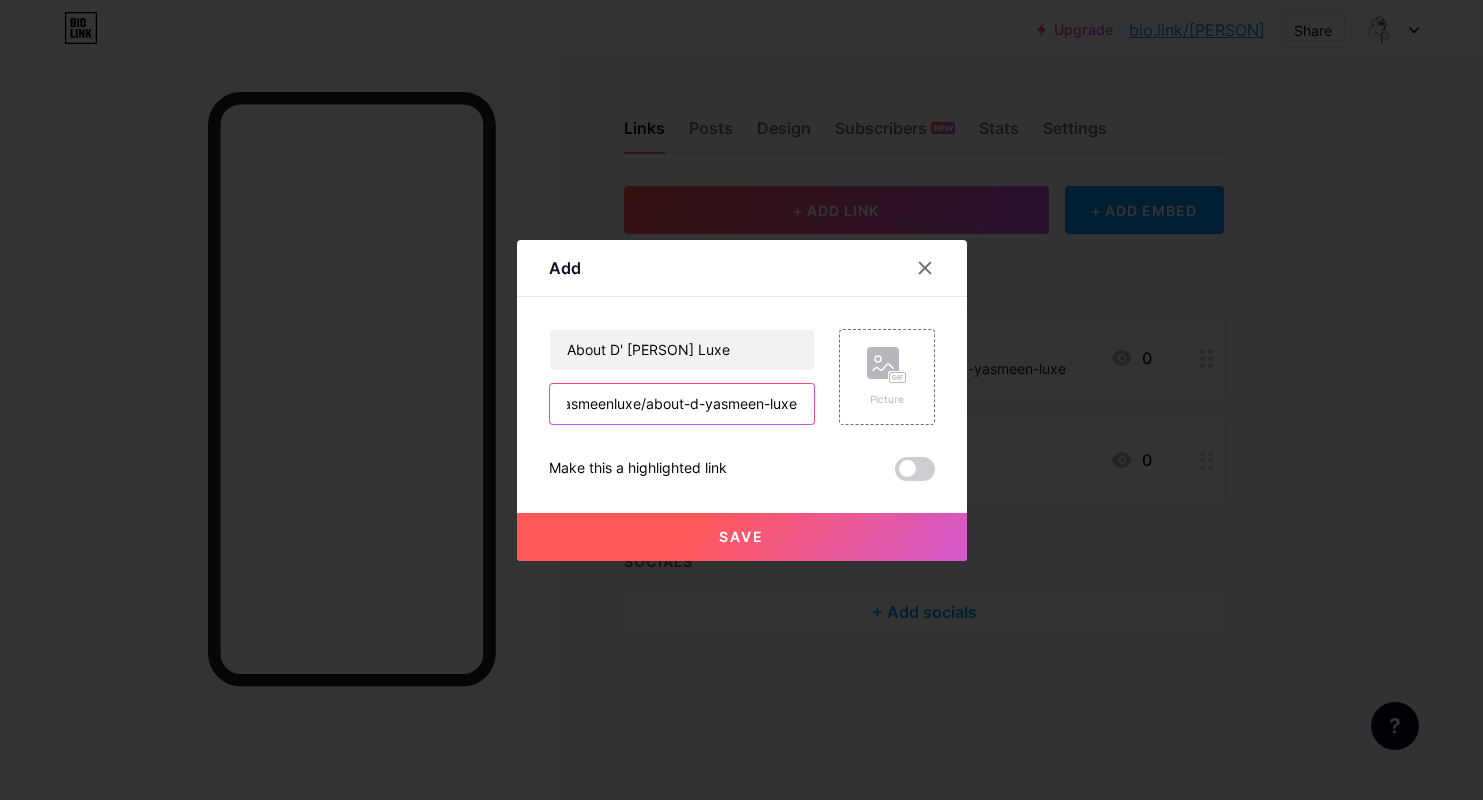 type on "https://www.dylls2u.com/dyasmeenluxe/about-d-yasmeen-luxe" 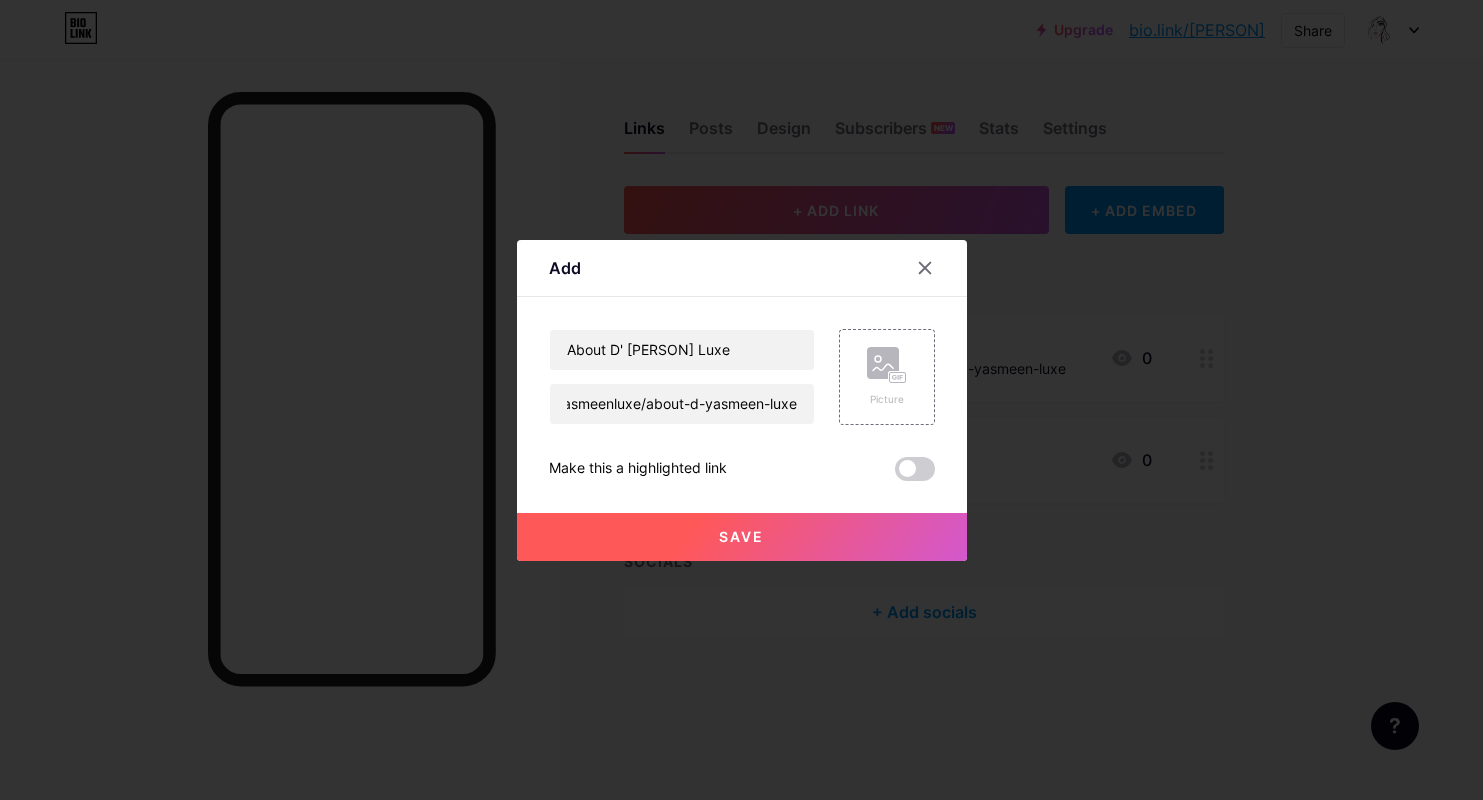 scroll, scrollTop: 0, scrollLeft: 0, axis: both 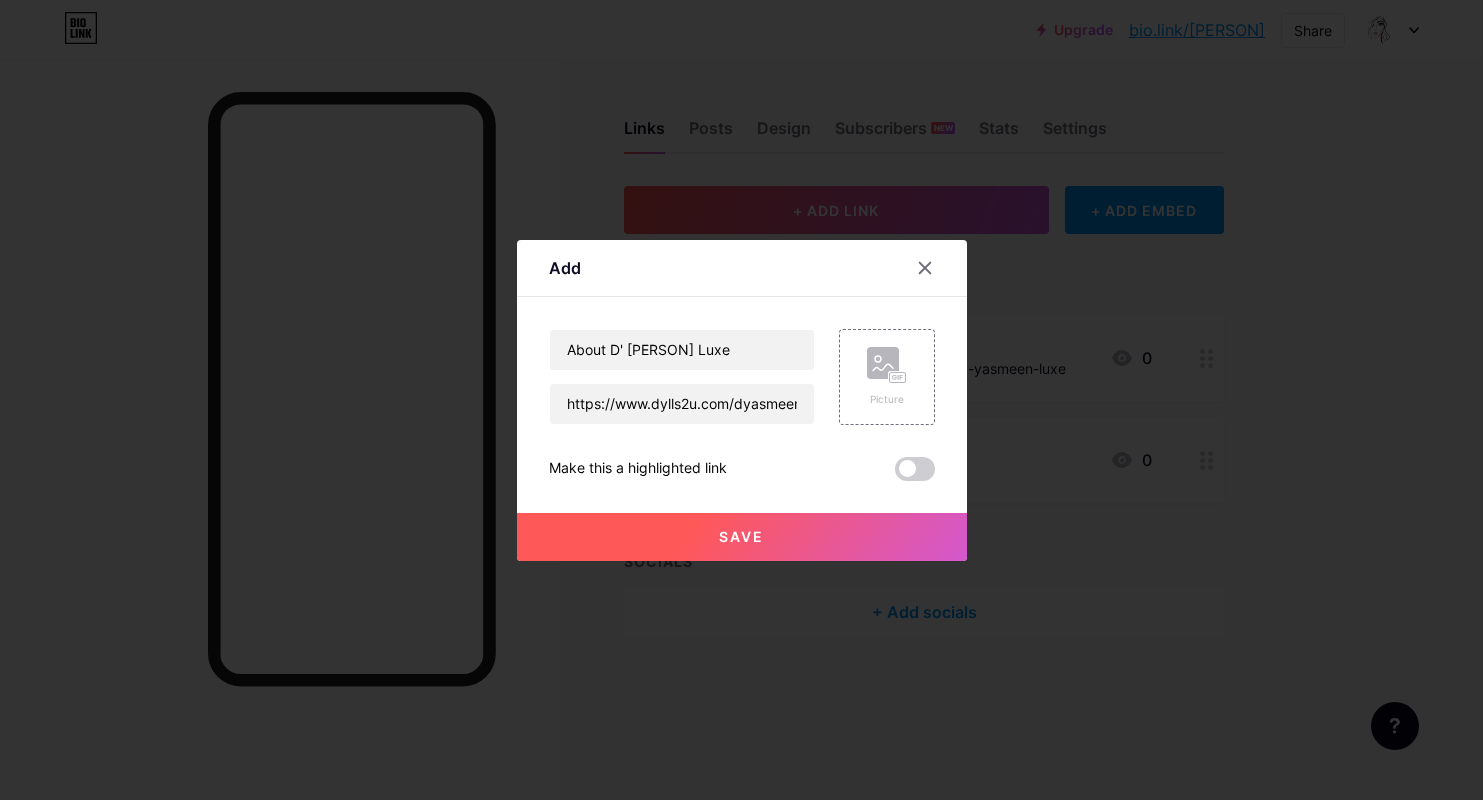 click on "Save" at bounding box center [742, 537] 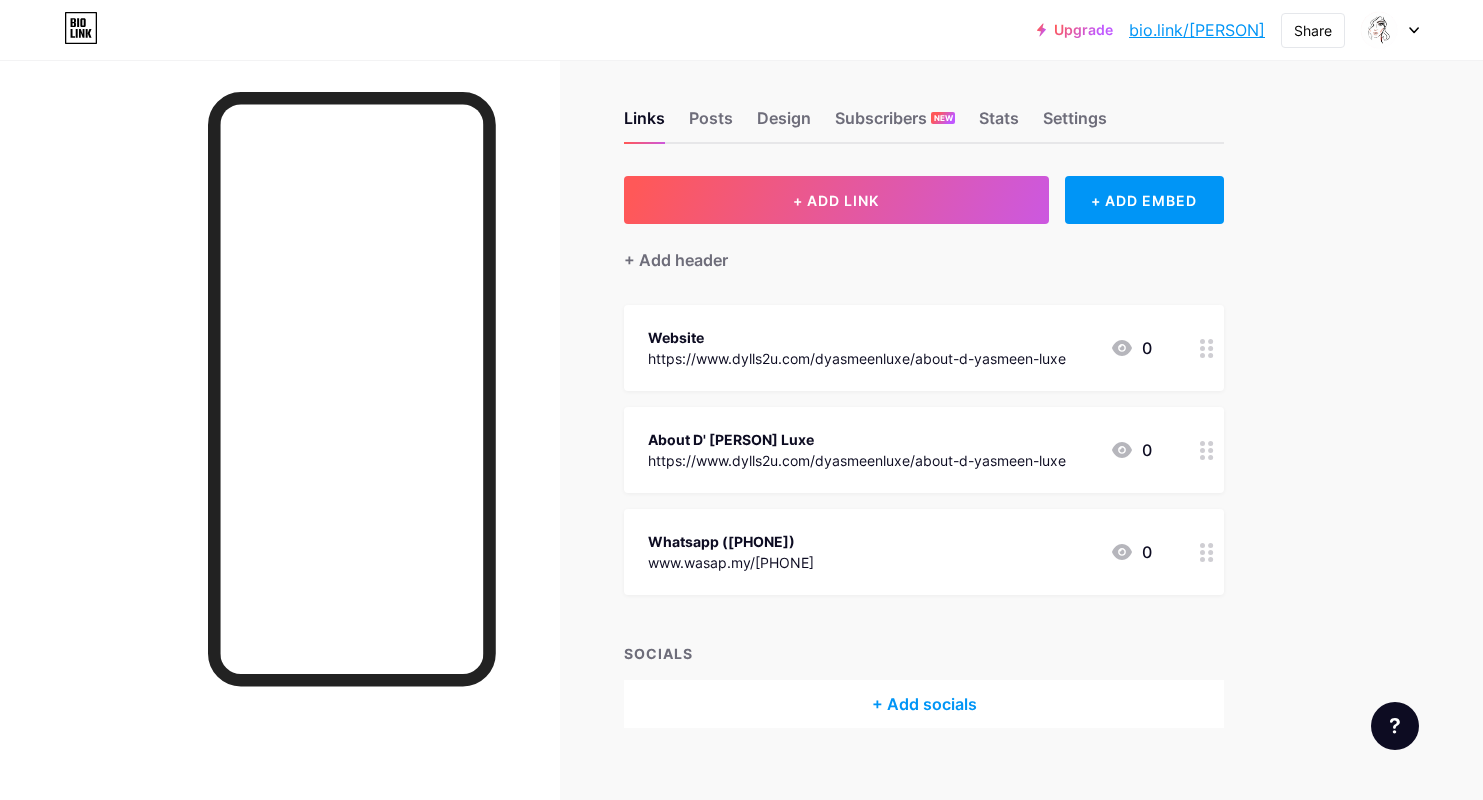 scroll, scrollTop: 11, scrollLeft: 0, axis: vertical 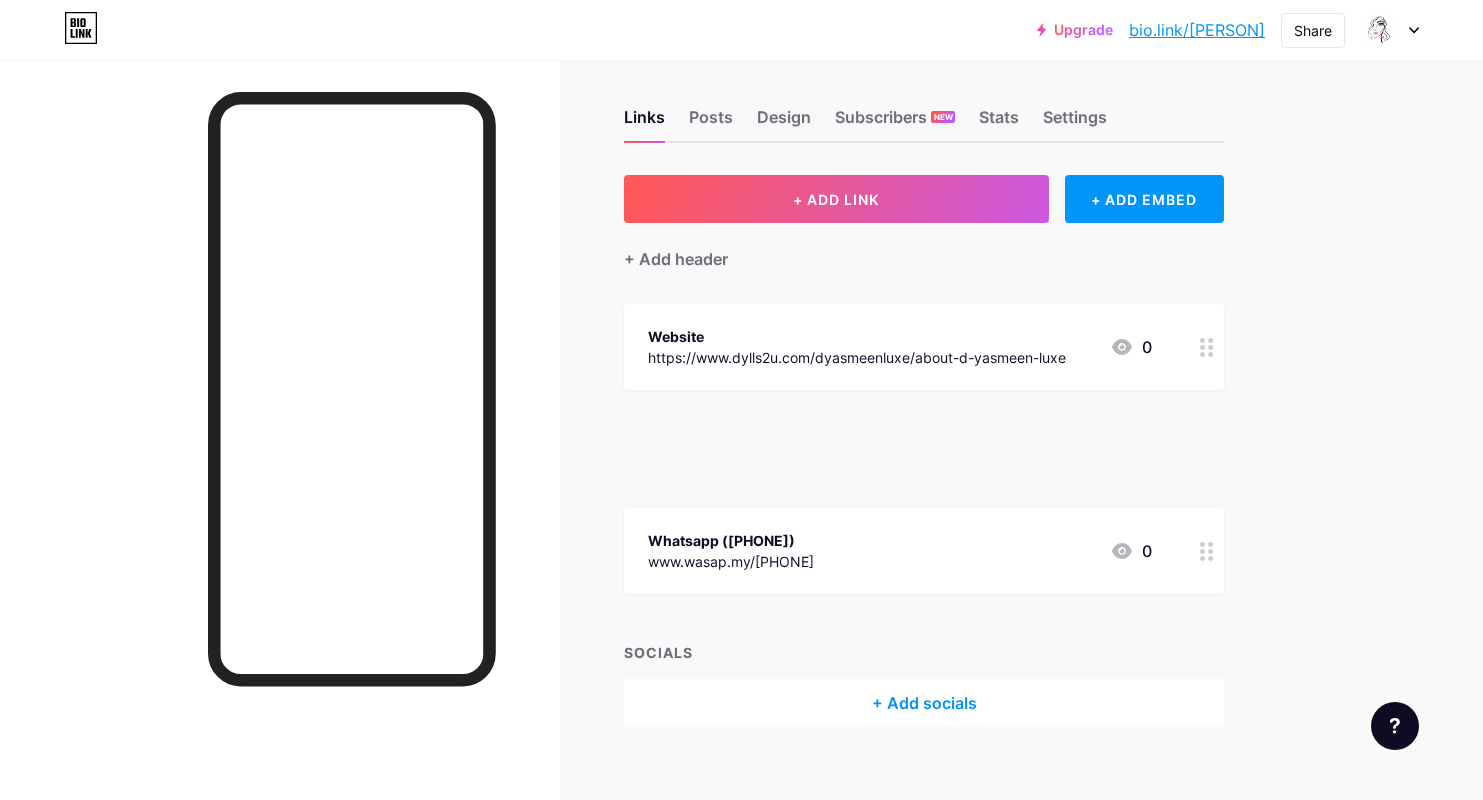 type 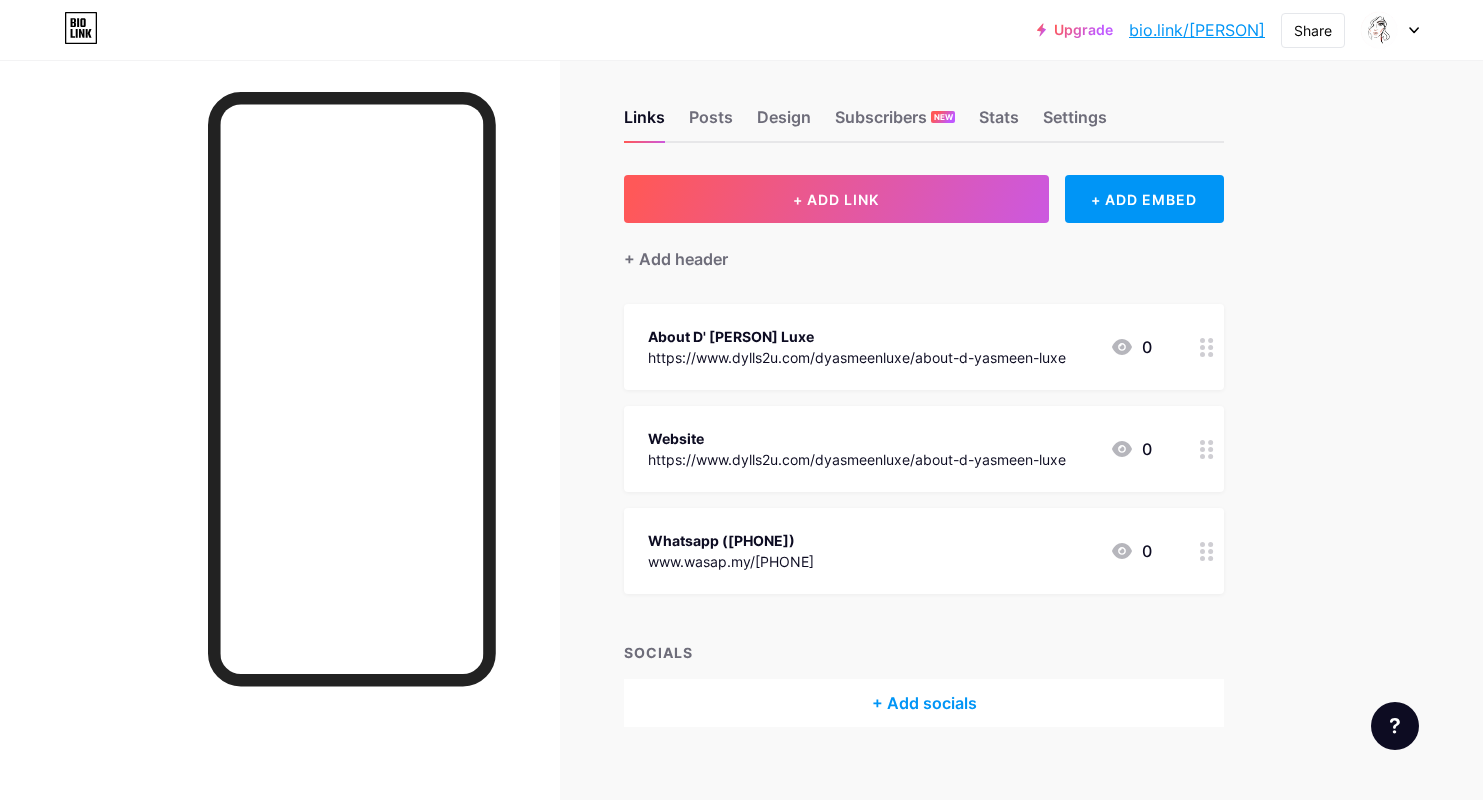 scroll, scrollTop: 37, scrollLeft: 0, axis: vertical 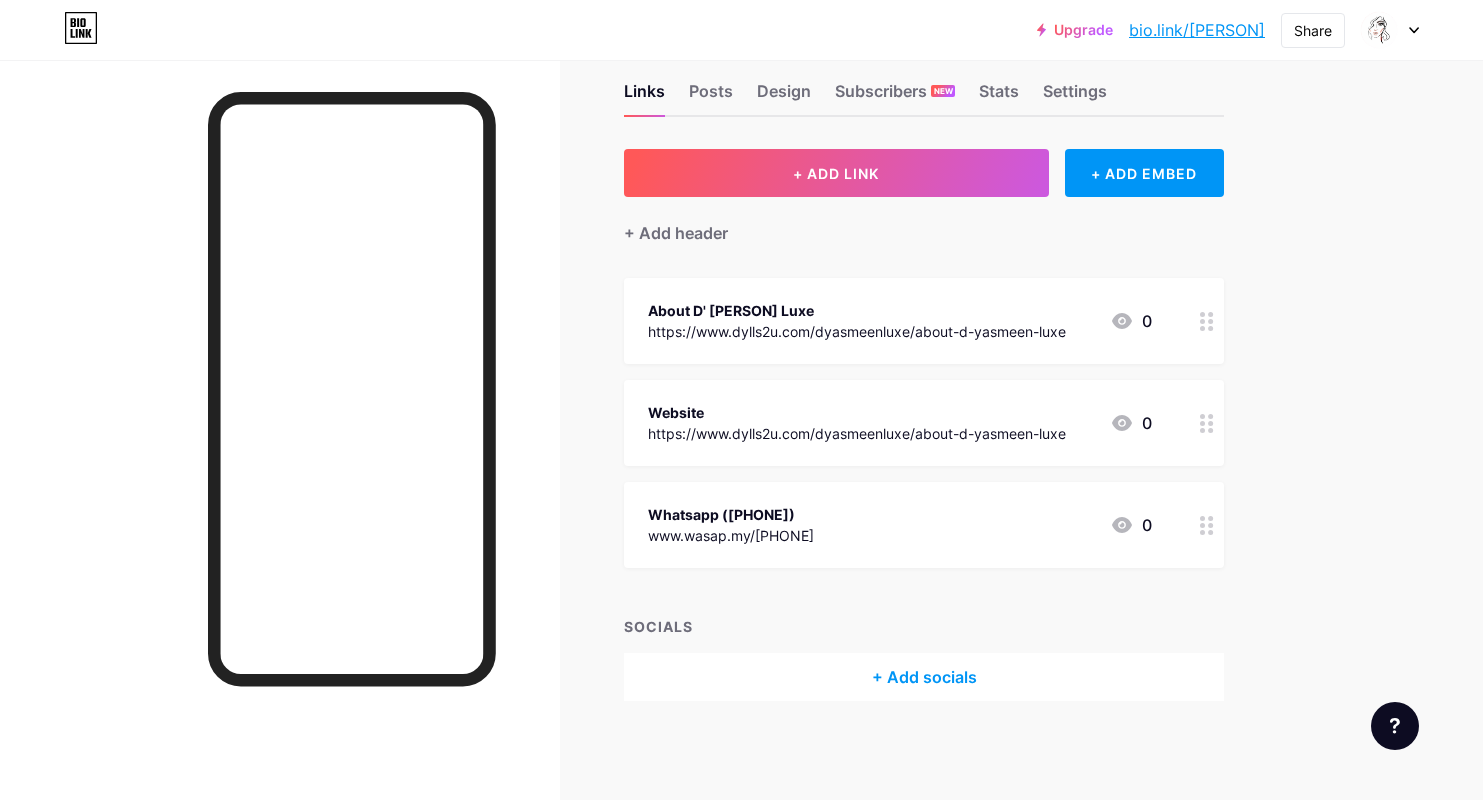 click on "+ Add socials" at bounding box center (924, 677) 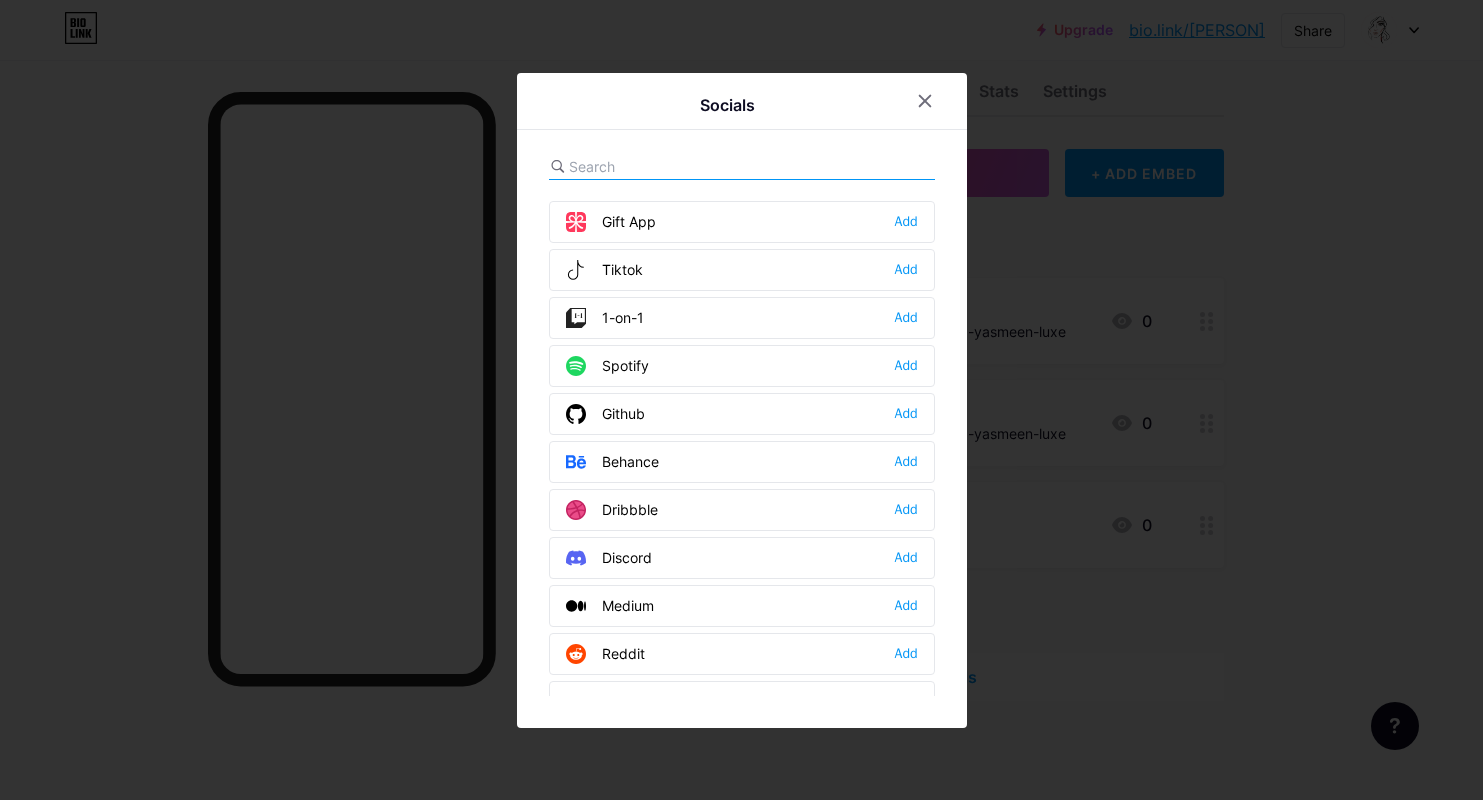 scroll, scrollTop: 279, scrollLeft: 0, axis: vertical 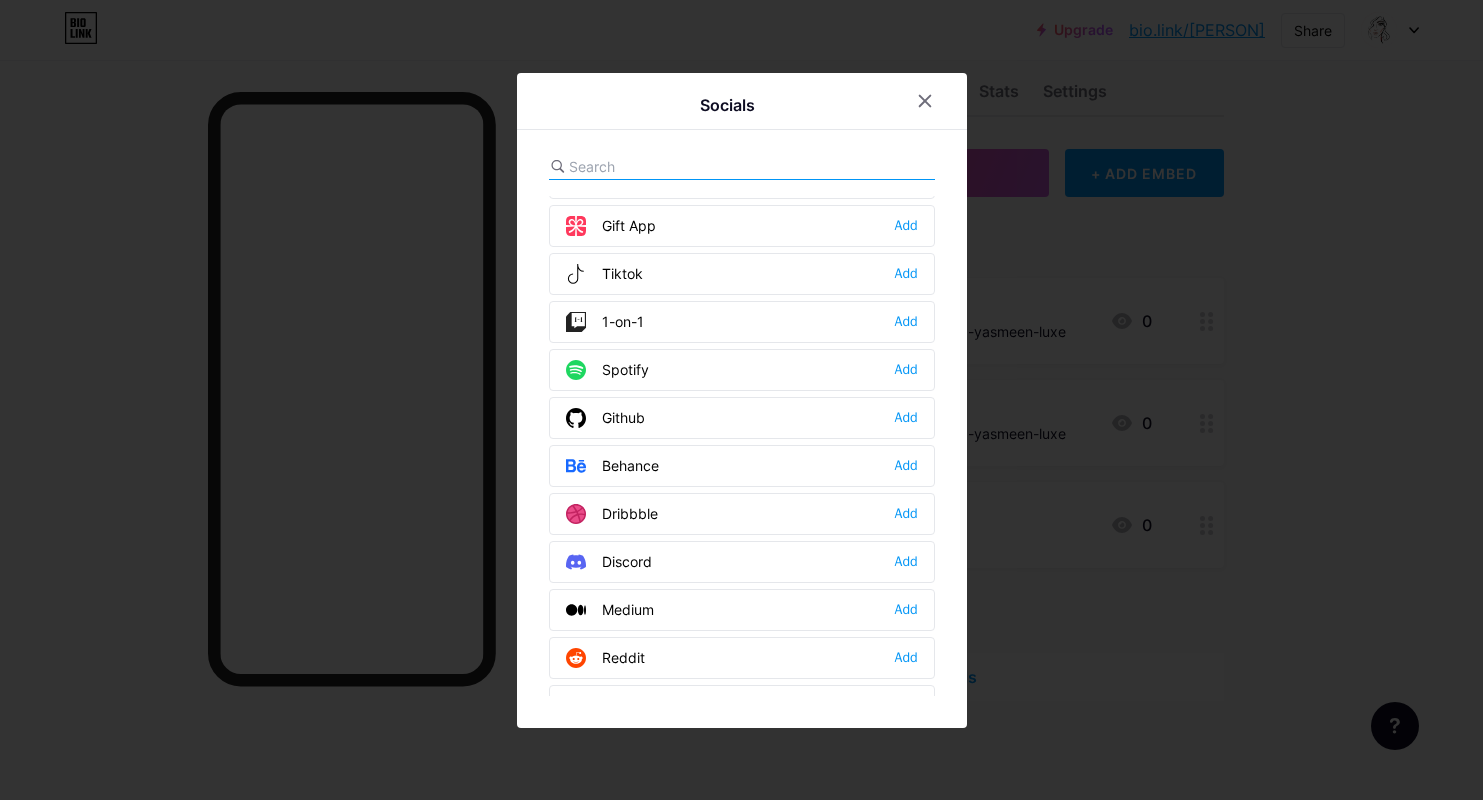 click on "Tiktok
Add" at bounding box center (742, 274) 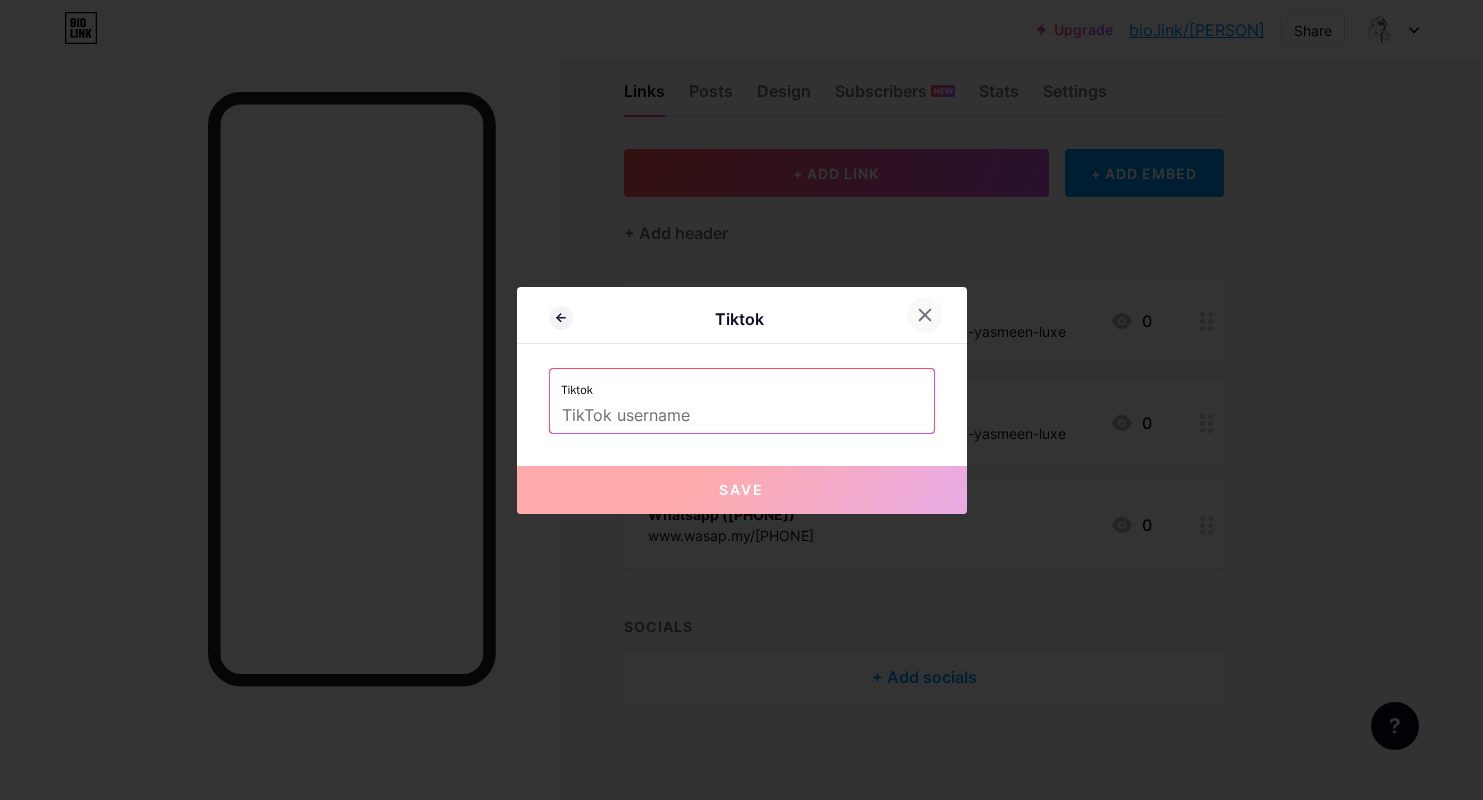 click at bounding box center [937, 315] 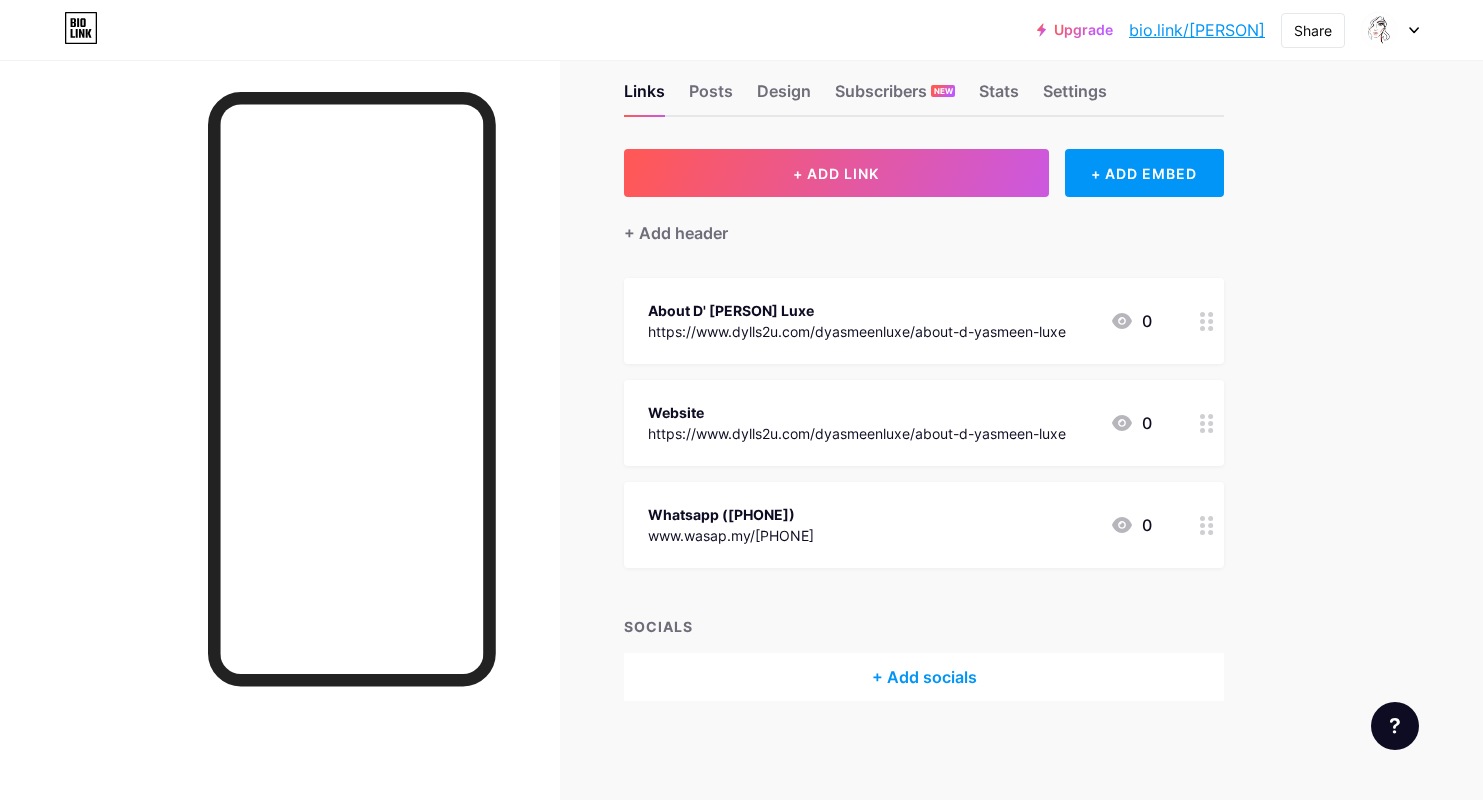 click on "+ Add socials" at bounding box center [924, 677] 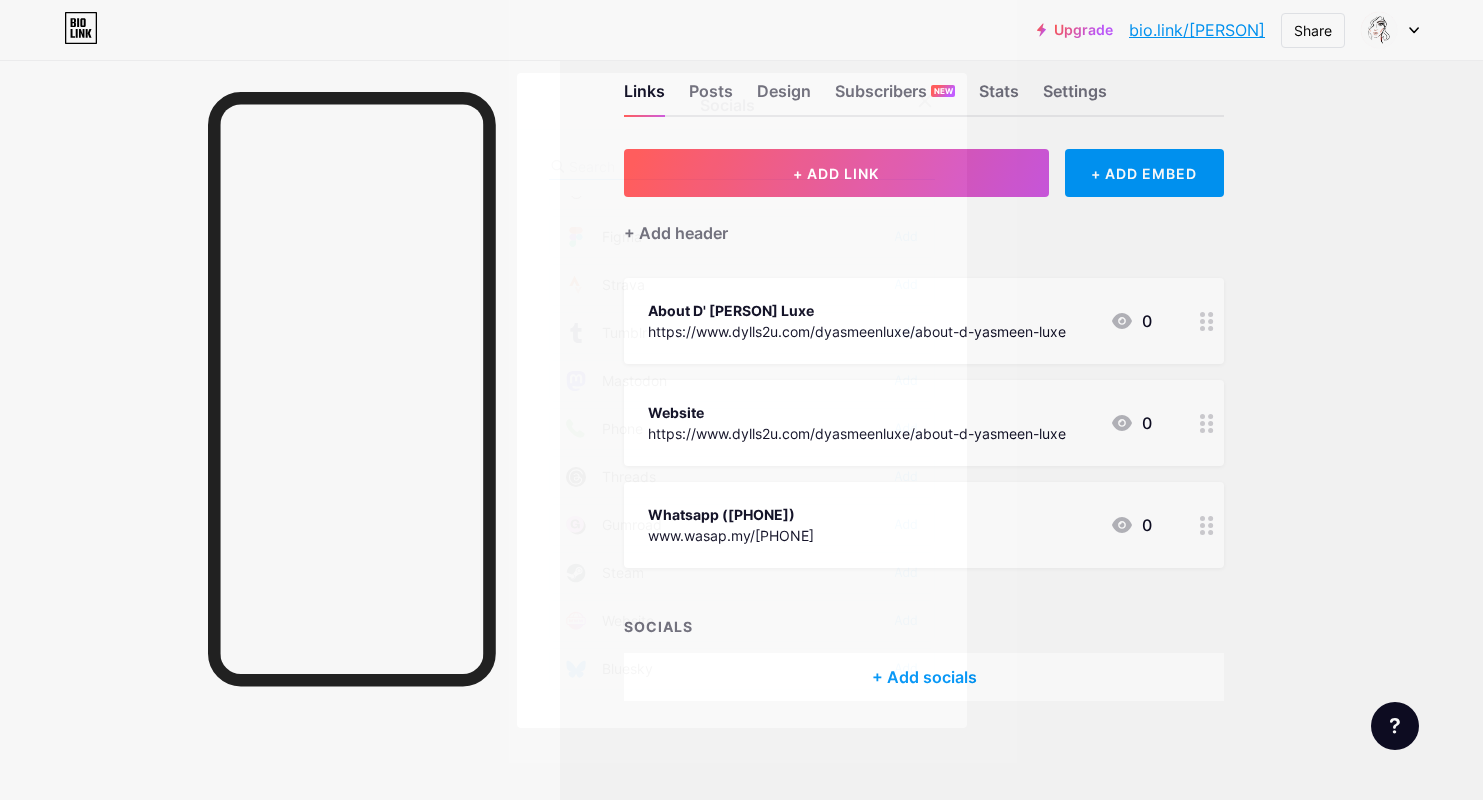 scroll, scrollTop: 0, scrollLeft: 0, axis: both 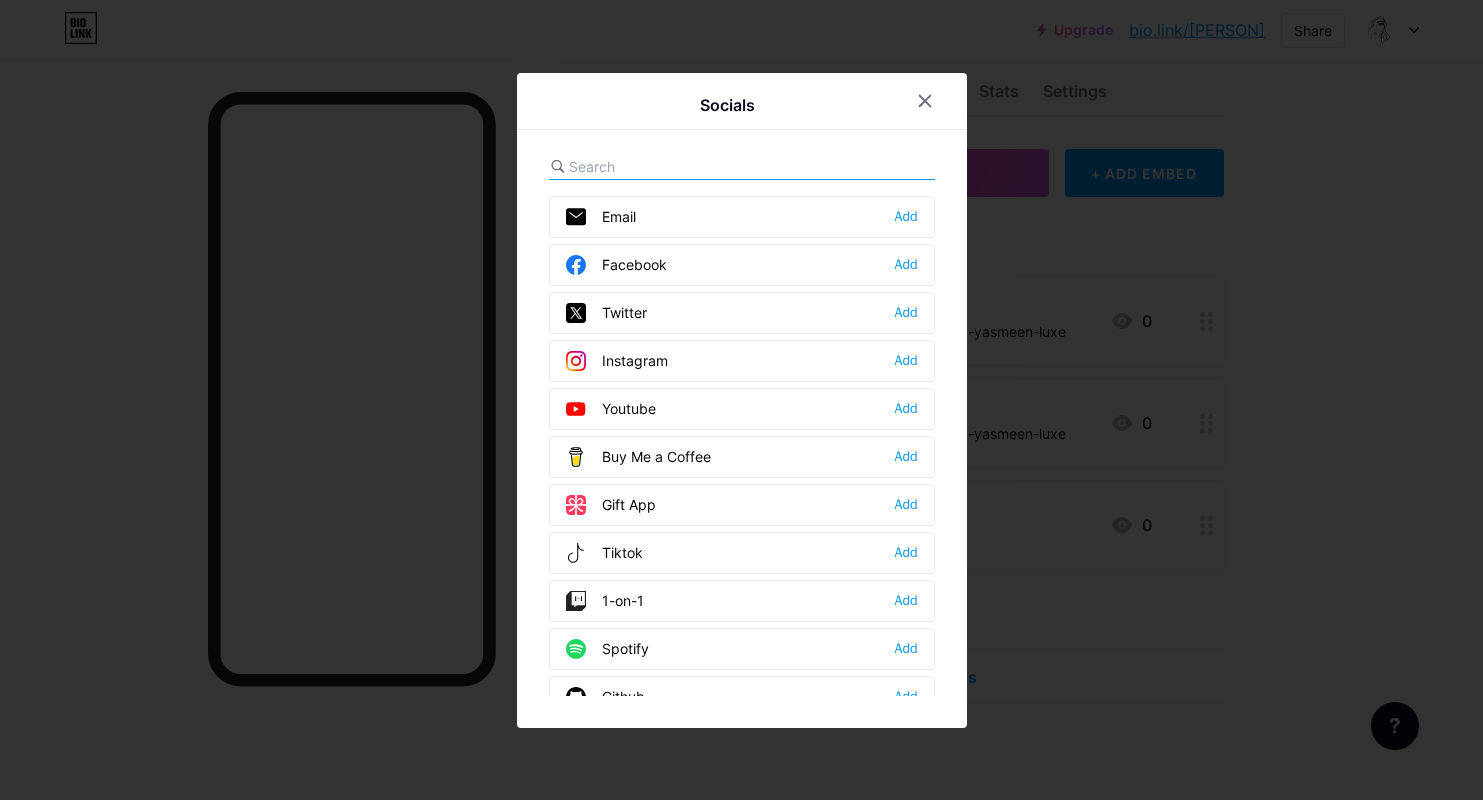 click at bounding box center [937, 101] 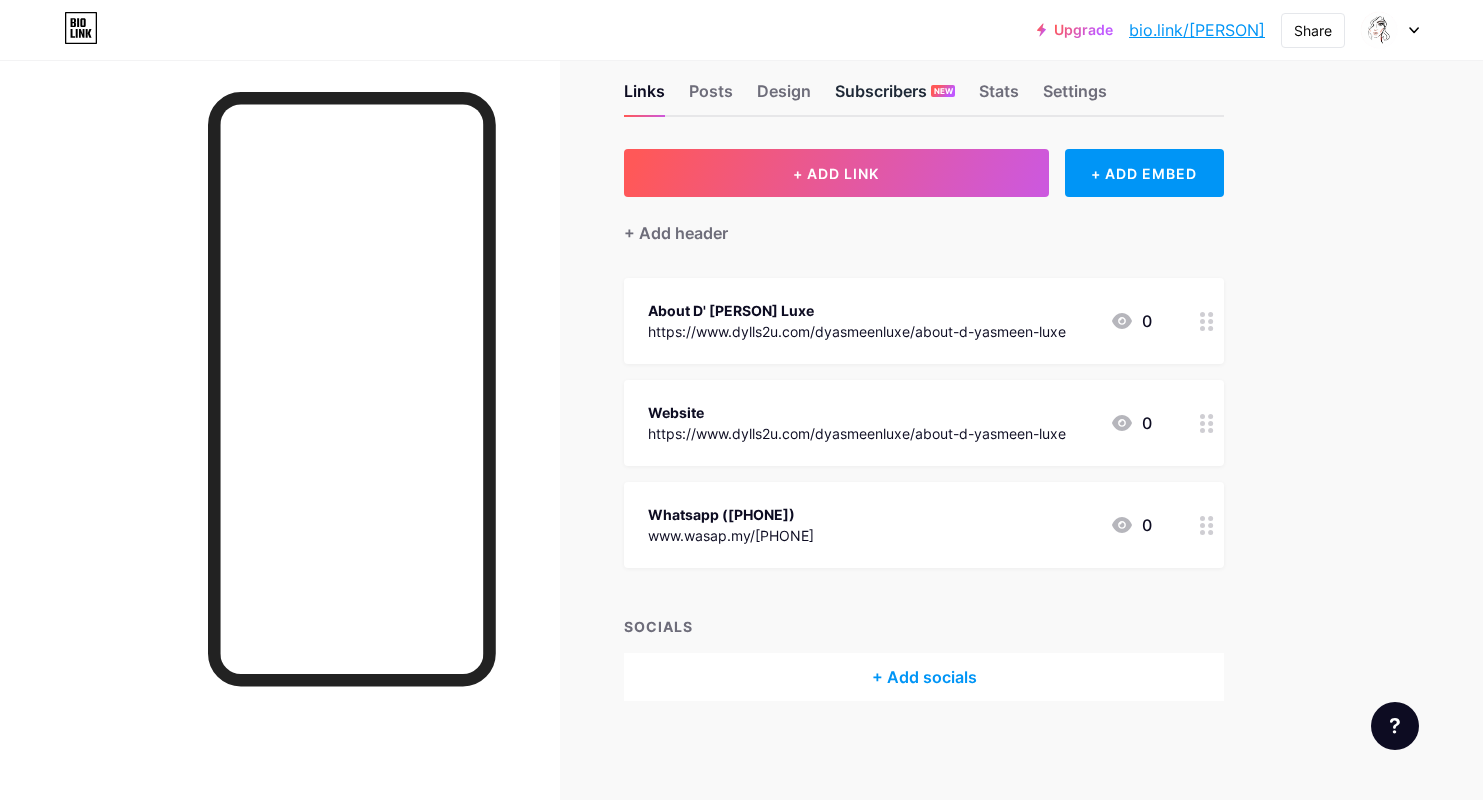 click on "Subscribers
NEW" at bounding box center (895, 97) 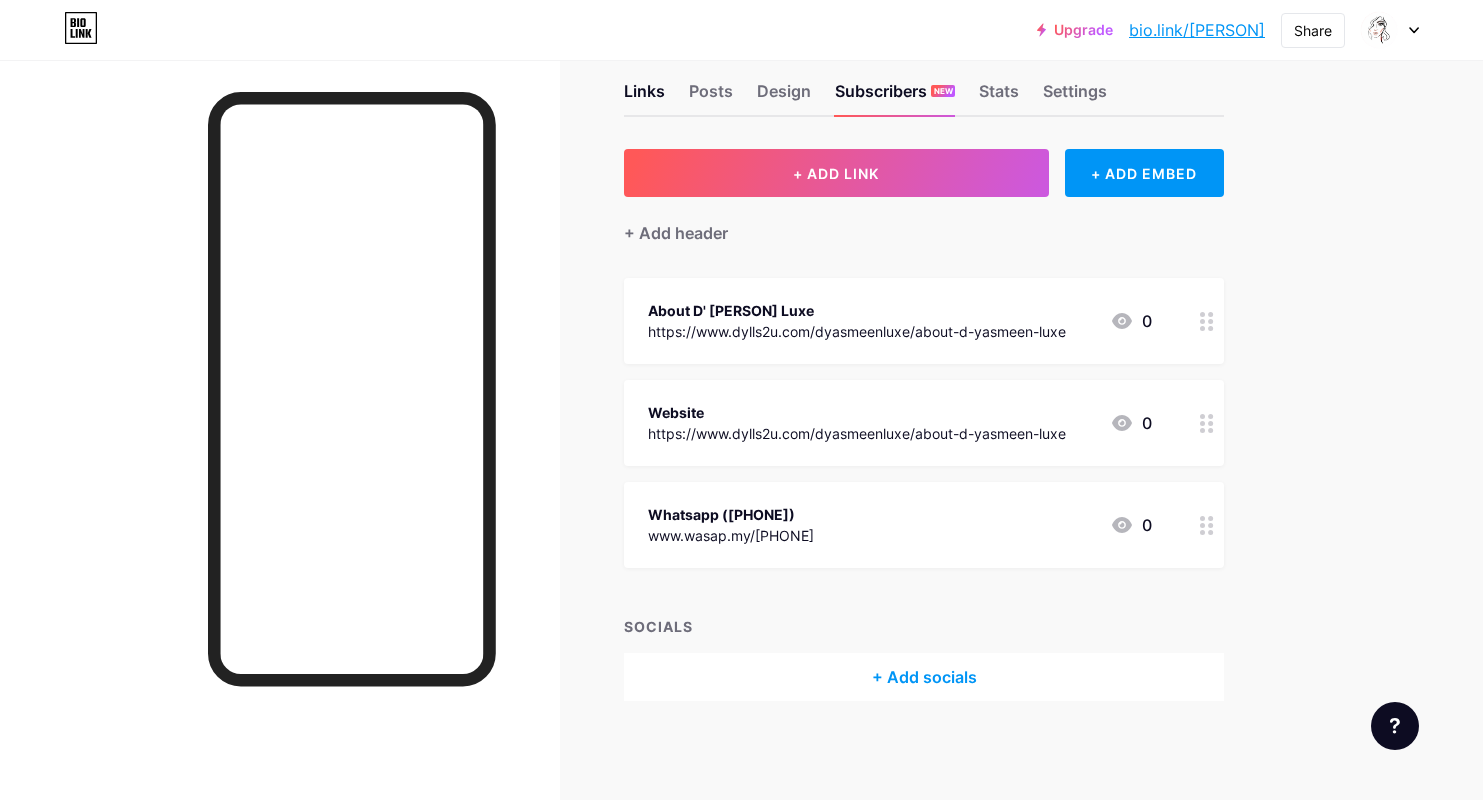 scroll, scrollTop: 0, scrollLeft: 0, axis: both 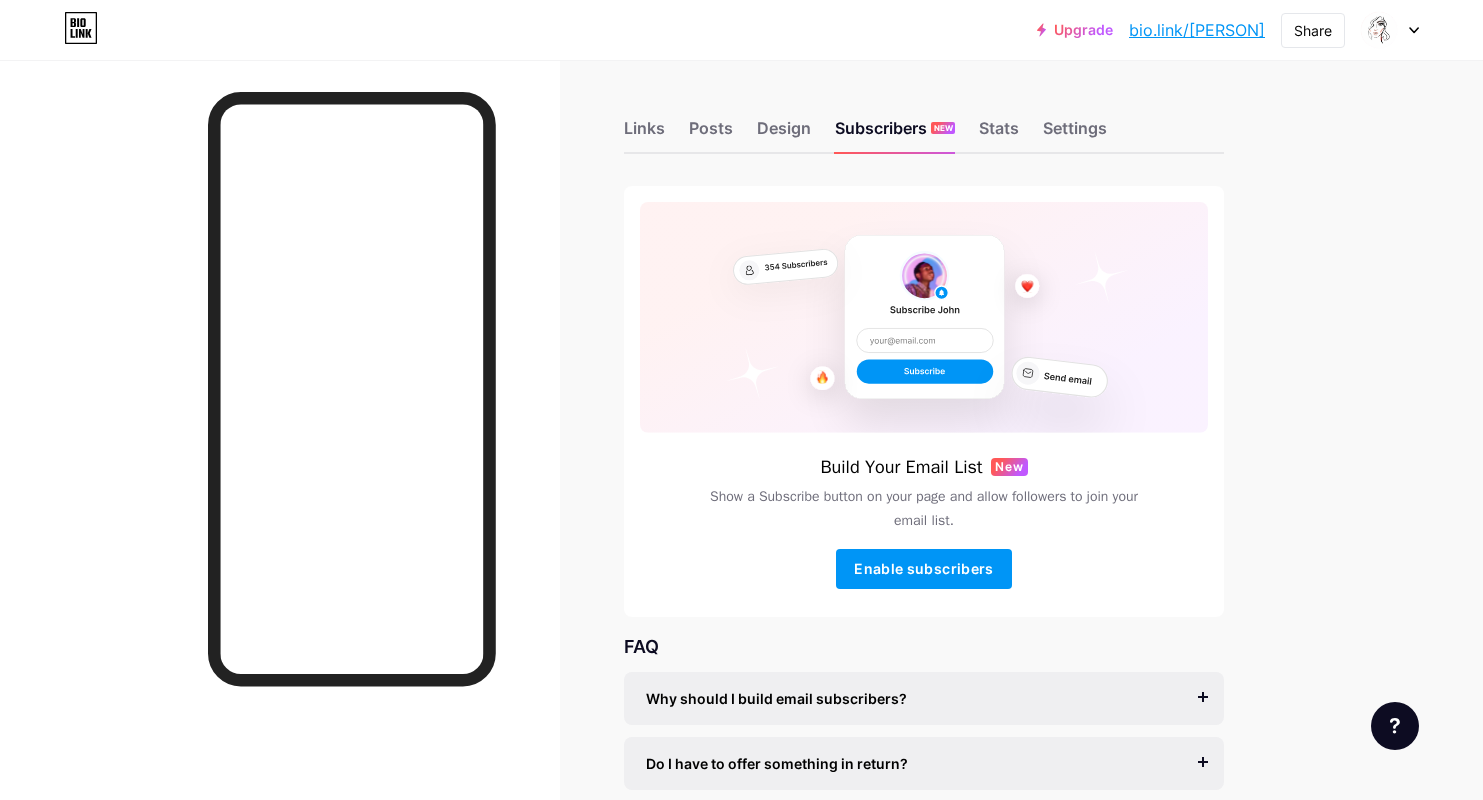 click on "Links
Posts
Design
Subscribers
NEW
Stats
Settings" at bounding box center [924, 119] 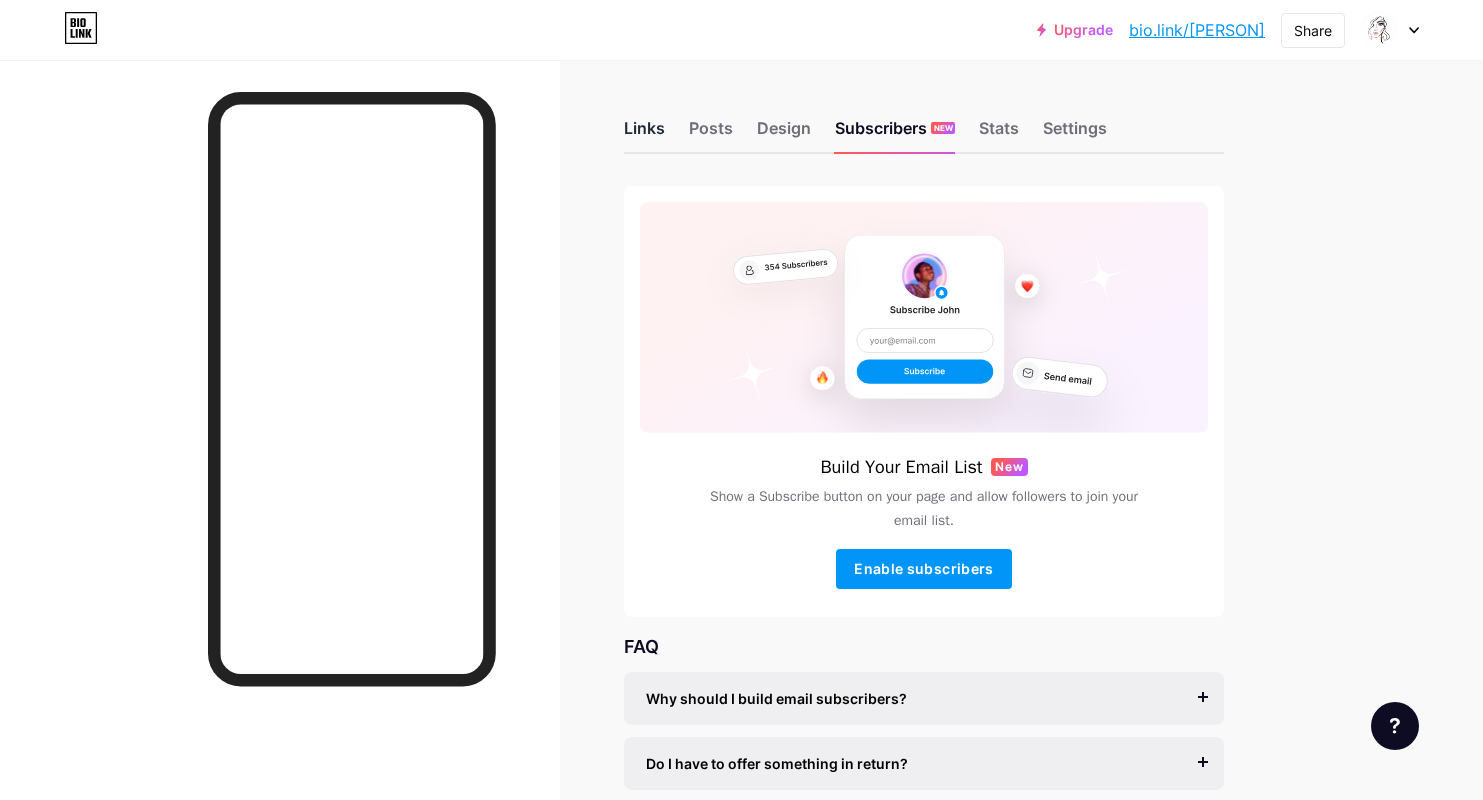 drag, startPoint x: 638, startPoint y: 92, endPoint x: 658, endPoint y: 139, distance: 51.078373 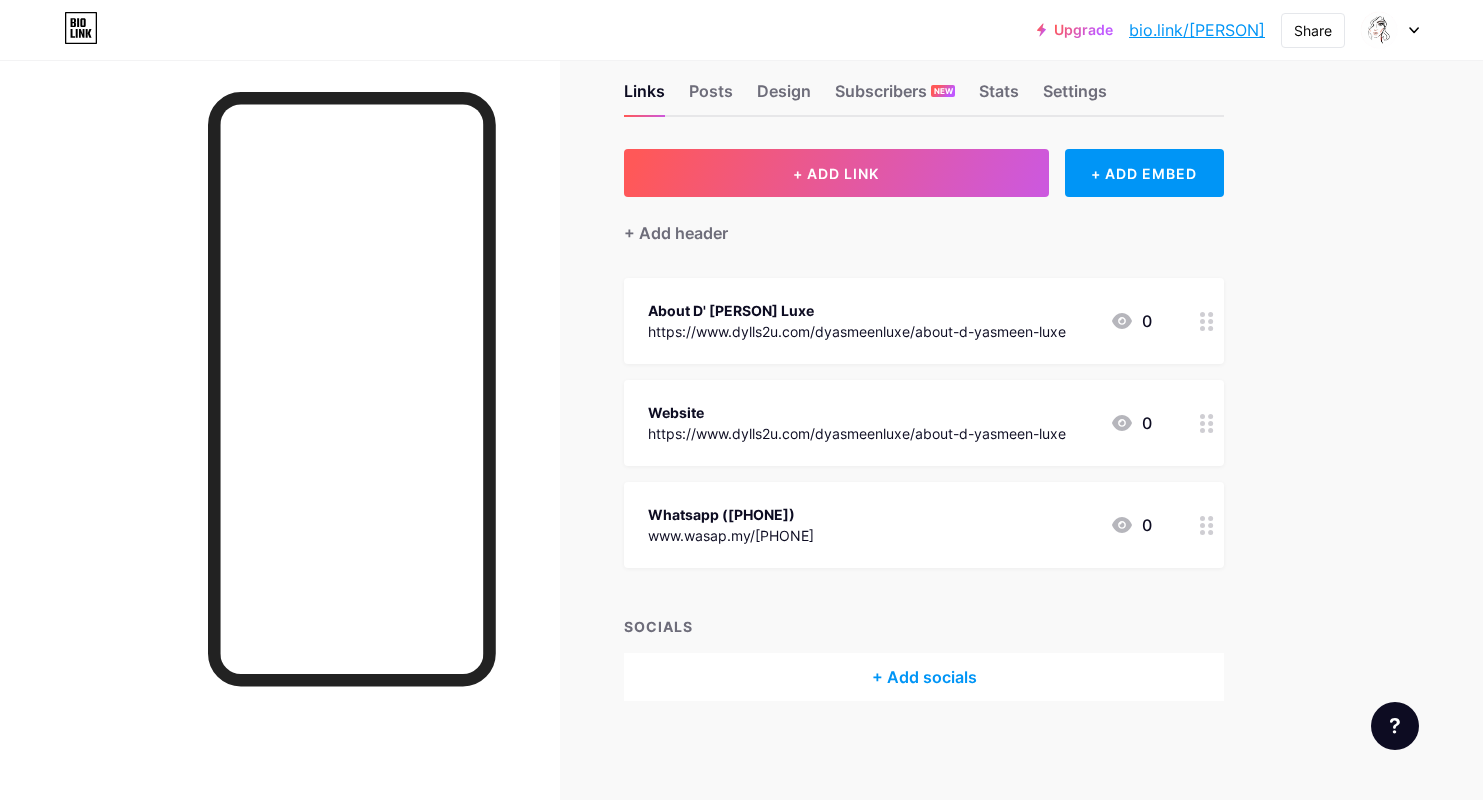 scroll, scrollTop: 0, scrollLeft: 0, axis: both 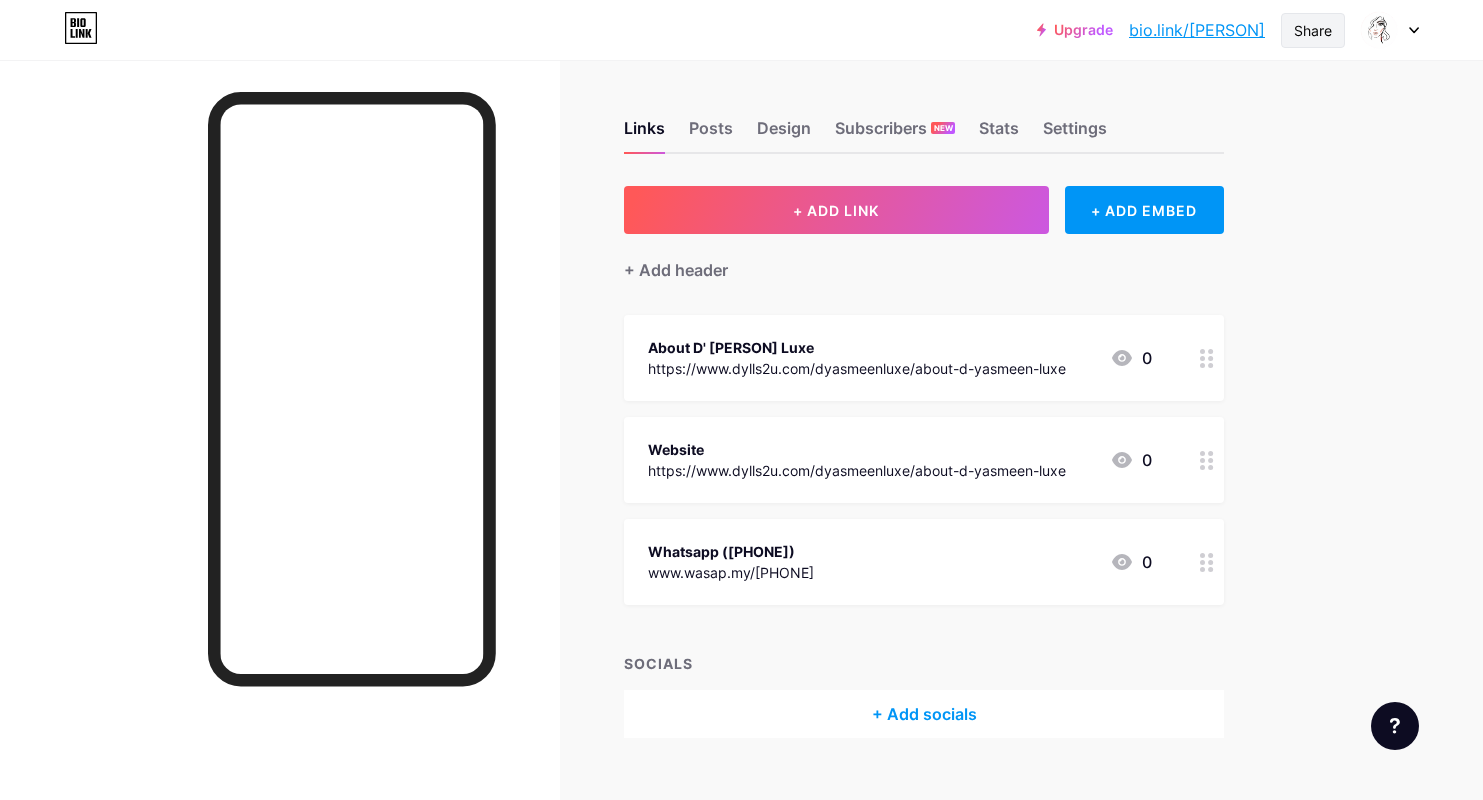 click on "Share" at bounding box center (1313, 30) 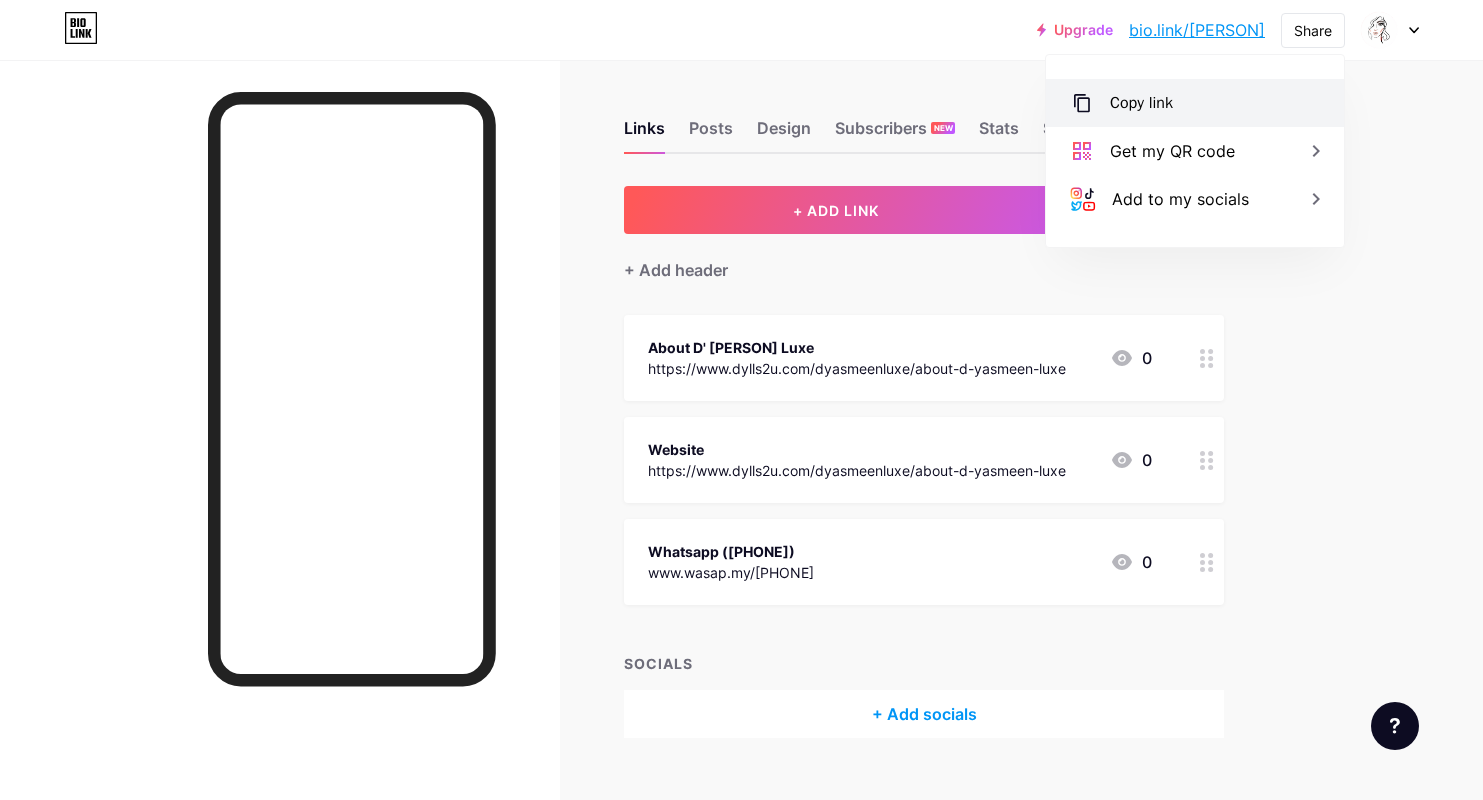 click on "Copy link" at bounding box center (1141, 103) 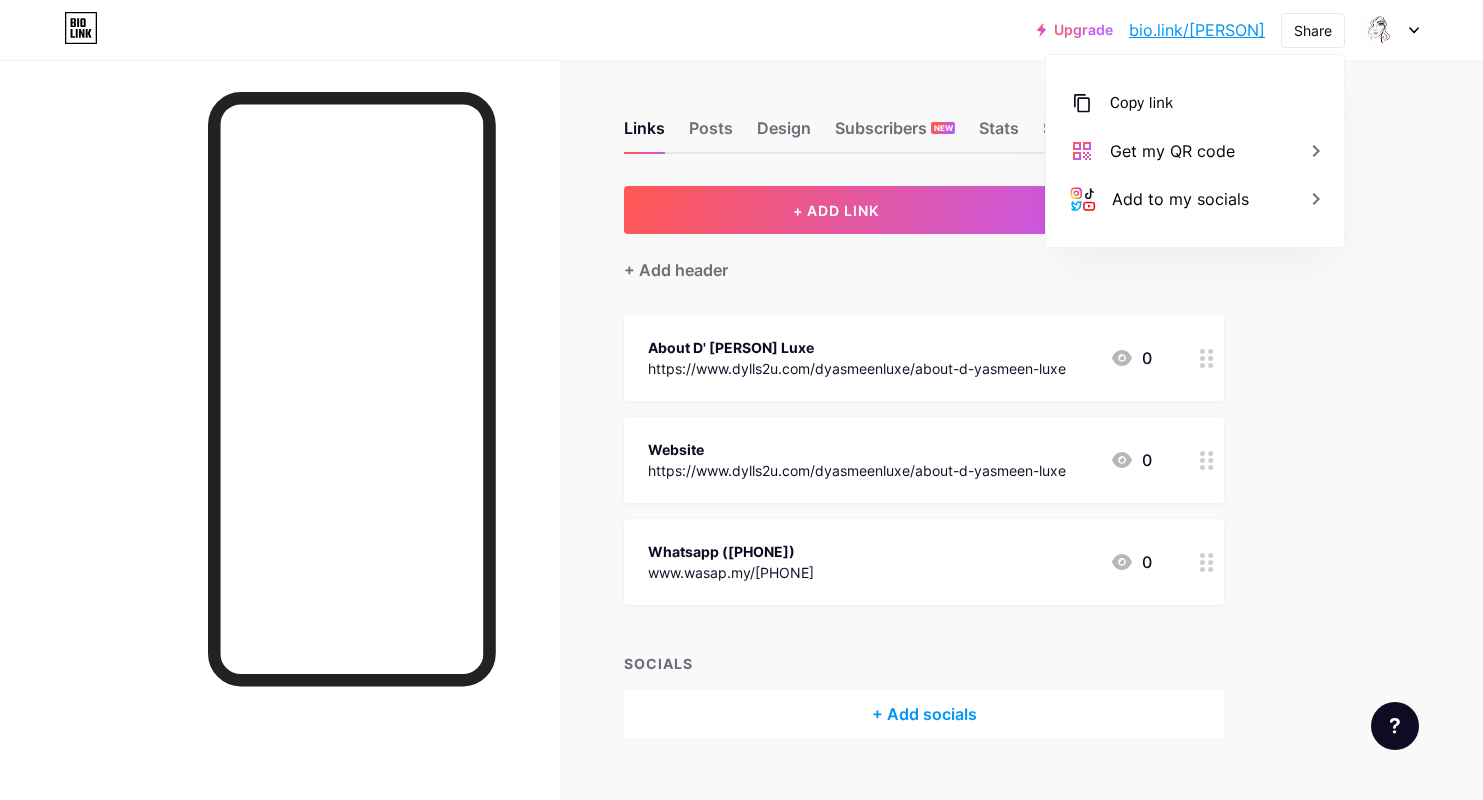 click on "+ ADD LINK     + ADD EMBED
+ Add header
About D' Yasmeen Luxe
https://www.dylls2u.com/dyasmeenluxe/about-d-yasmeen-luxe
0
Website
https://www.dylls2u.com/dyasmeenluxe
0
Whatsapp (+6 011 6287 5525)
www.wasap.my/601162875525
0
SOCIALS     + Add socials" at bounding box center (924, 462) 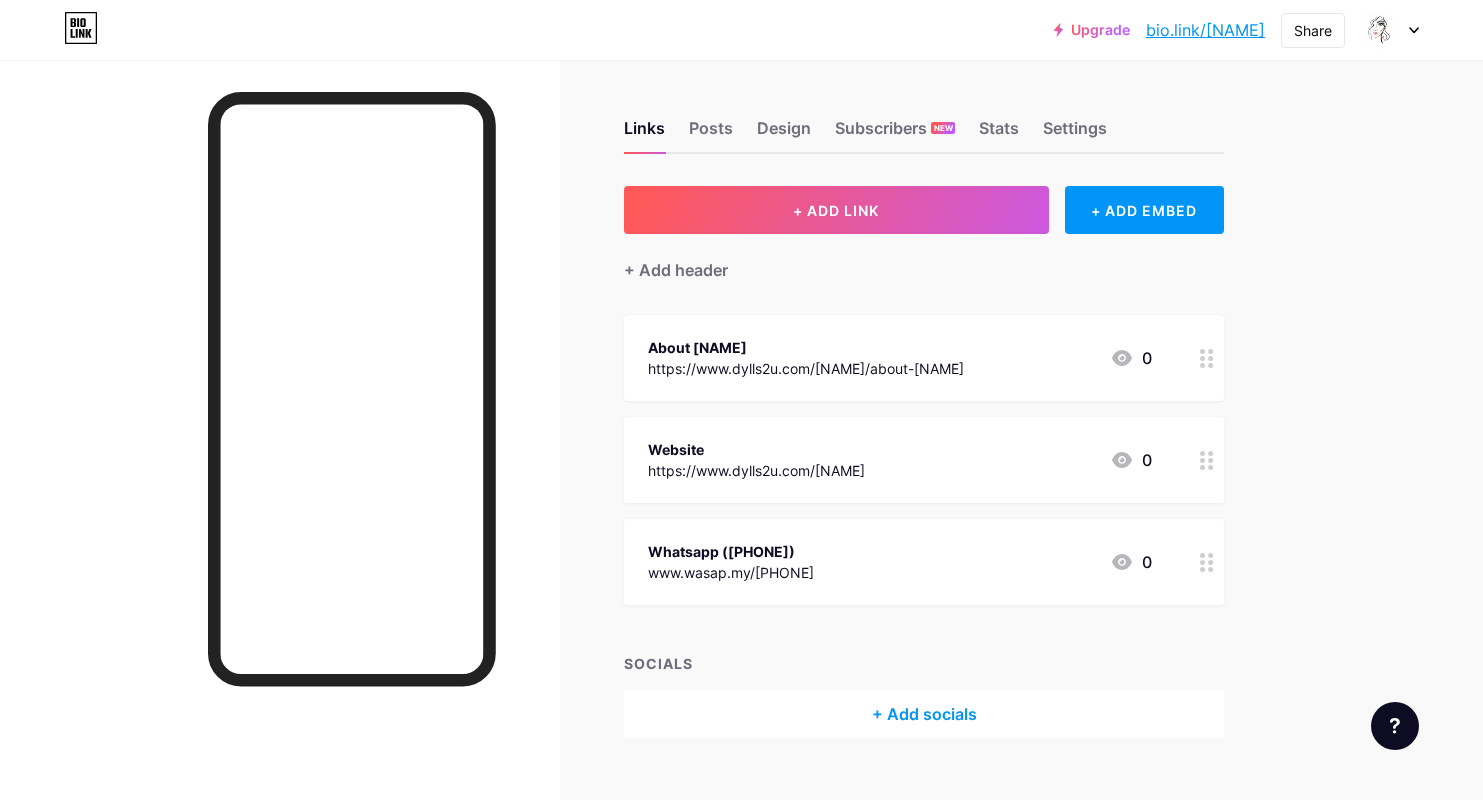 scroll, scrollTop: 0, scrollLeft: 0, axis: both 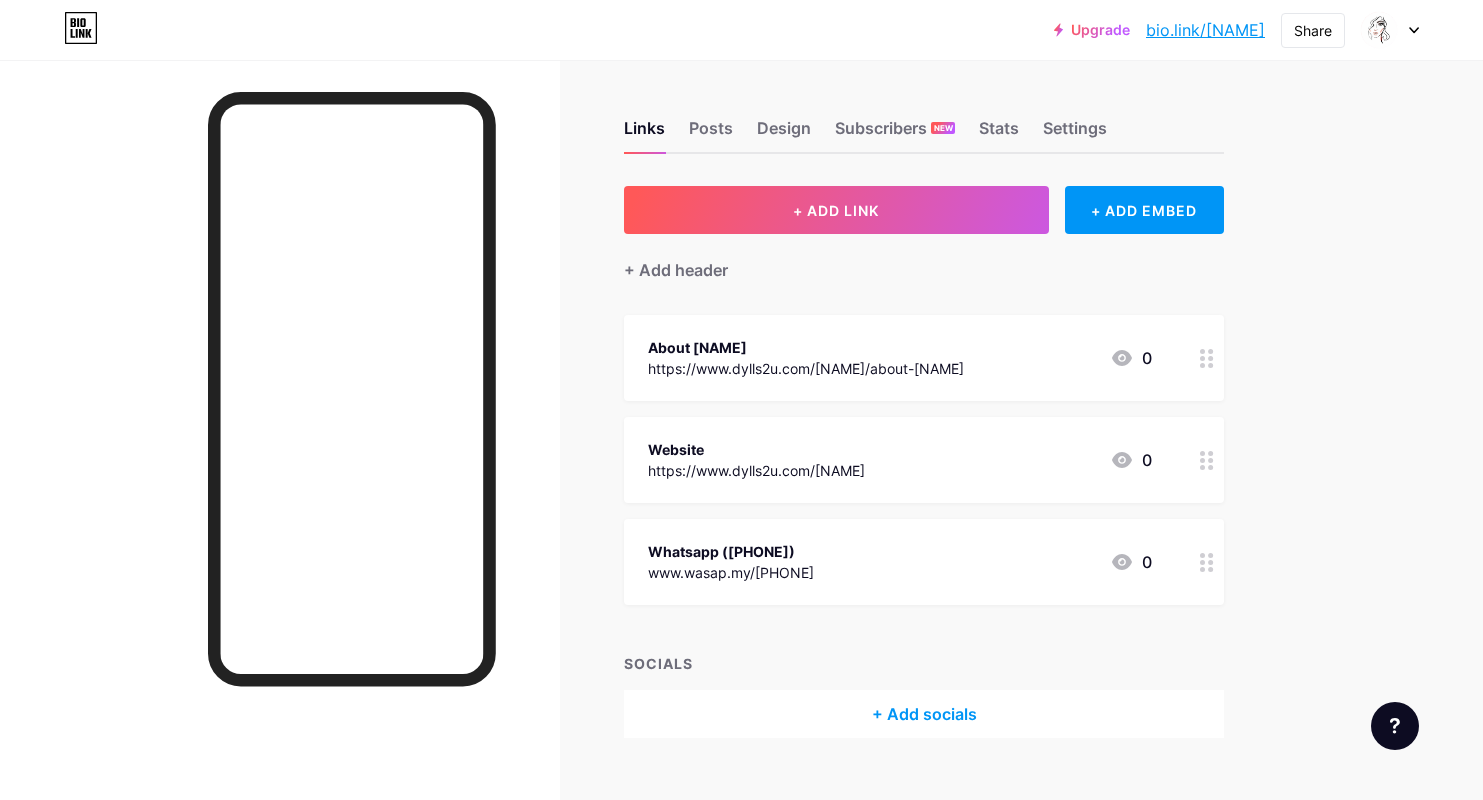 click on "bio.link/[NAME]" at bounding box center [1205, 30] 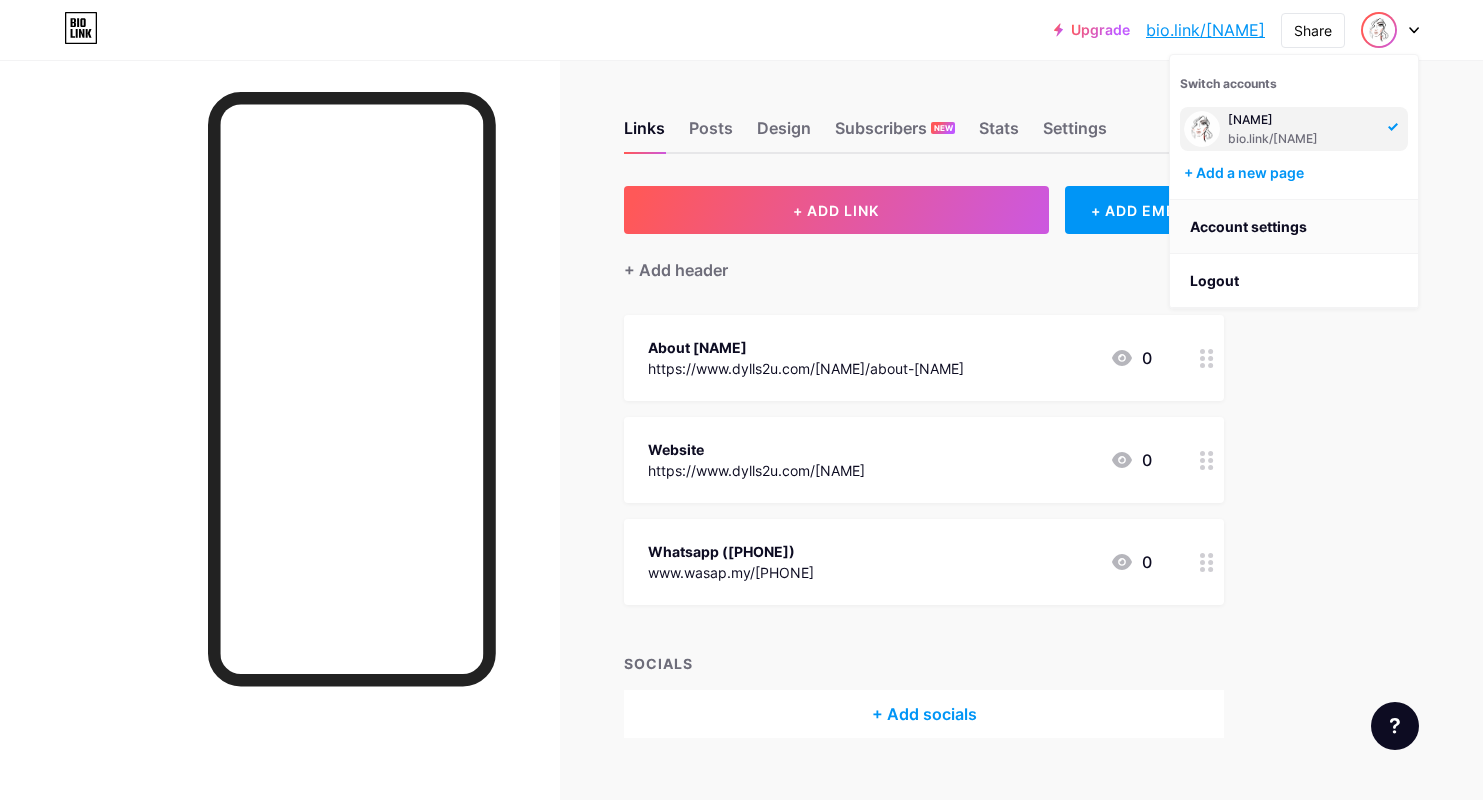 click on "Account settings" at bounding box center (1294, 227) 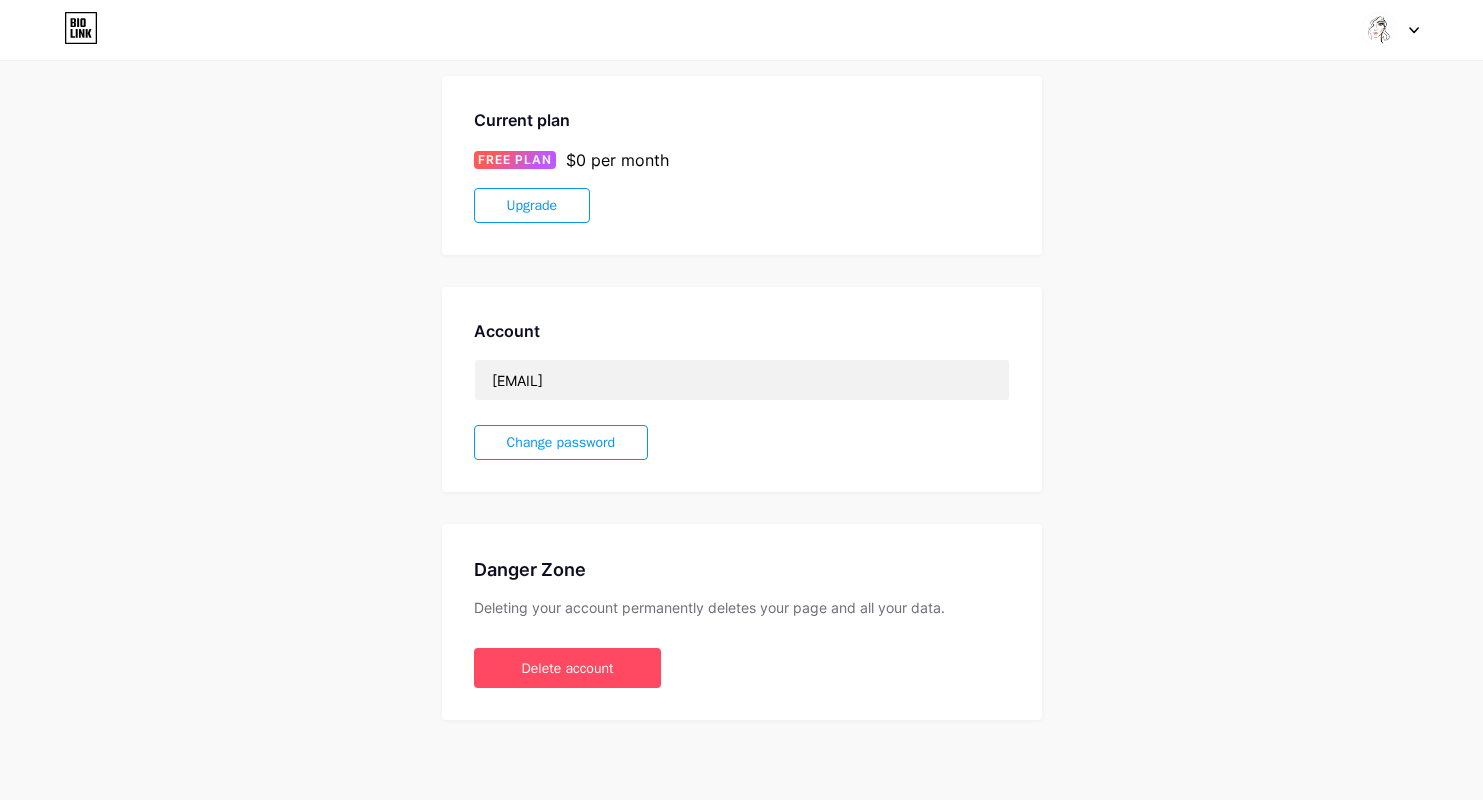 scroll, scrollTop: 0, scrollLeft: 0, axis: both 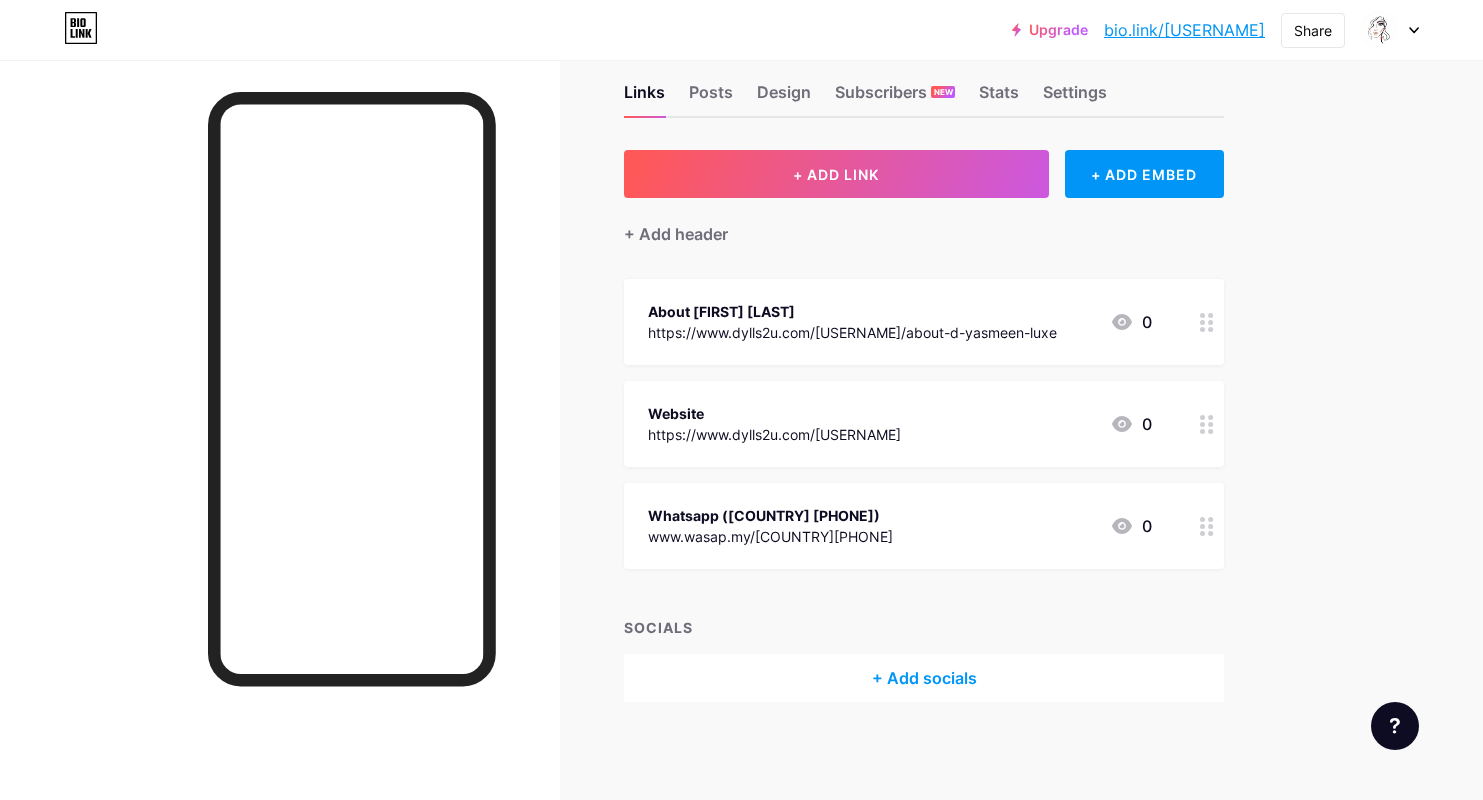 click 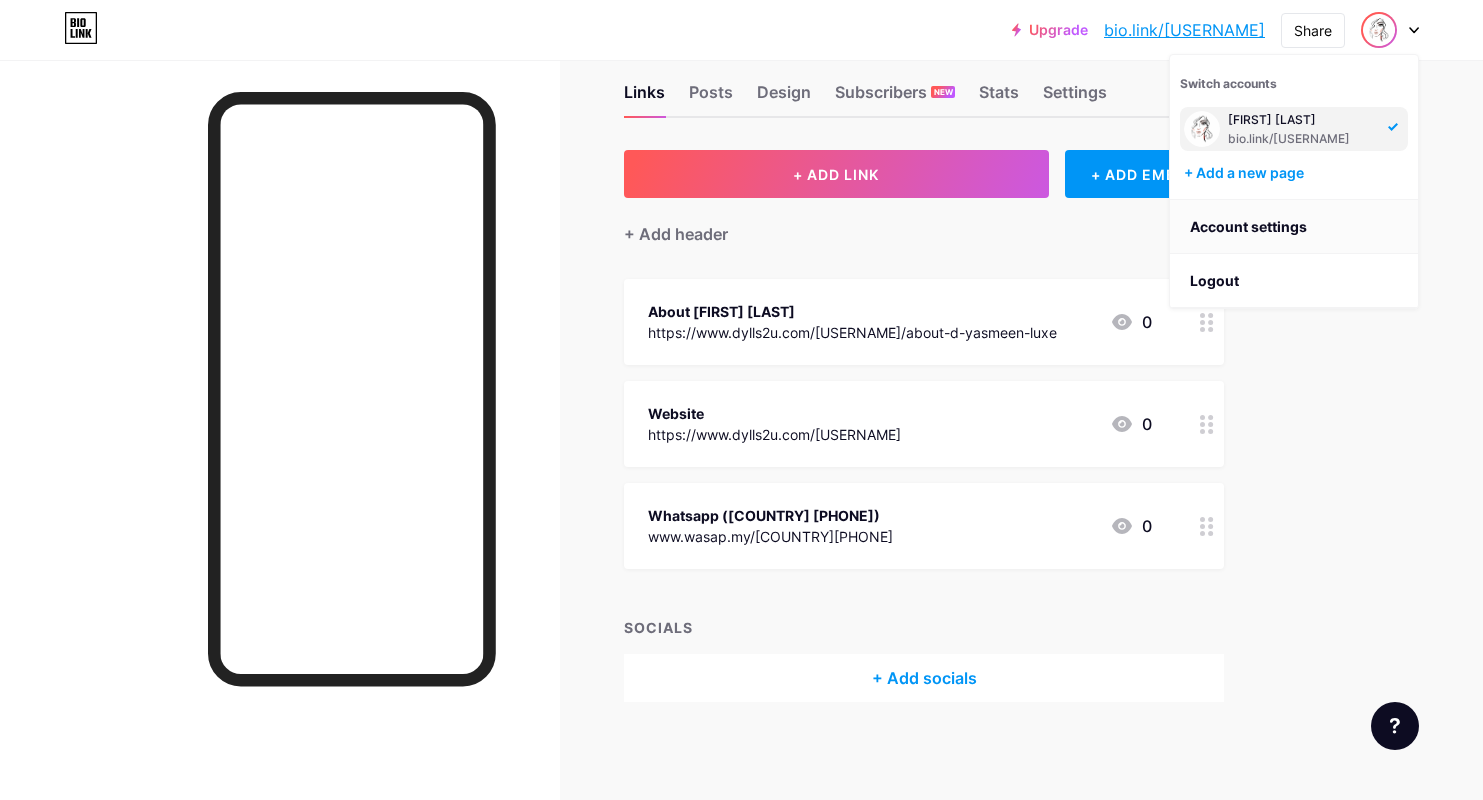 click on "Account settings" at bounding box center (1294, 227) 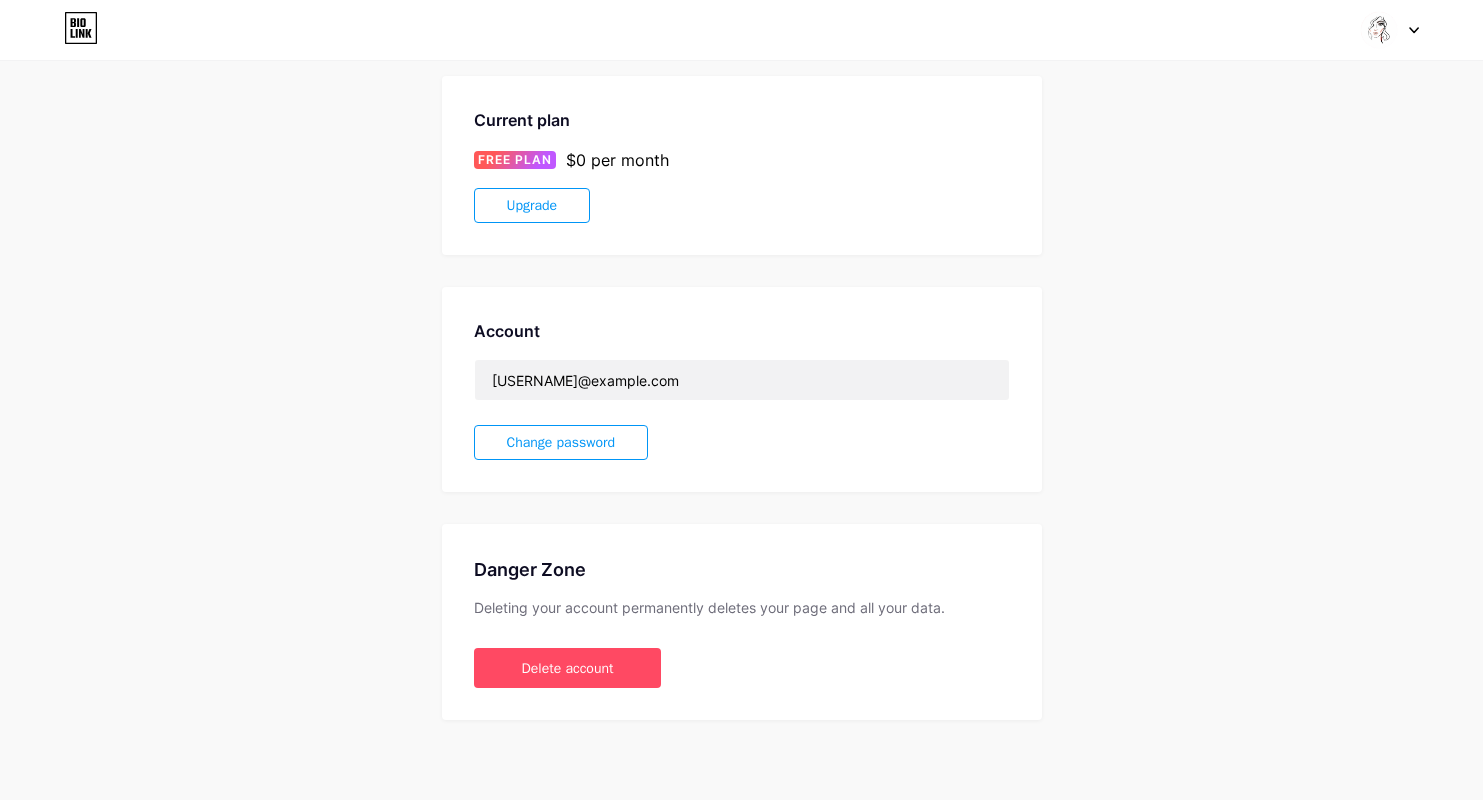 scroll, scrollTop: 0, scrollLeft: 0, axis: both 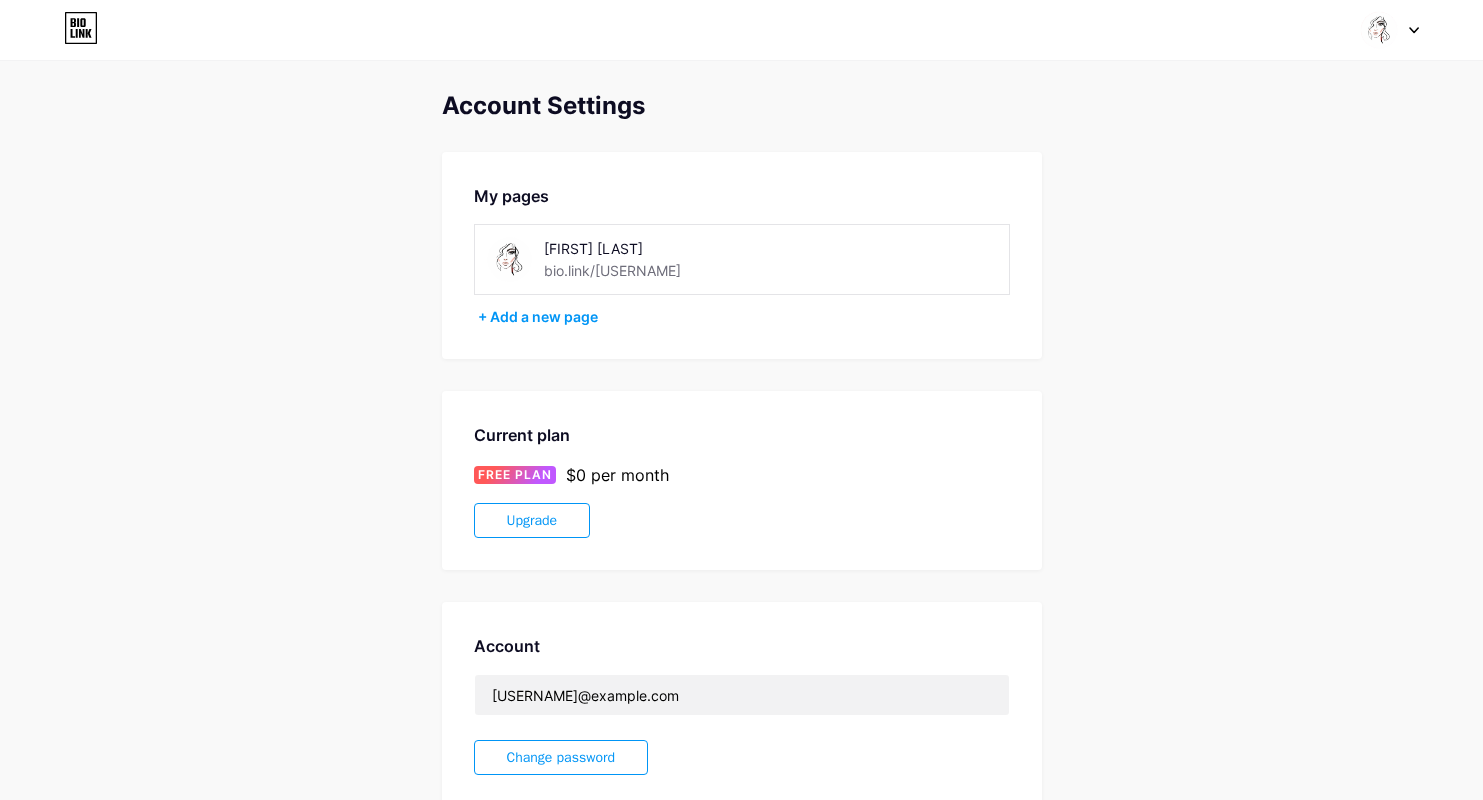 click at bounding box center (1390, 30) 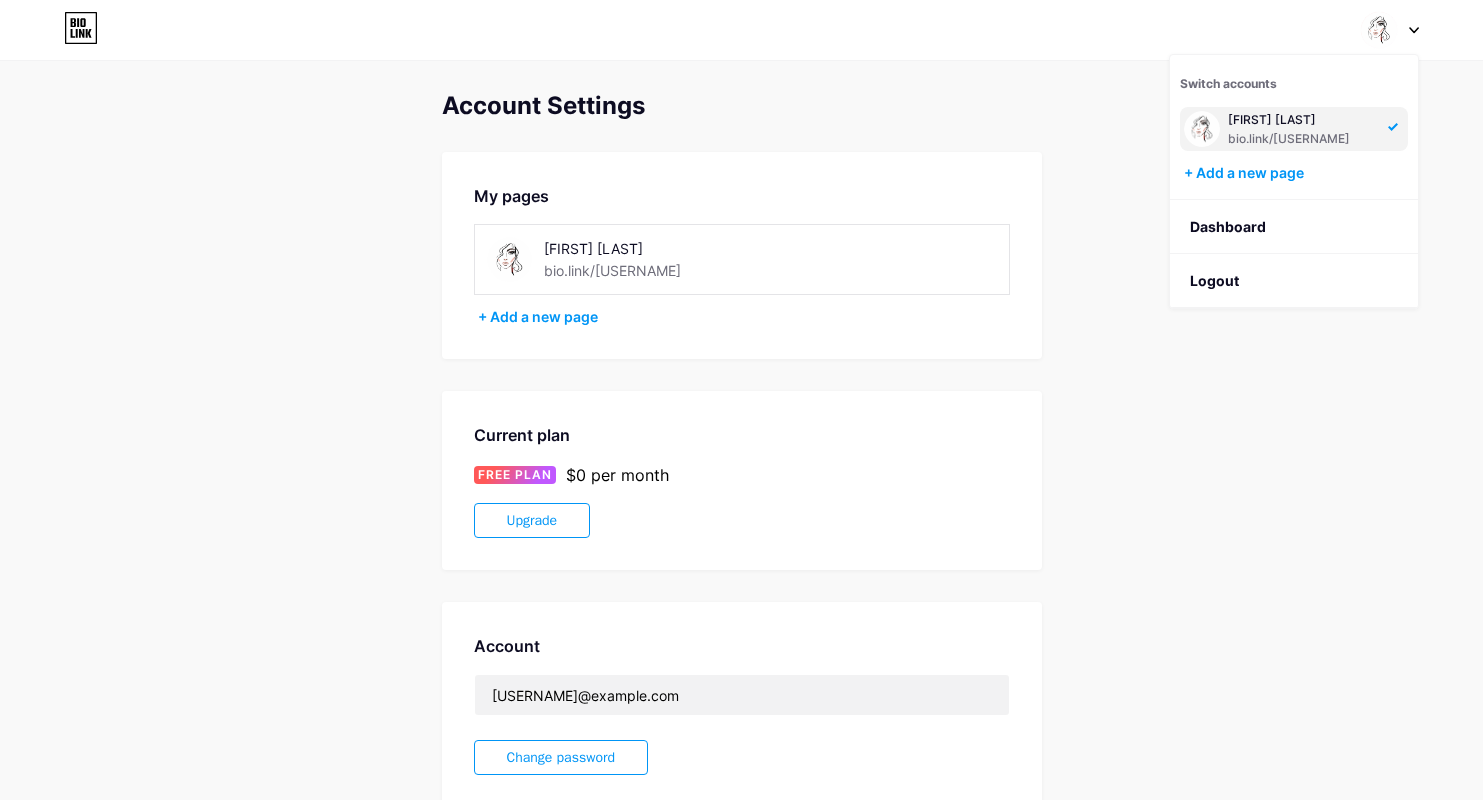 drag, startPoint x: 101, startPoint y: 32, endPoint x: 81, endPoint y: 35, distance: 20.22375 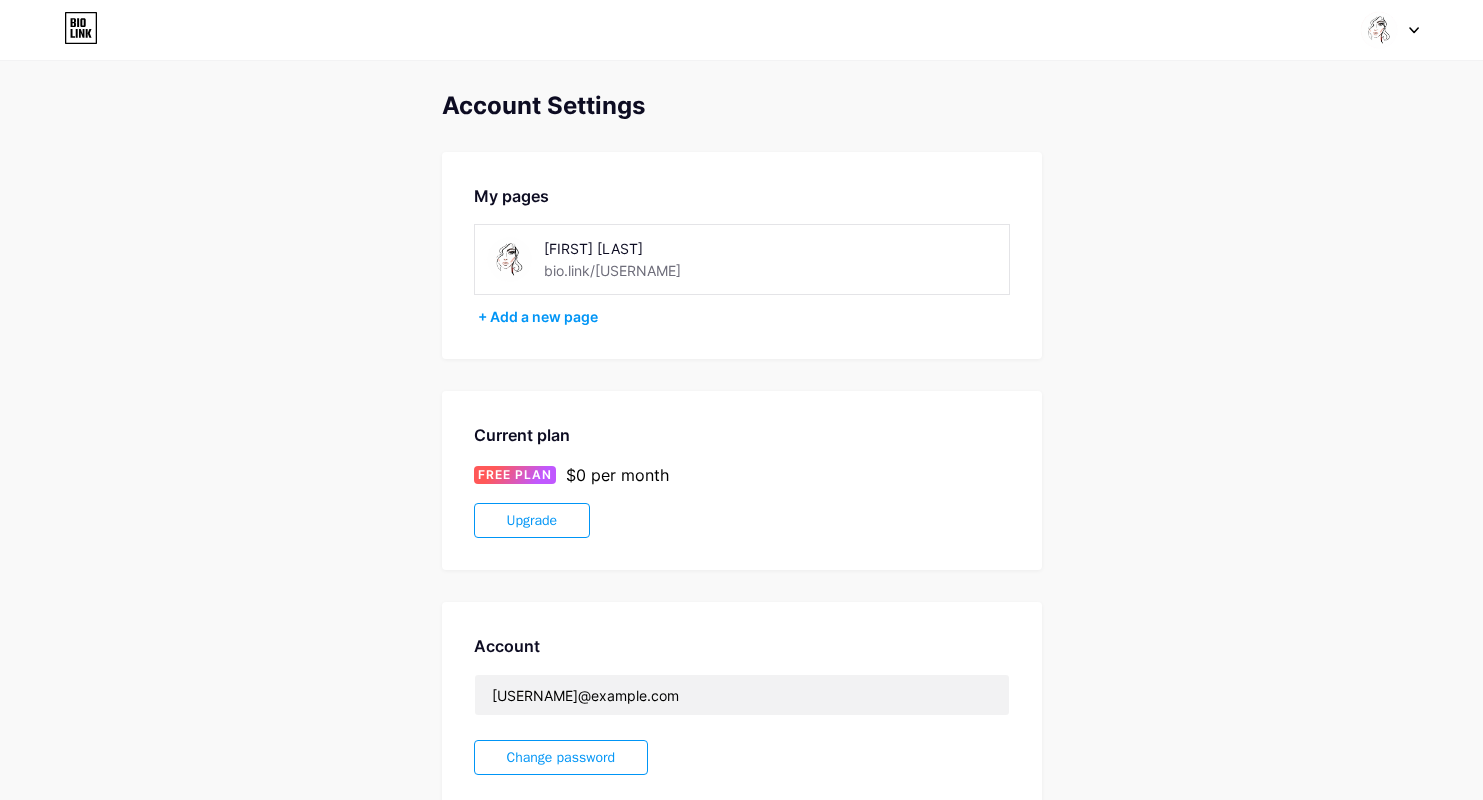 click 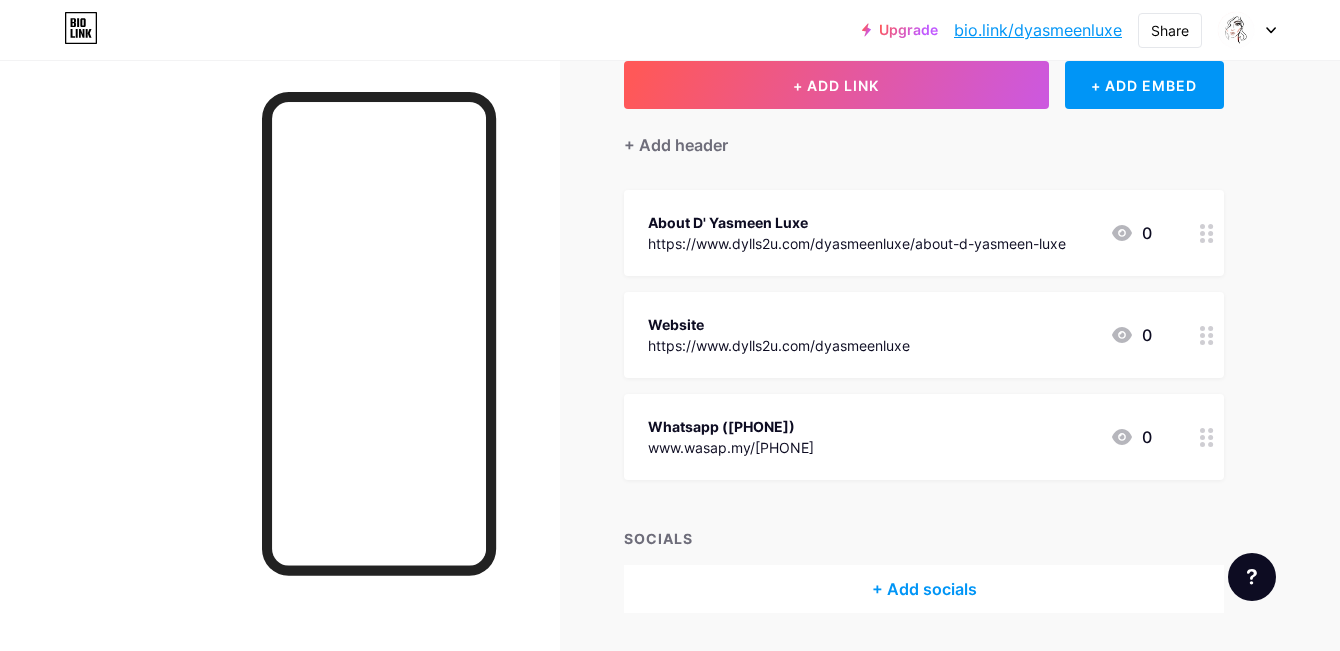 scroll, scrollTop: 161, scrollLeft: 0, axis: vertical 